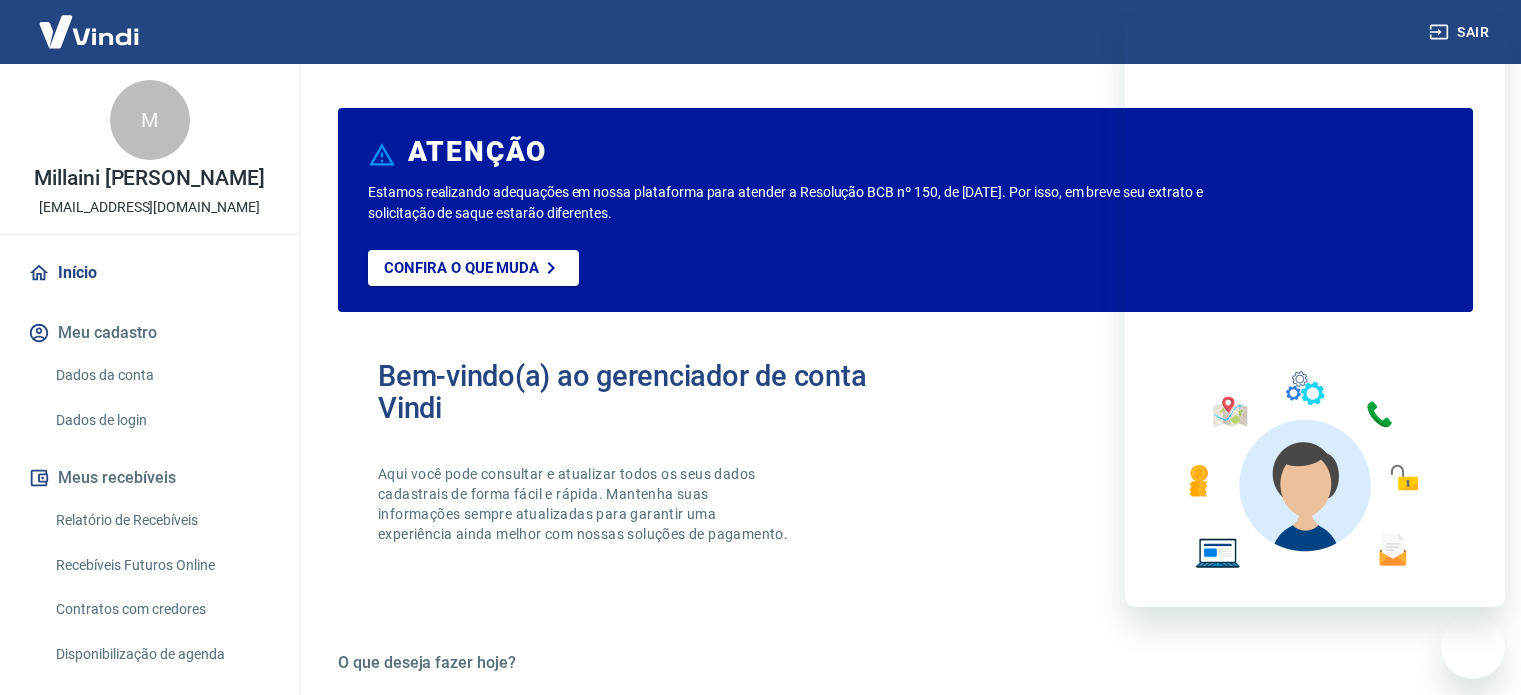 scroll, scrollTop: 0, scrollLeft: 0, axis: both 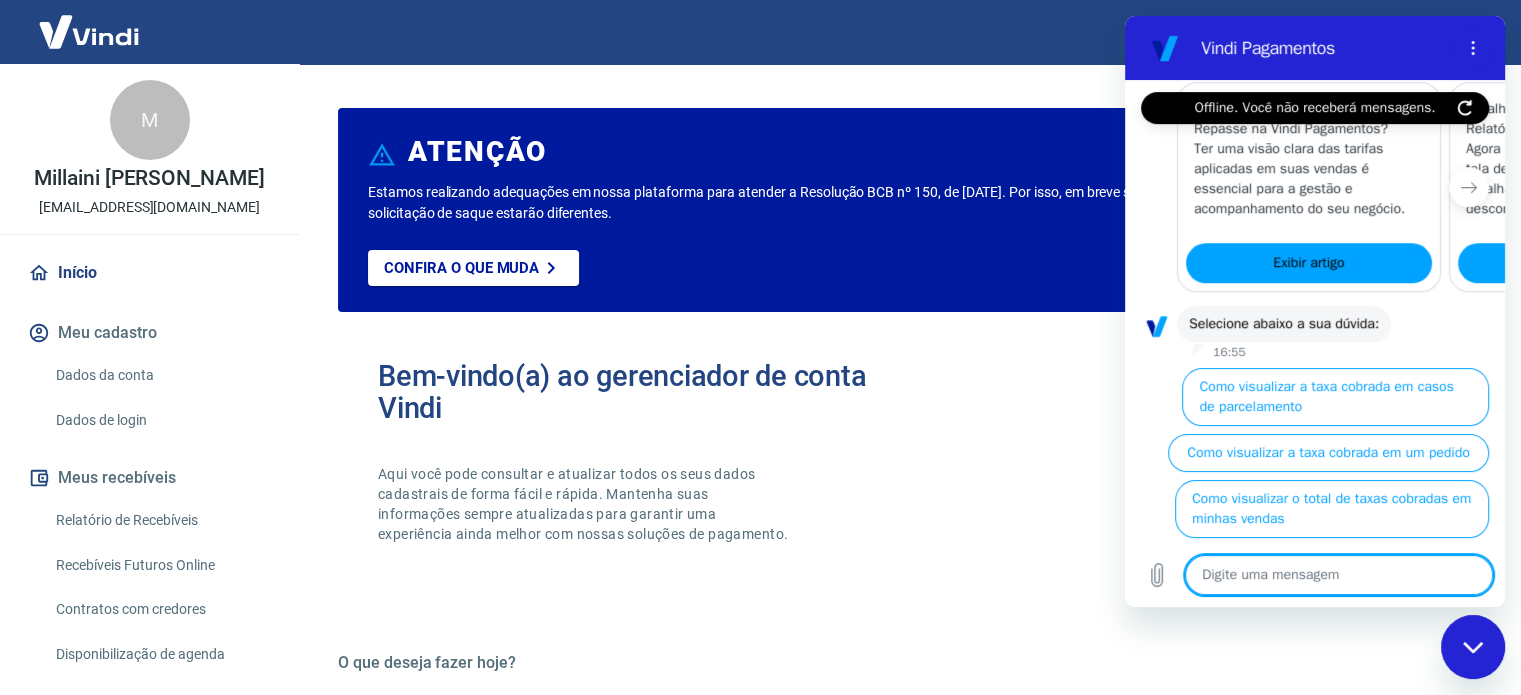 click at bounding box center [1339, 575] 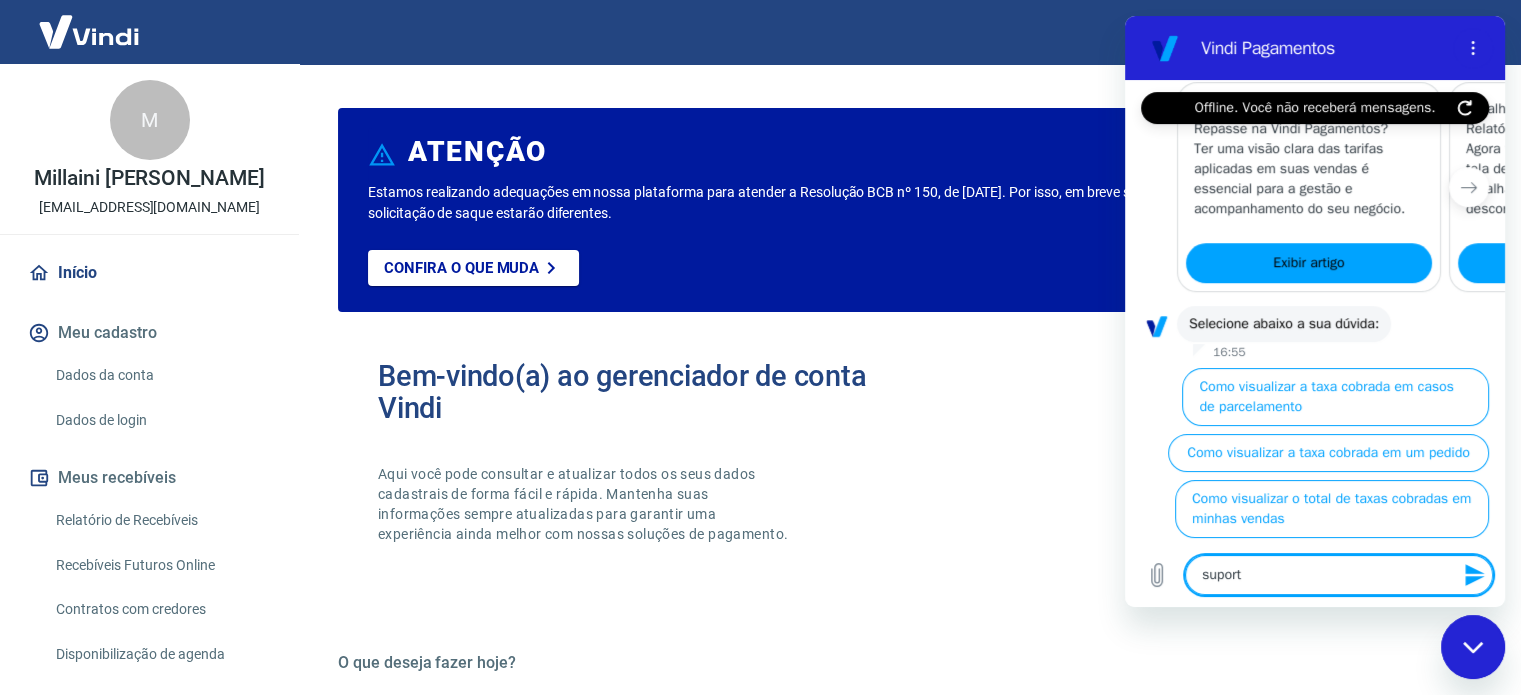 type on "suporte" 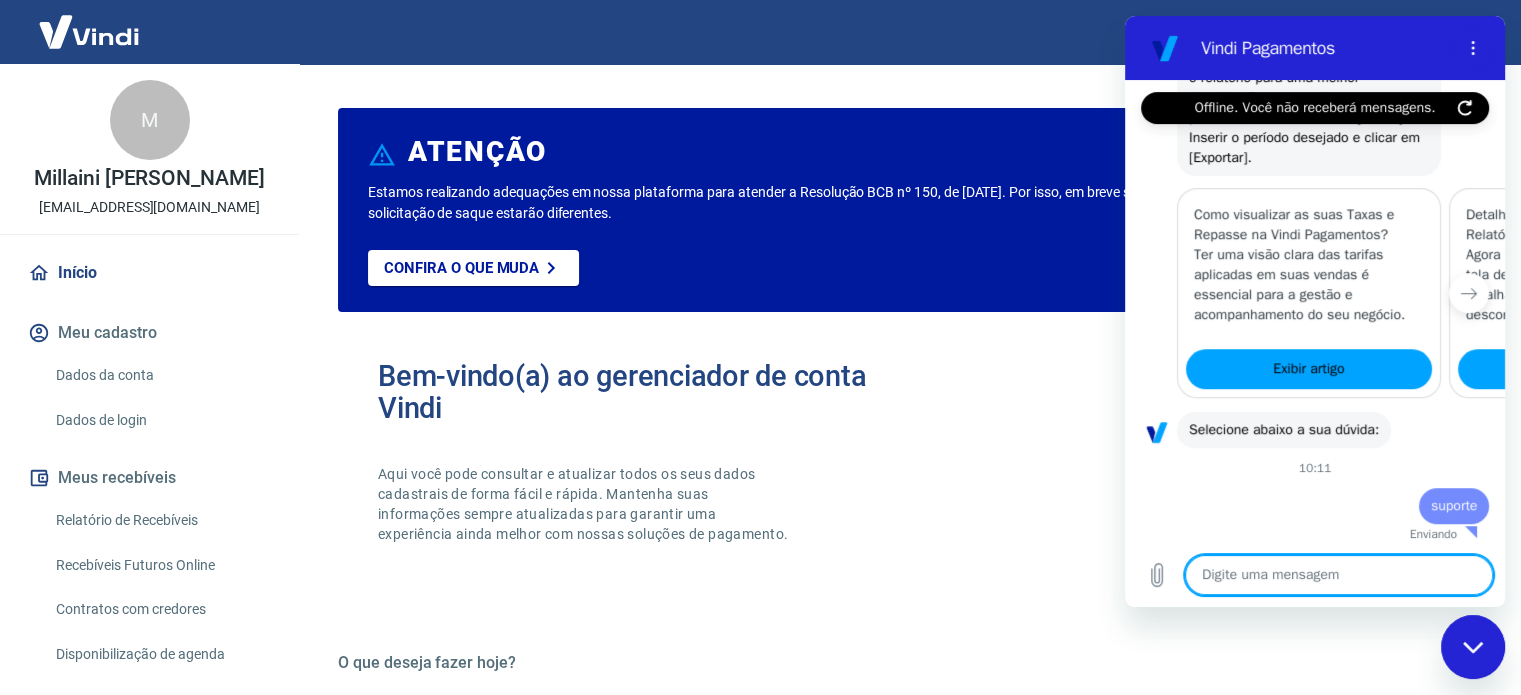 scroll, scrollTop: 981, scrollLeft: 0, axis: vertical 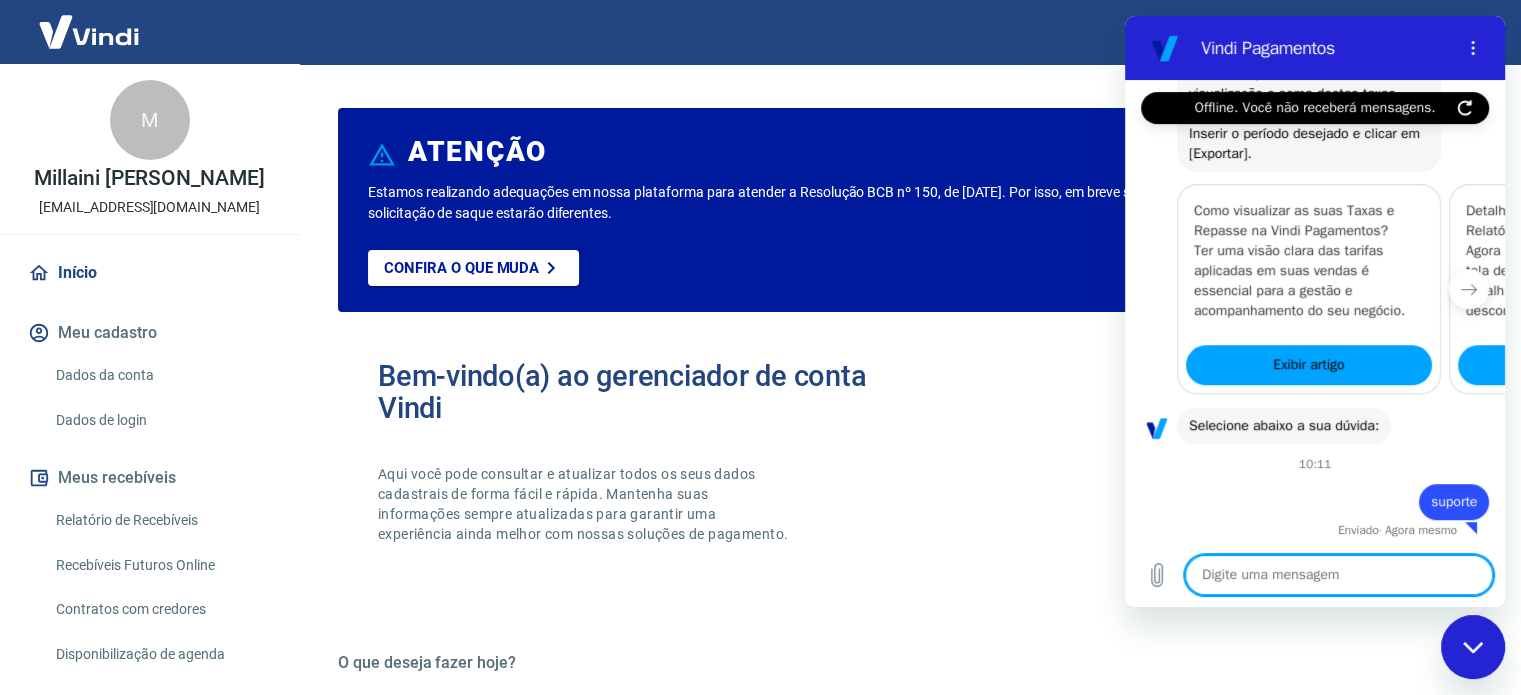click 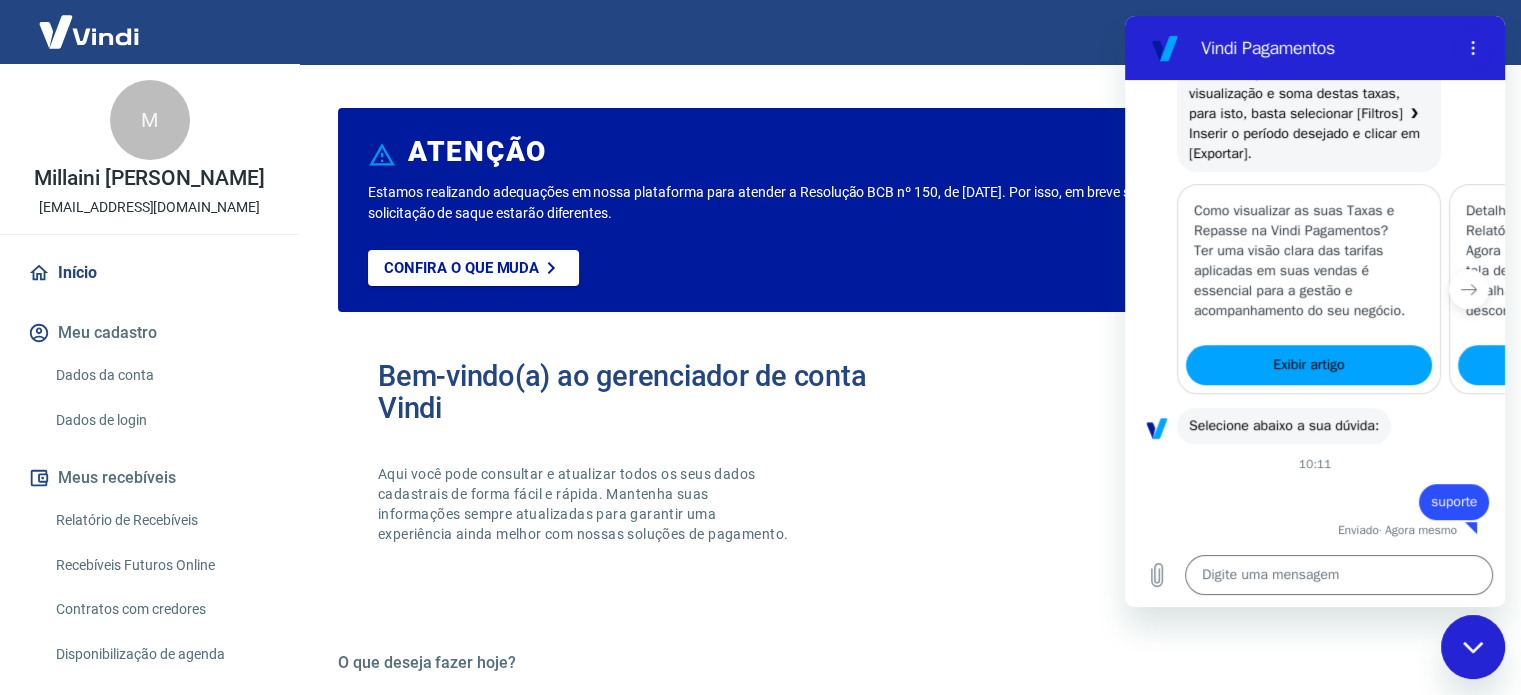 scroll, scrollTop: 1087, scrollLeft: 0, axis: vertical 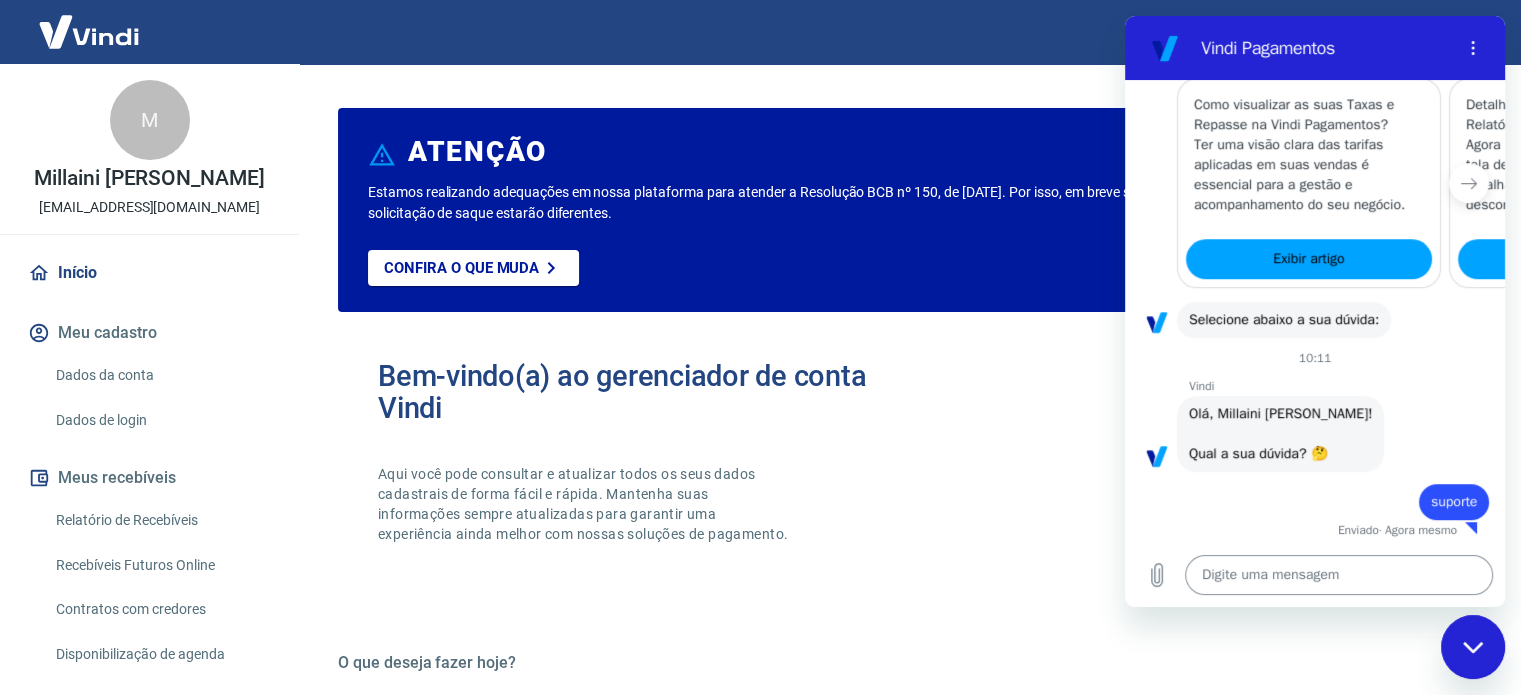 click at bounding box center (1339, 575) 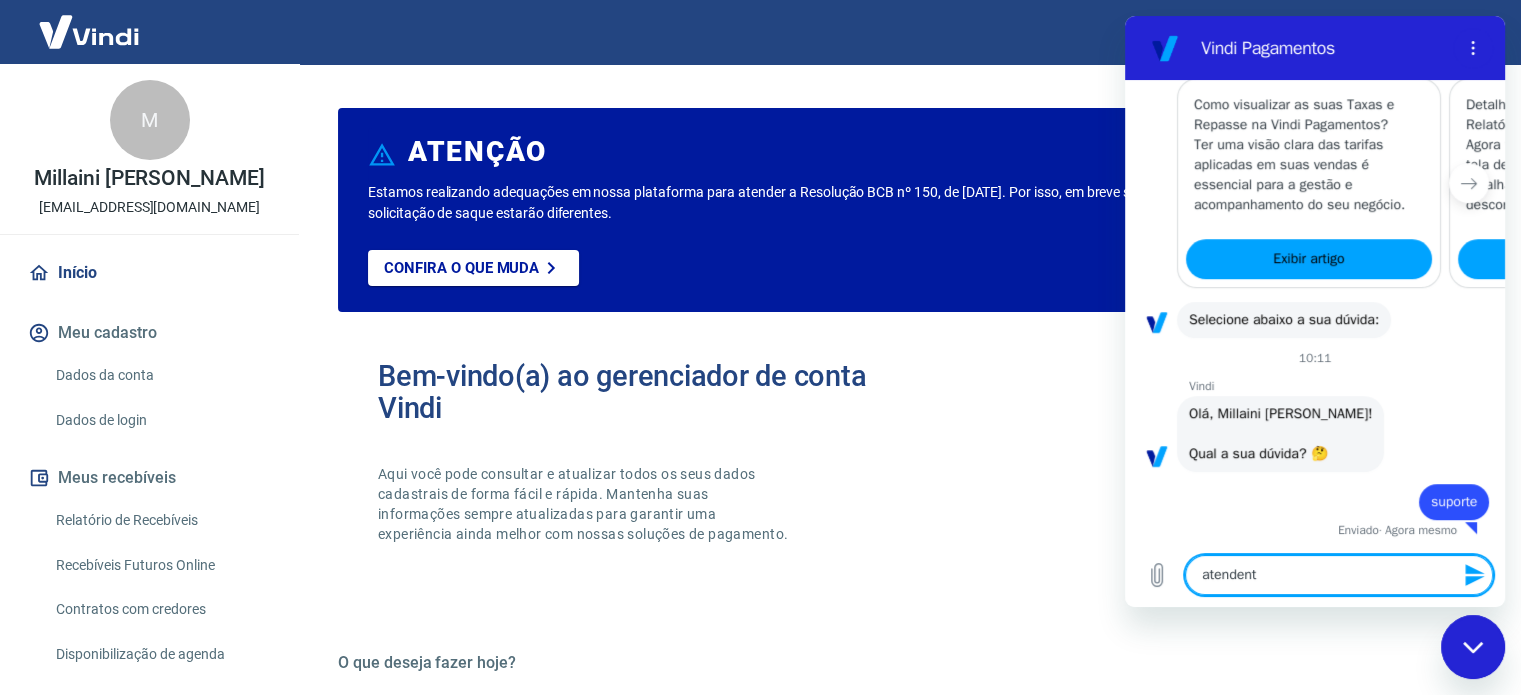 type on "atendente" 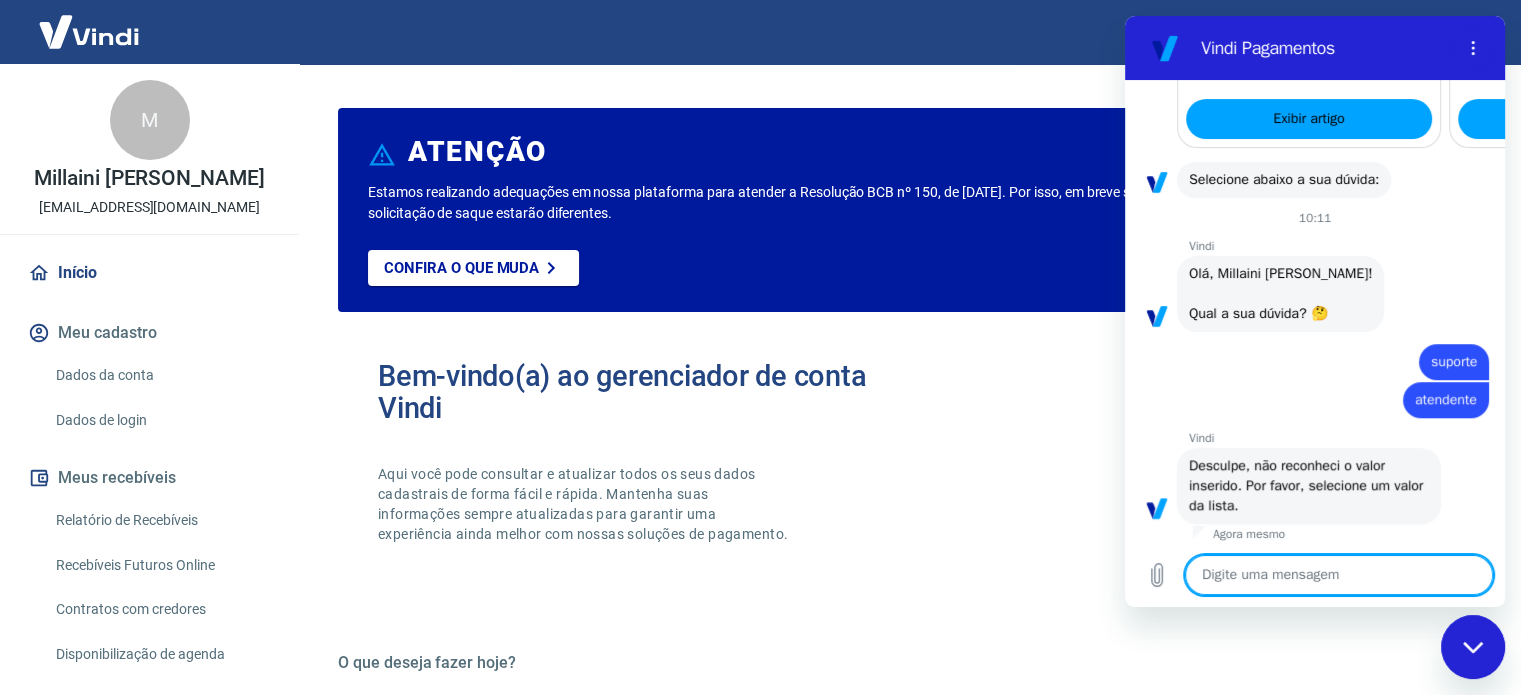 scroll, scrollTop: 1231, scrollLeft: 0, axis: vertical 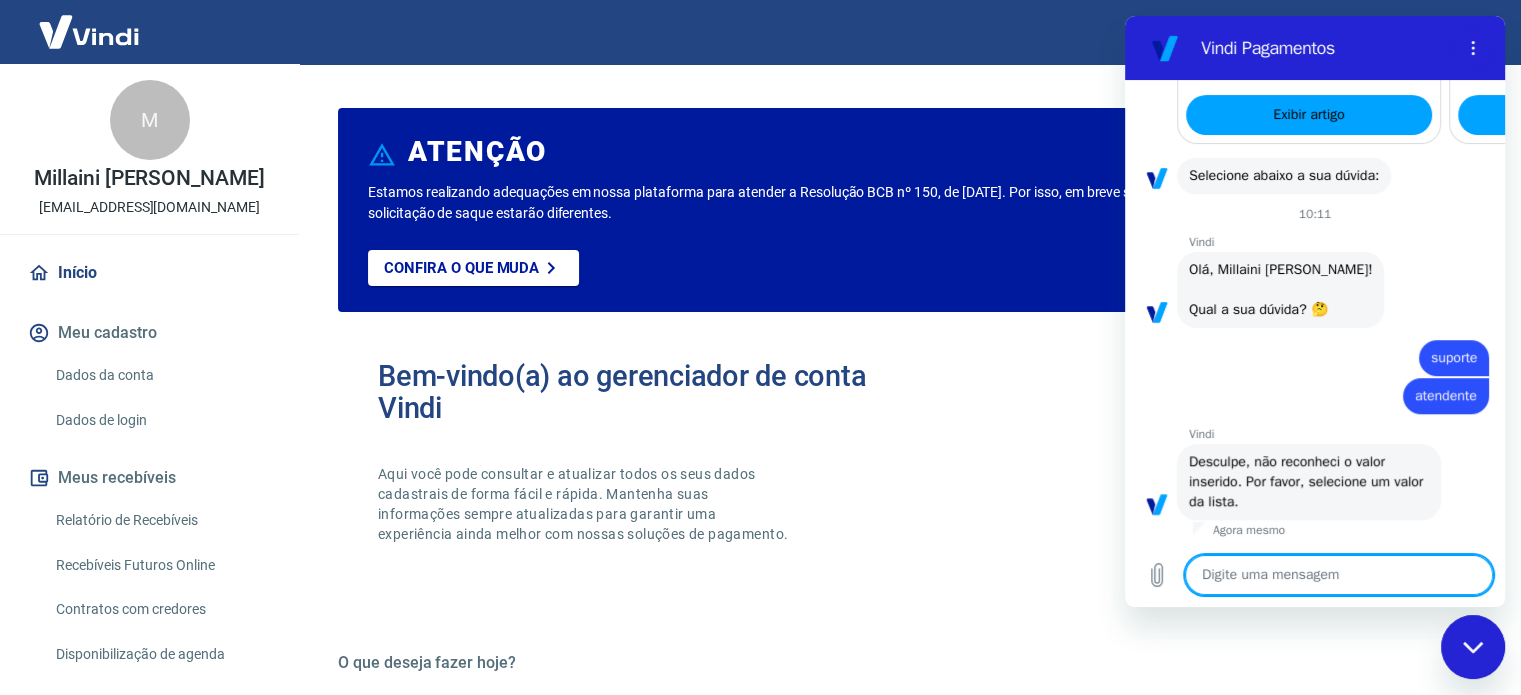 click at bounding box center [1339, 575] 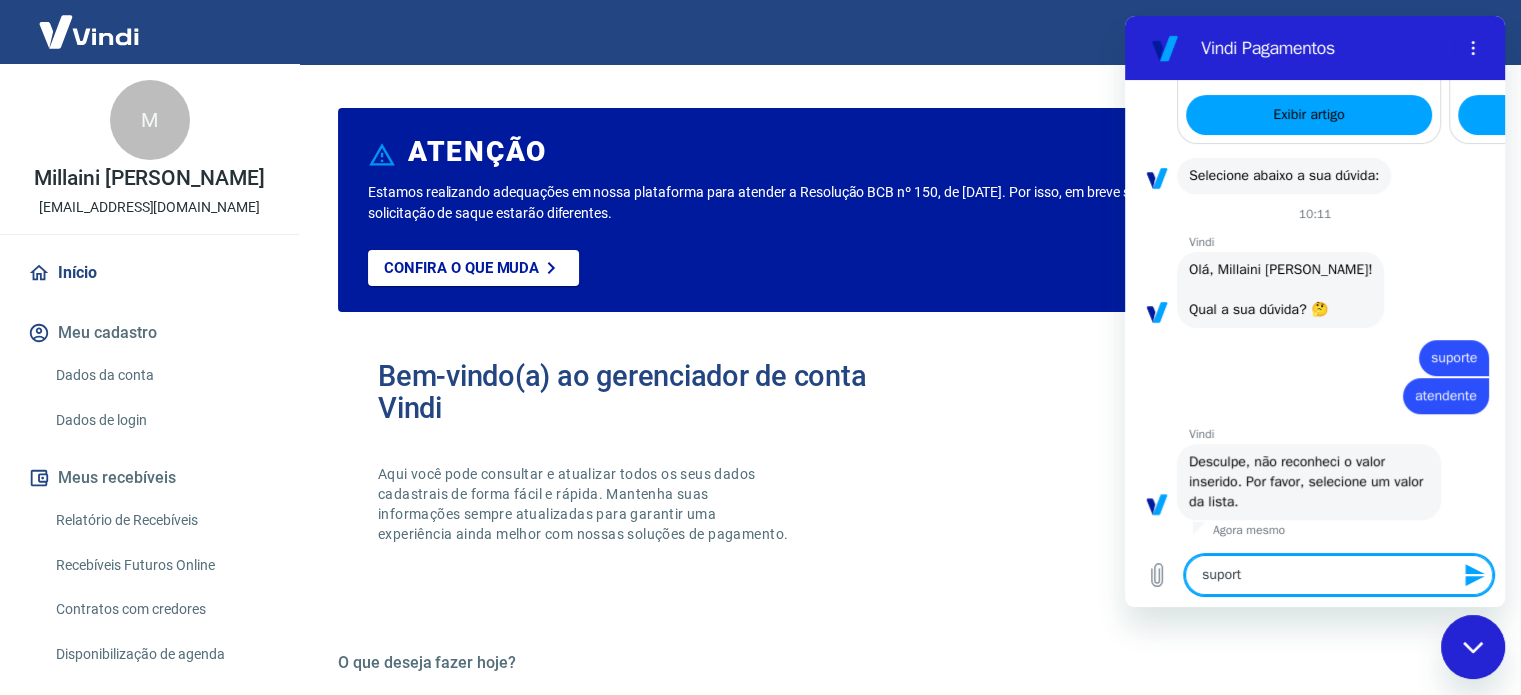 type on "suporte" 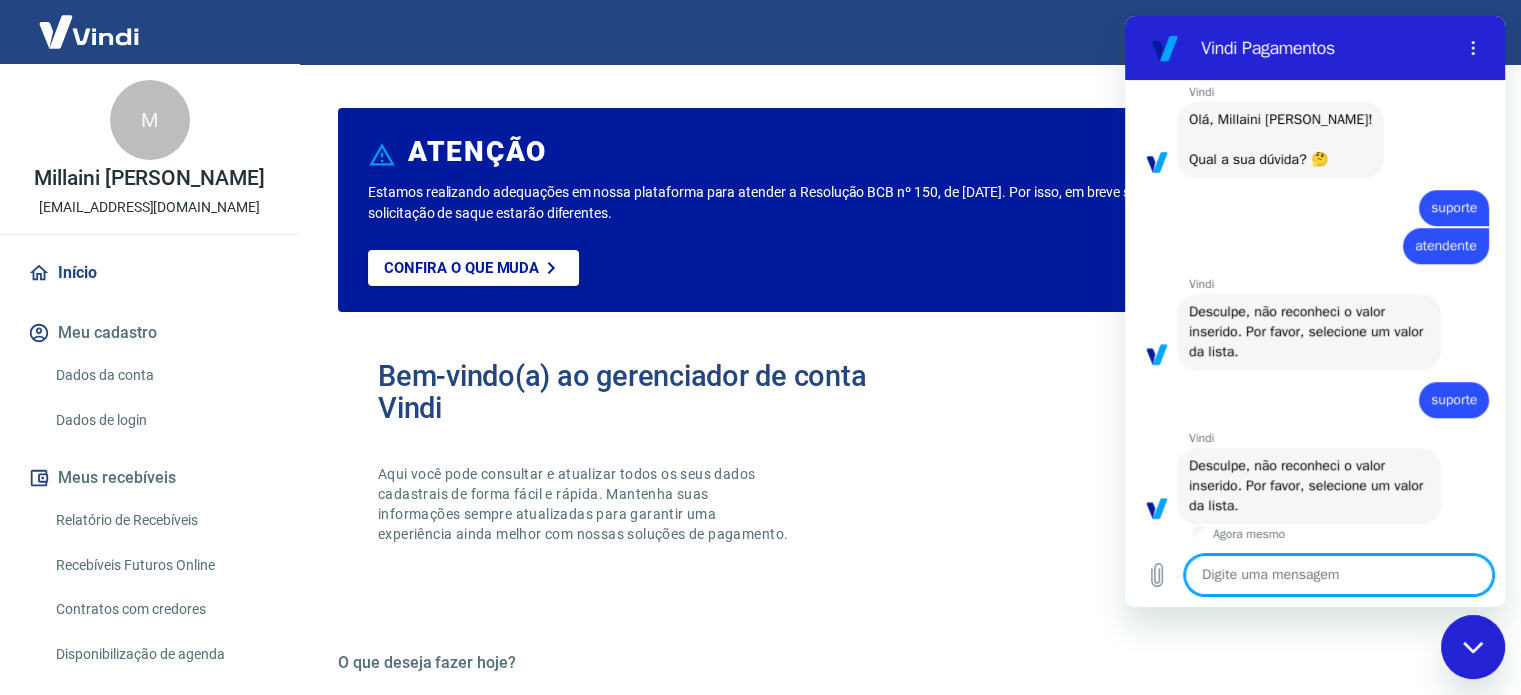 scroll, scrollTop: 1385, scrollLeft: 0, axis: vertical 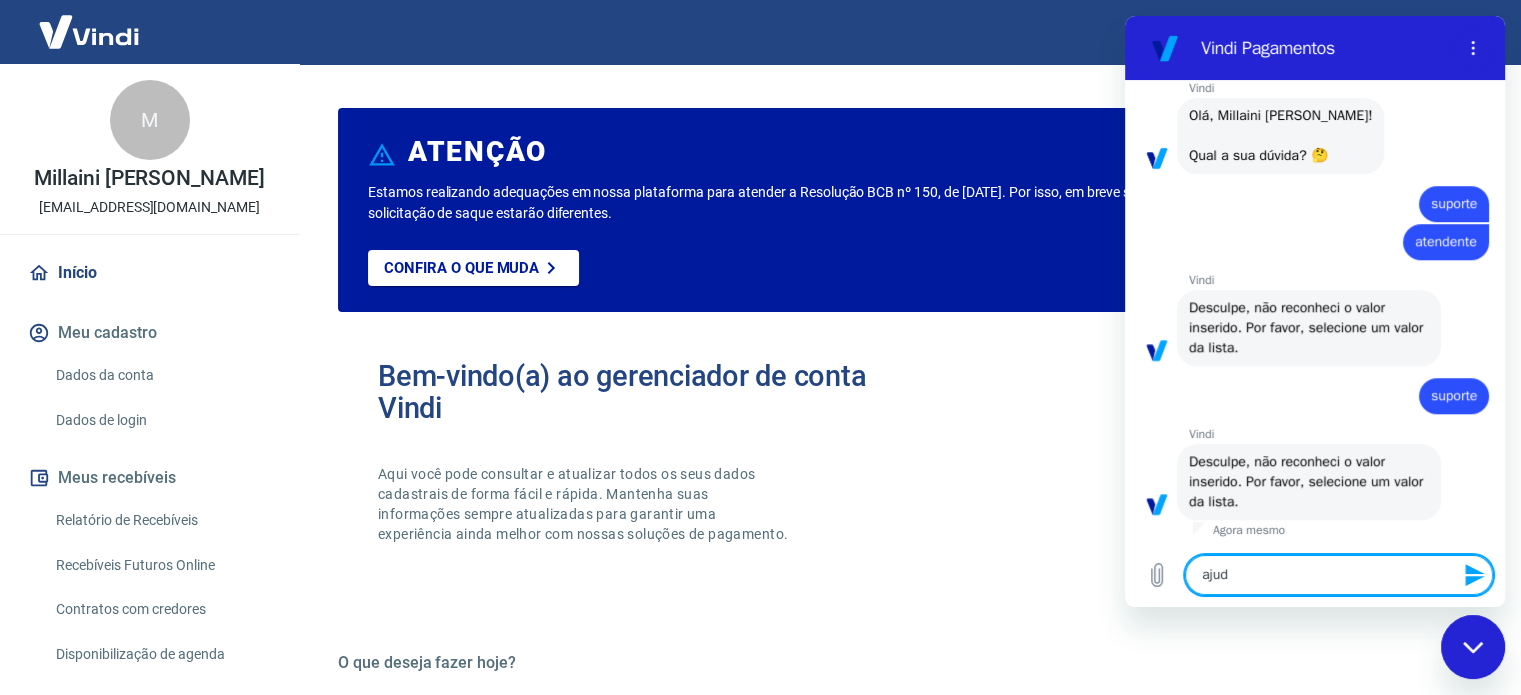 type on "ajuda" 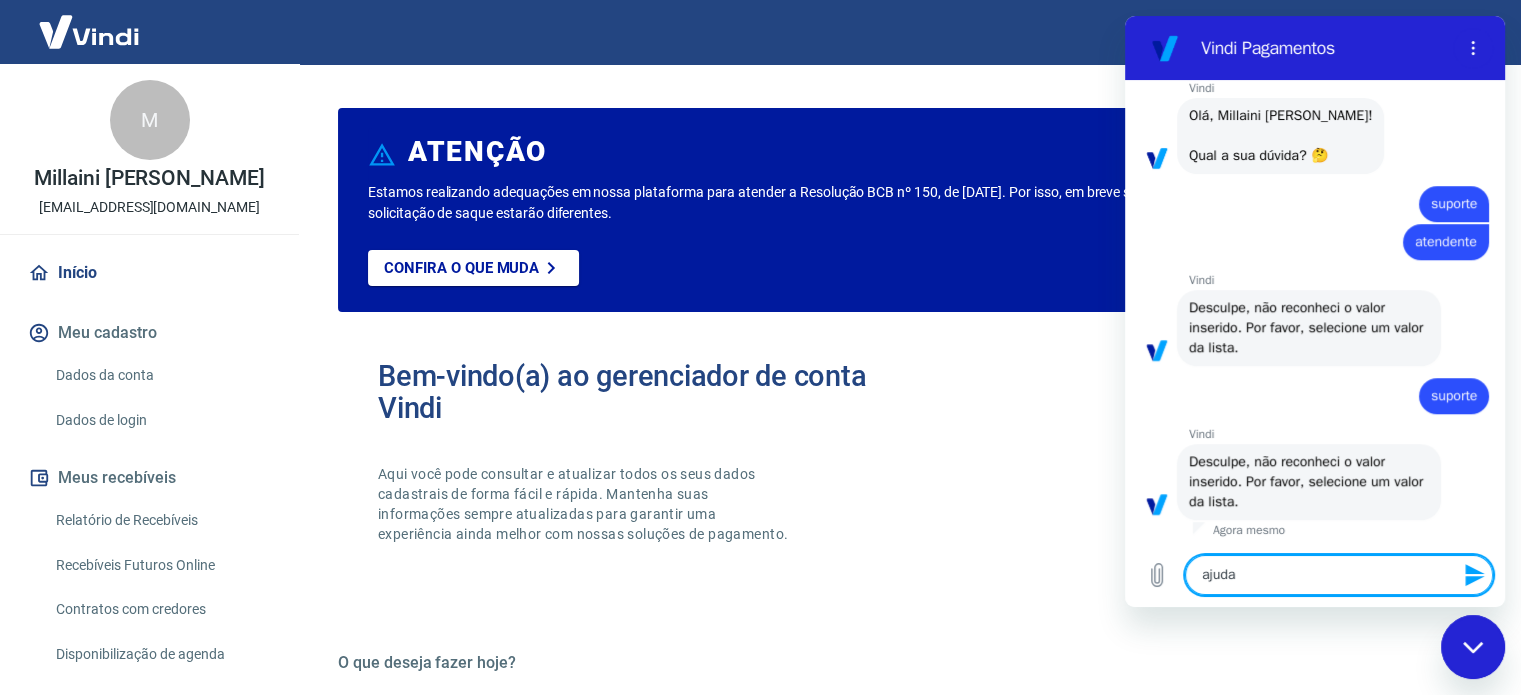 type 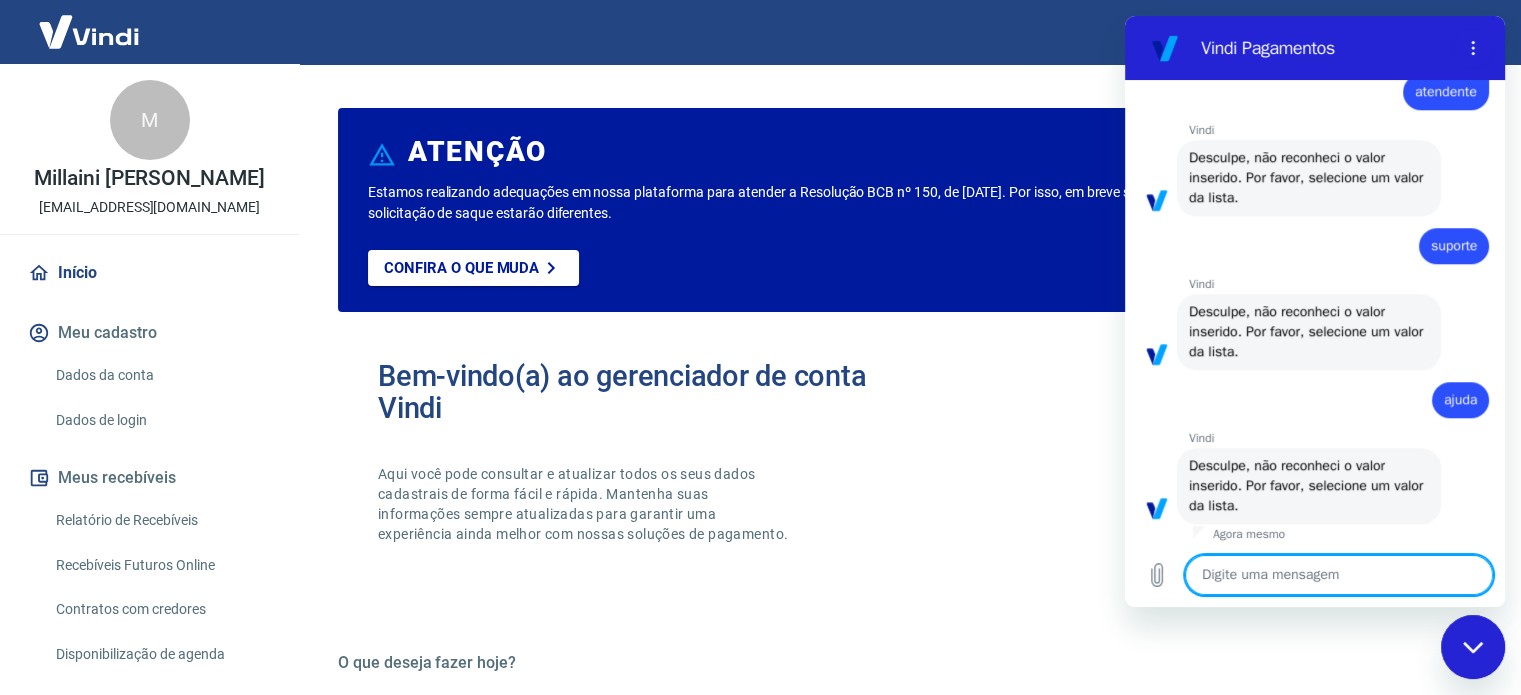 scroll, scrollTop: 1539, scrollLeft: 0, axis: vertical 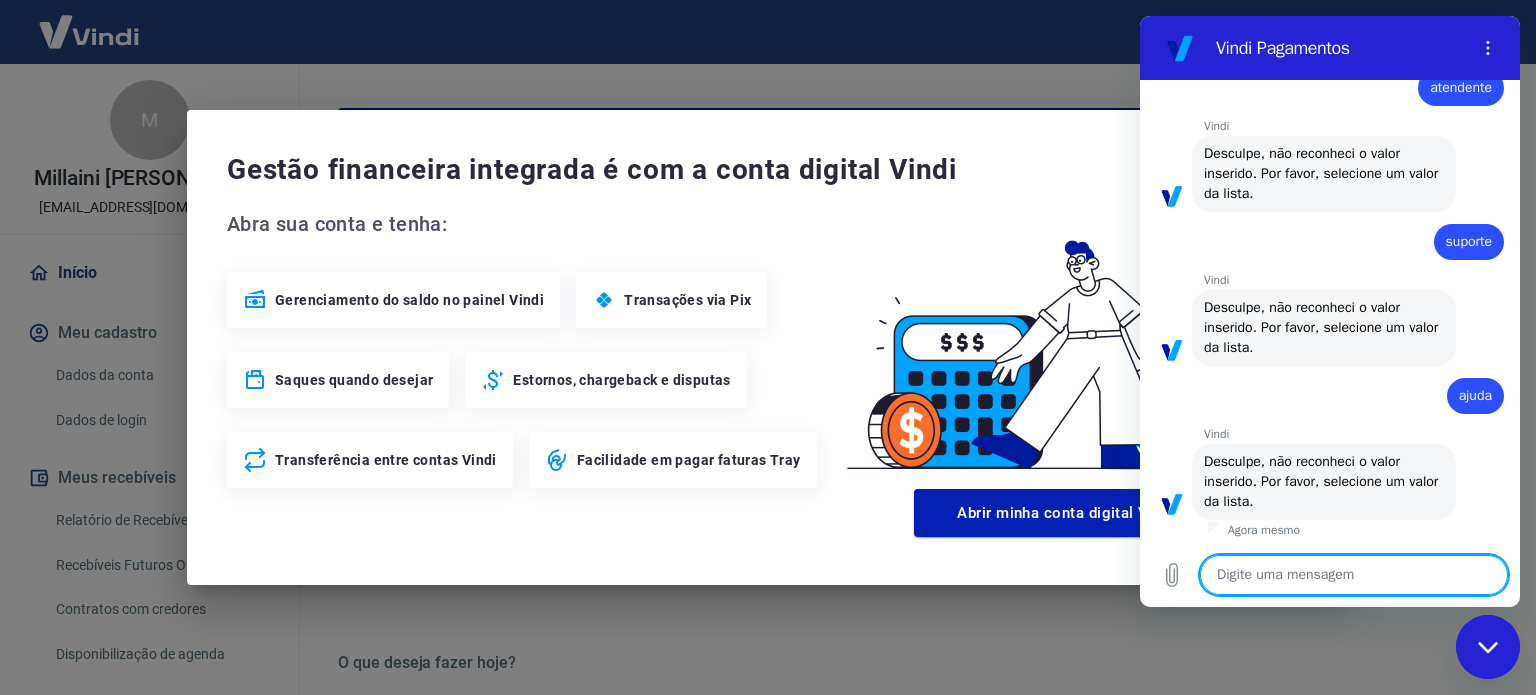 click at bounding box center (1354, 575) 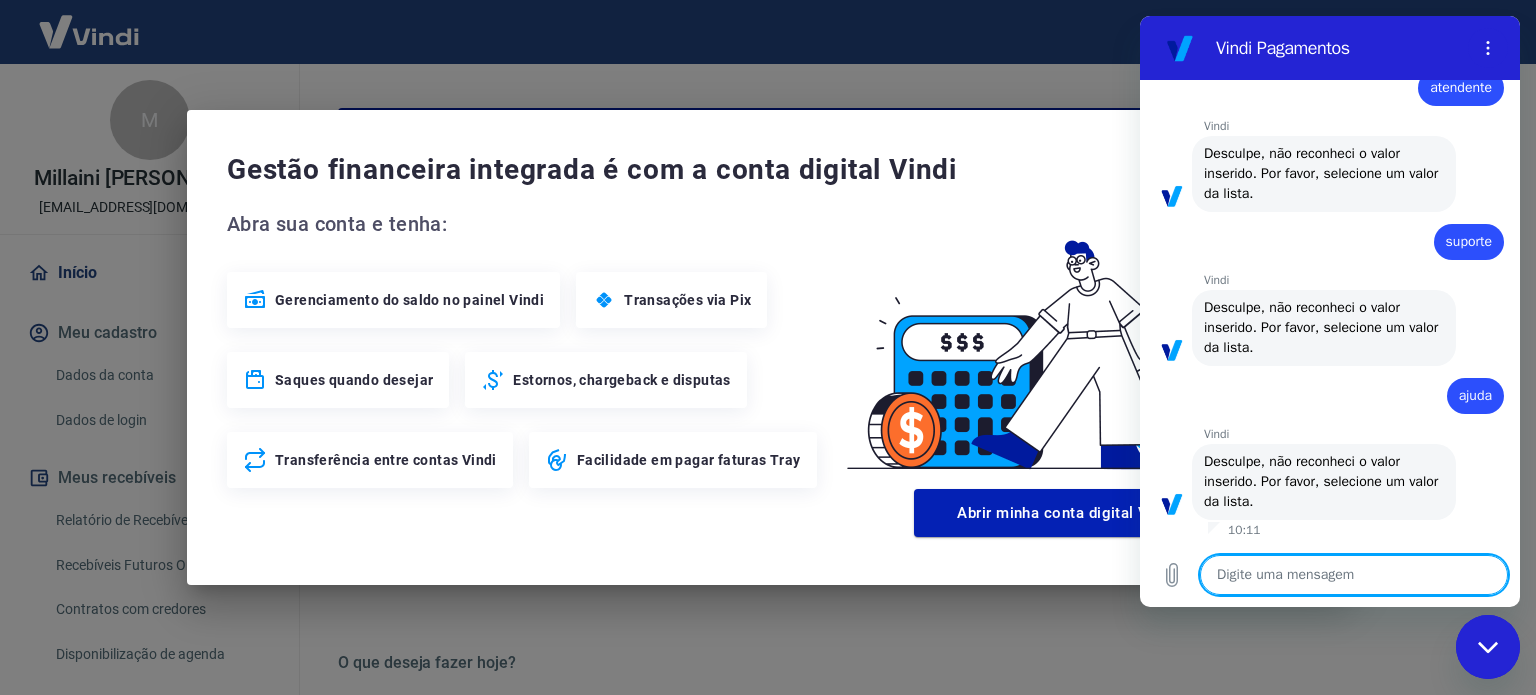 type on "s" 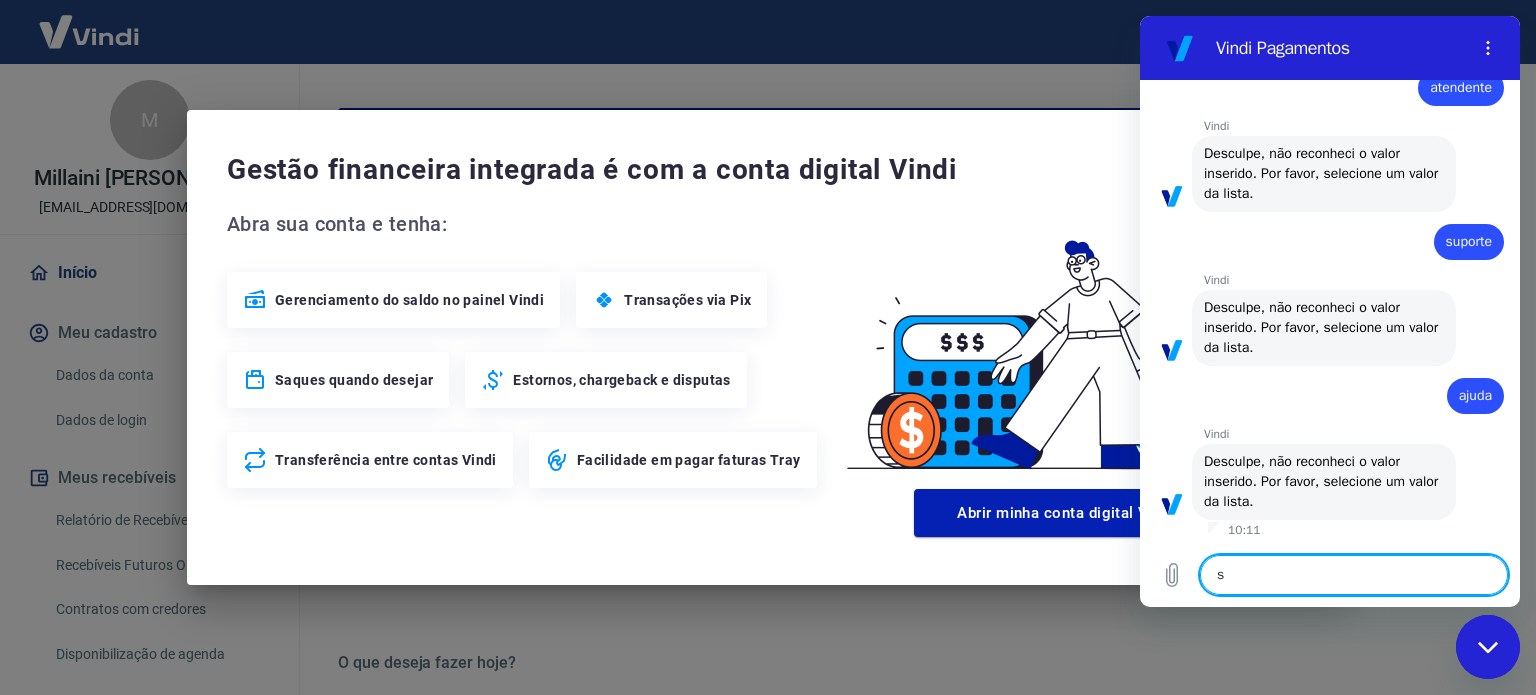 type on "su" 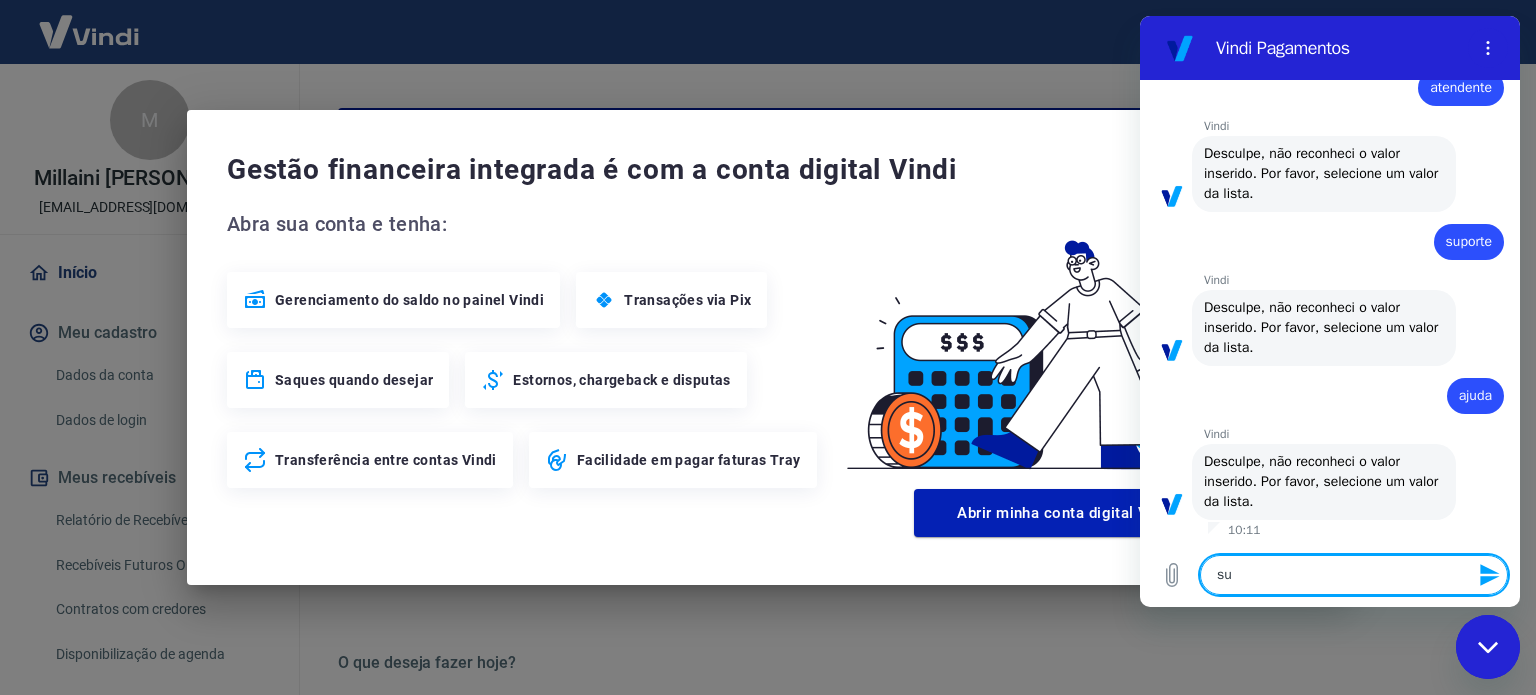 type on "sup" 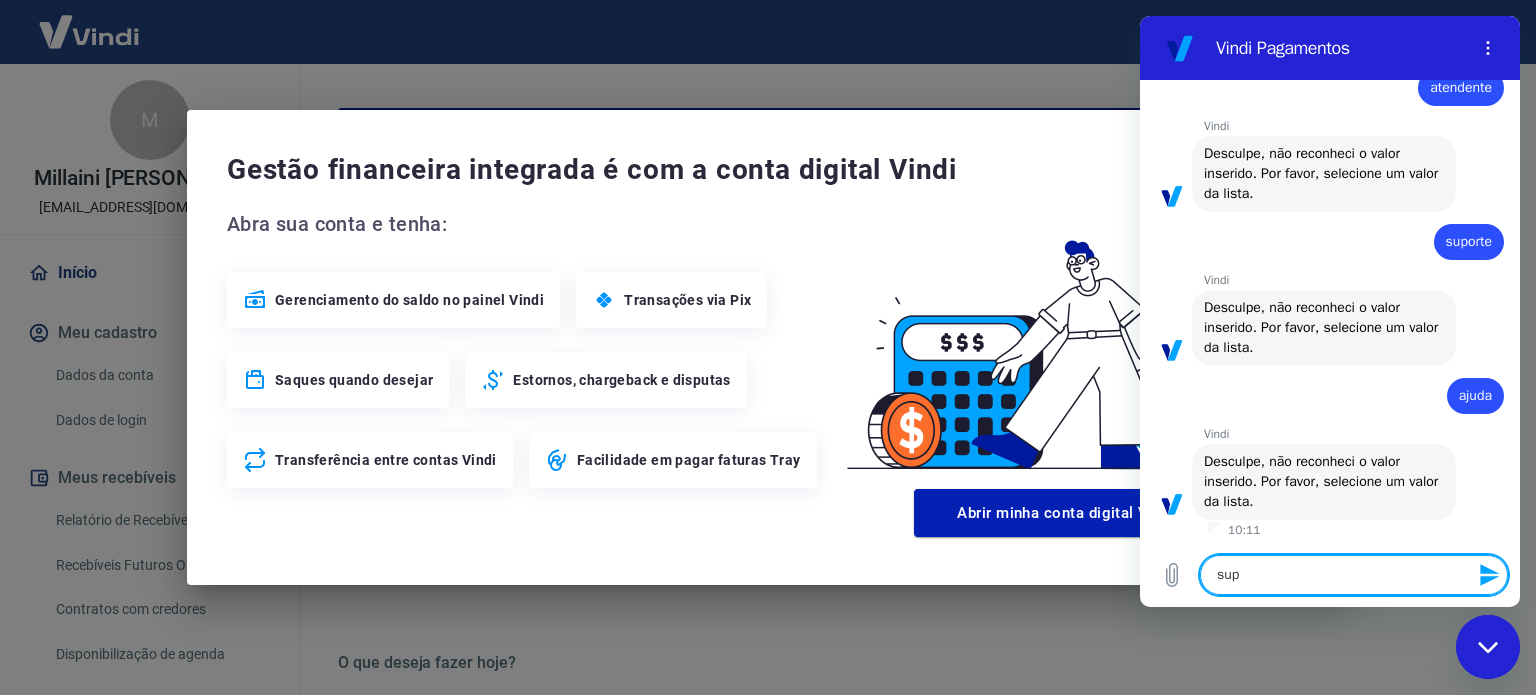 type on "supo" 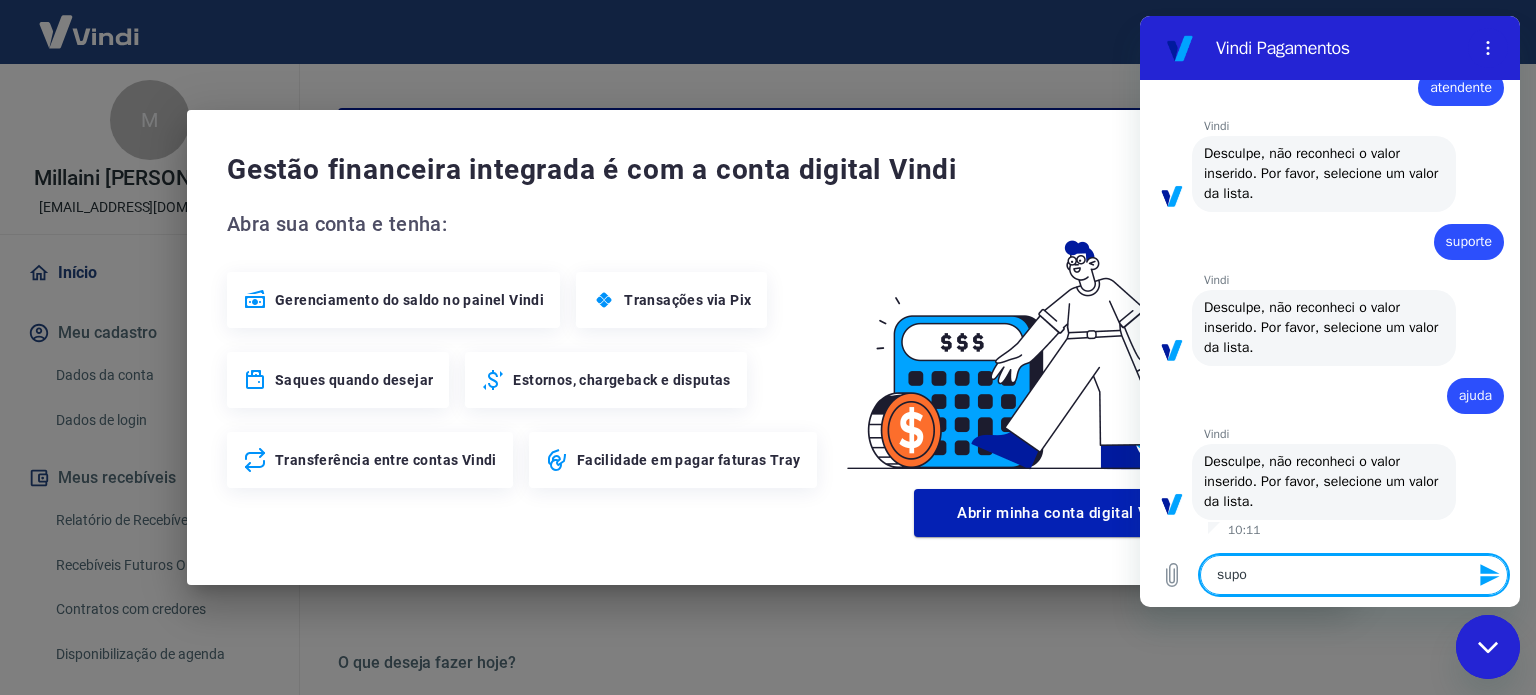 type on "supor" 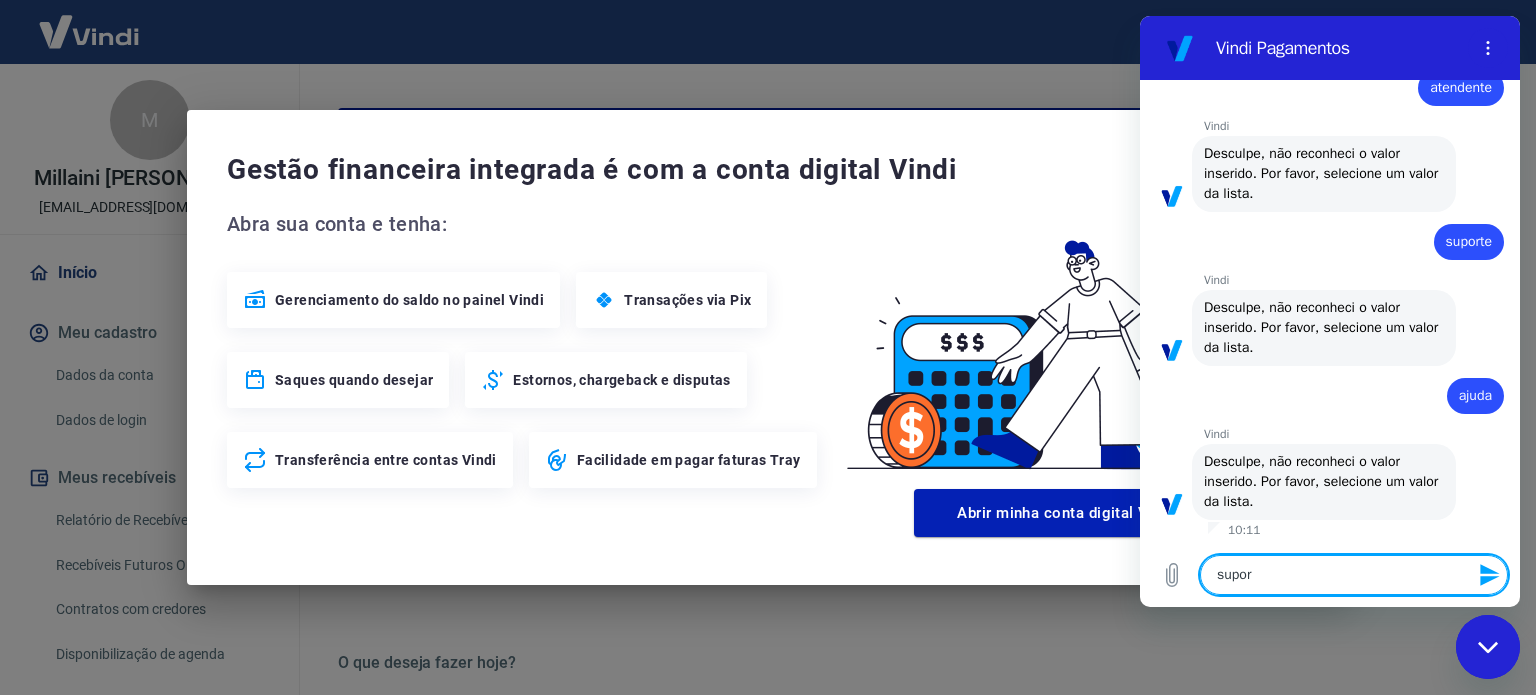 type on "suport" 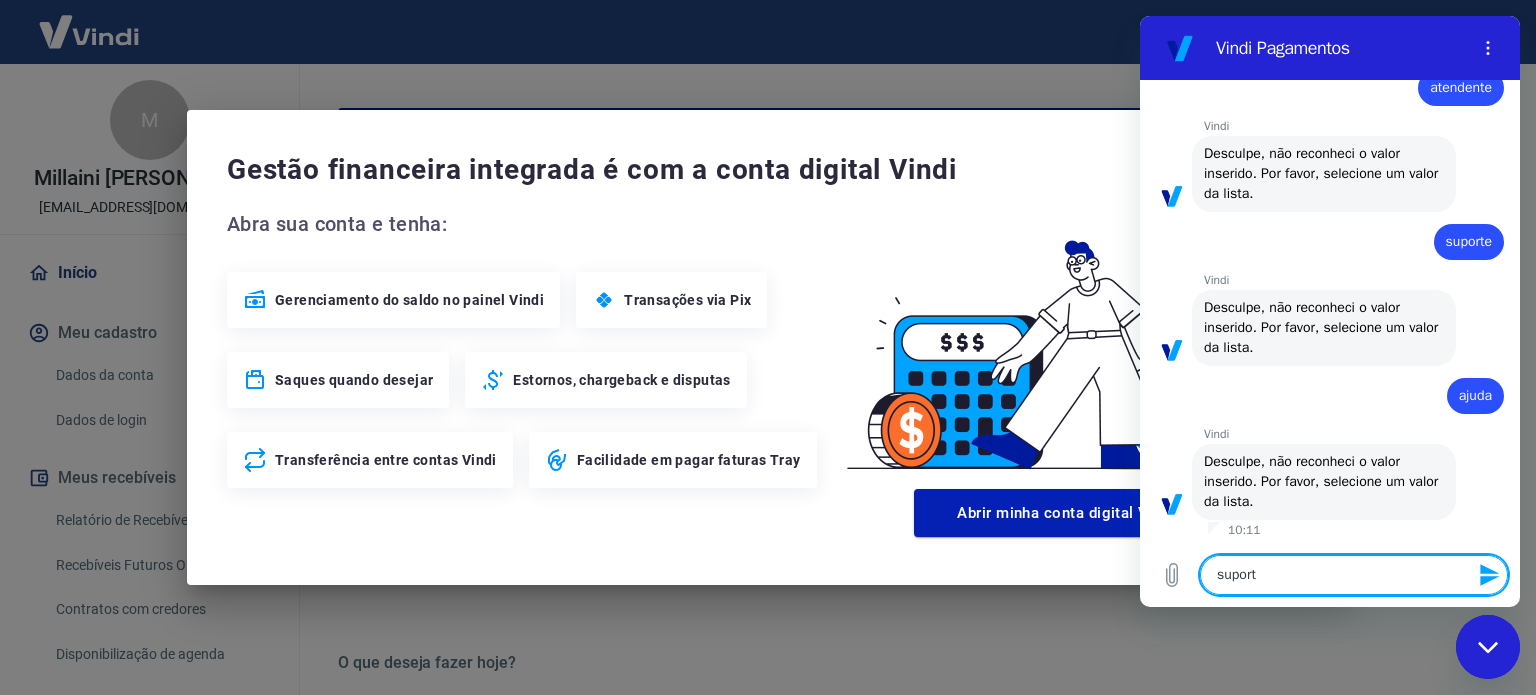type on "suporte" 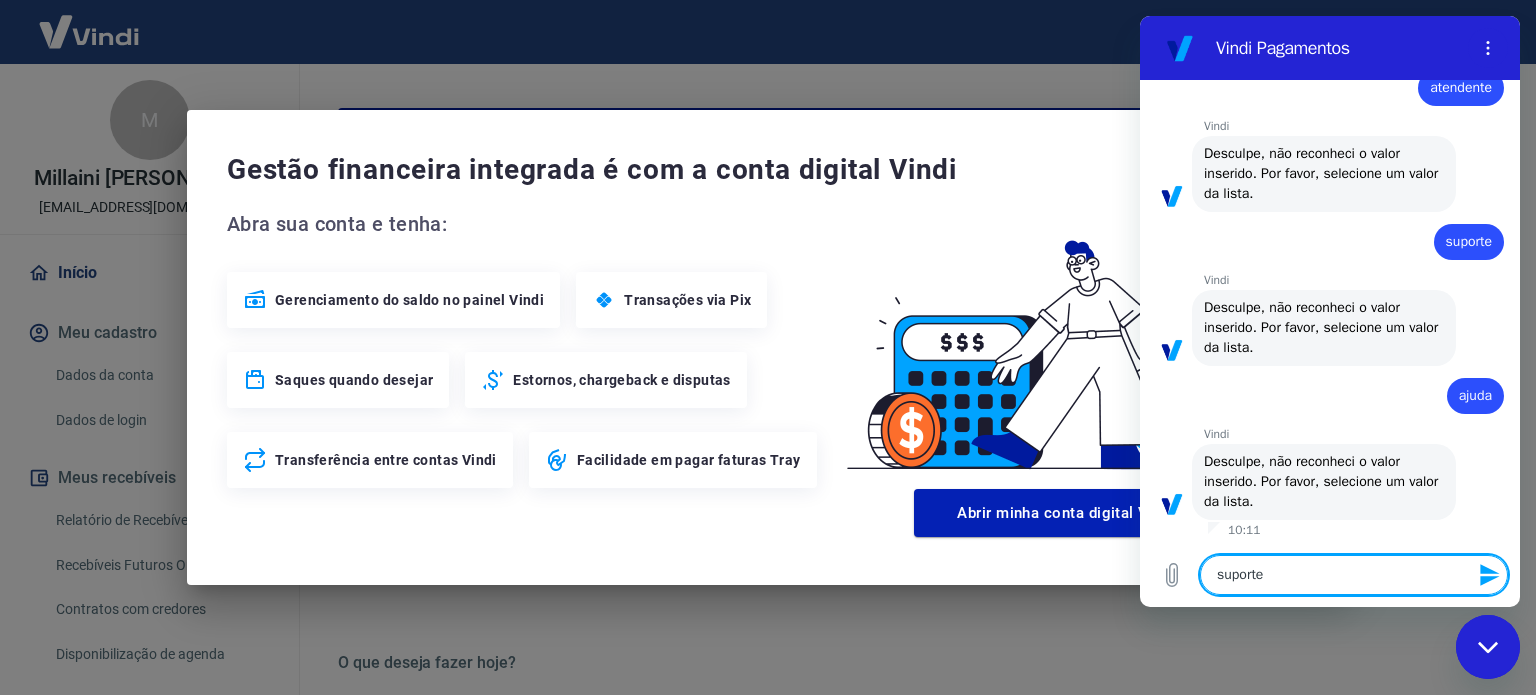 type 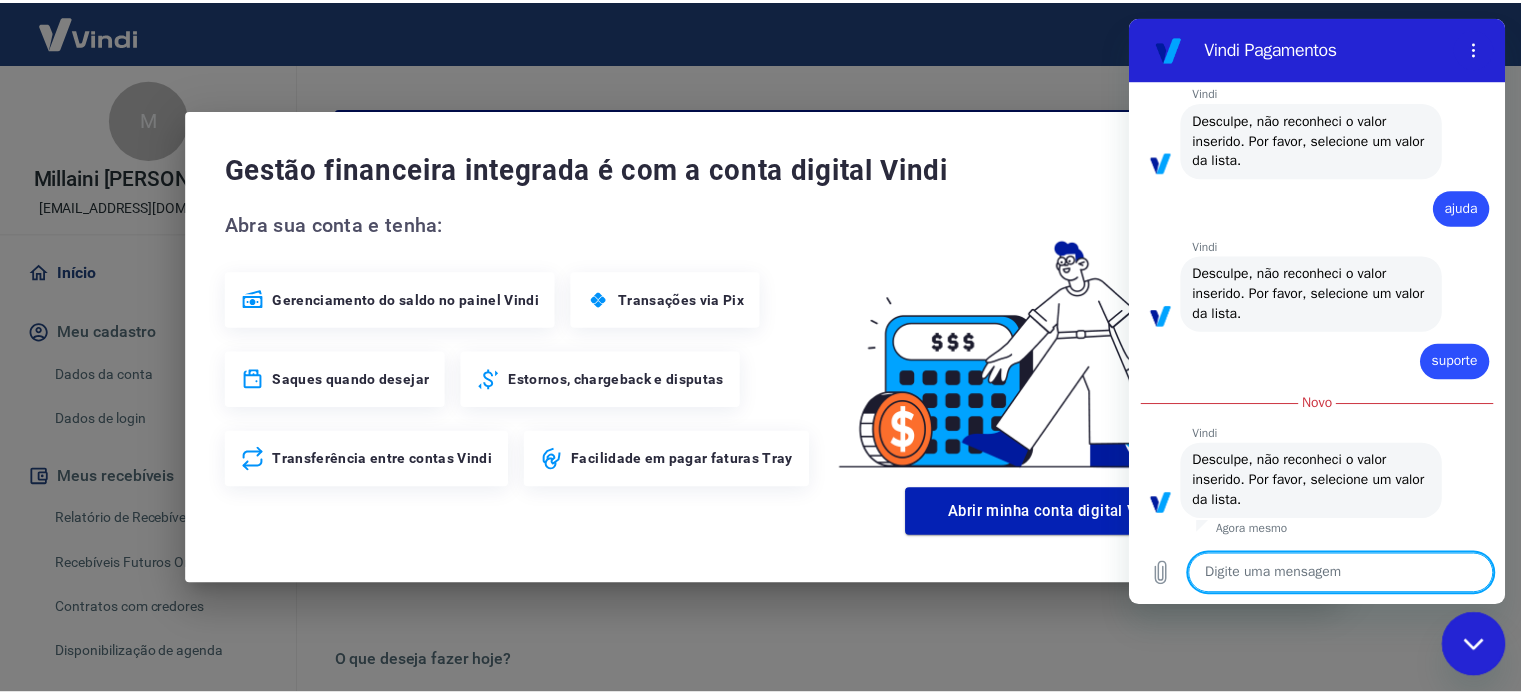 scroll, scrollTop: 389, scrollLeft: 0, axis: vertical 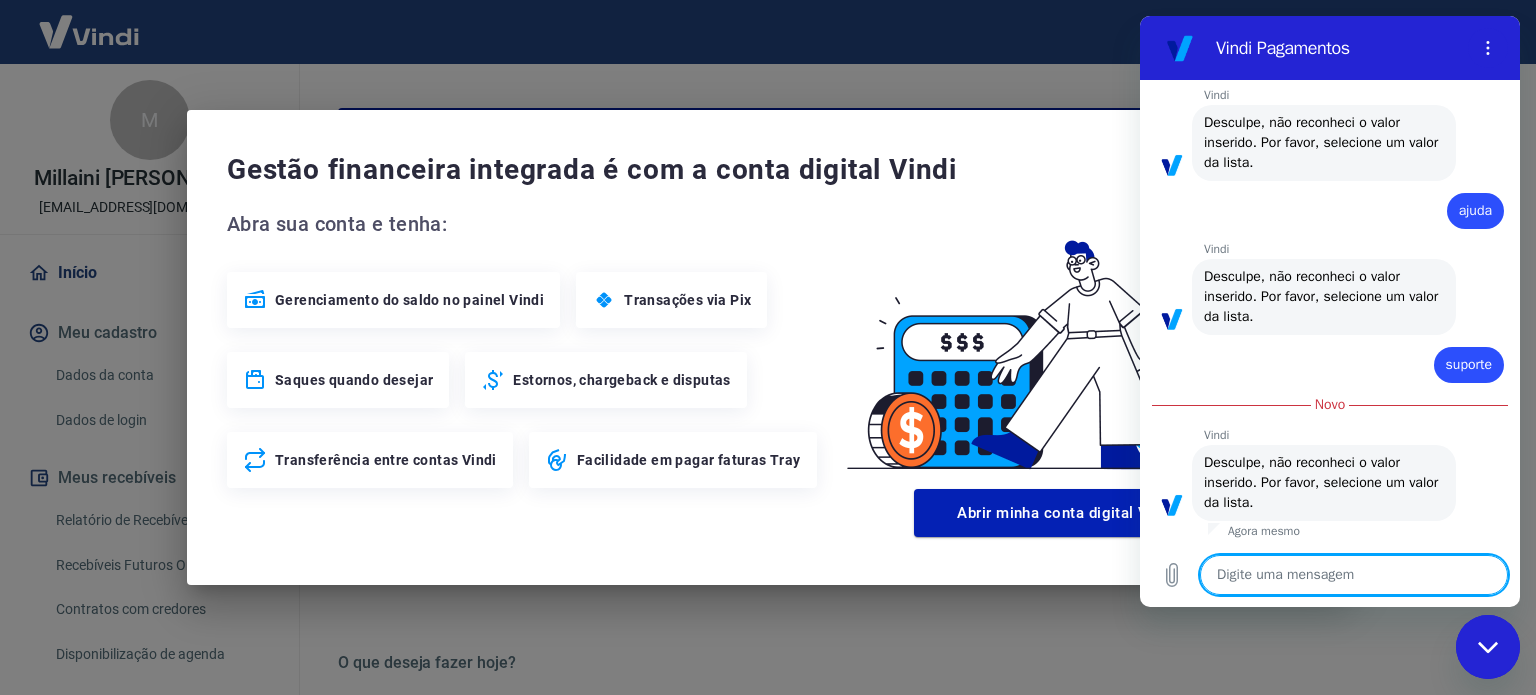 click on "Gestão financeira integrada é com a conta digital Vindi Abra sua conta e tenha: Gerenciamento do saldo no painel Vindi Transações via Pix Saques quando desejar Estornos, chargeback e disputas Transferência entre contas Vindi Facilidade em pagar faturas Tray Abrir minha conta digital Vindi" at bounding box center (768, 347) 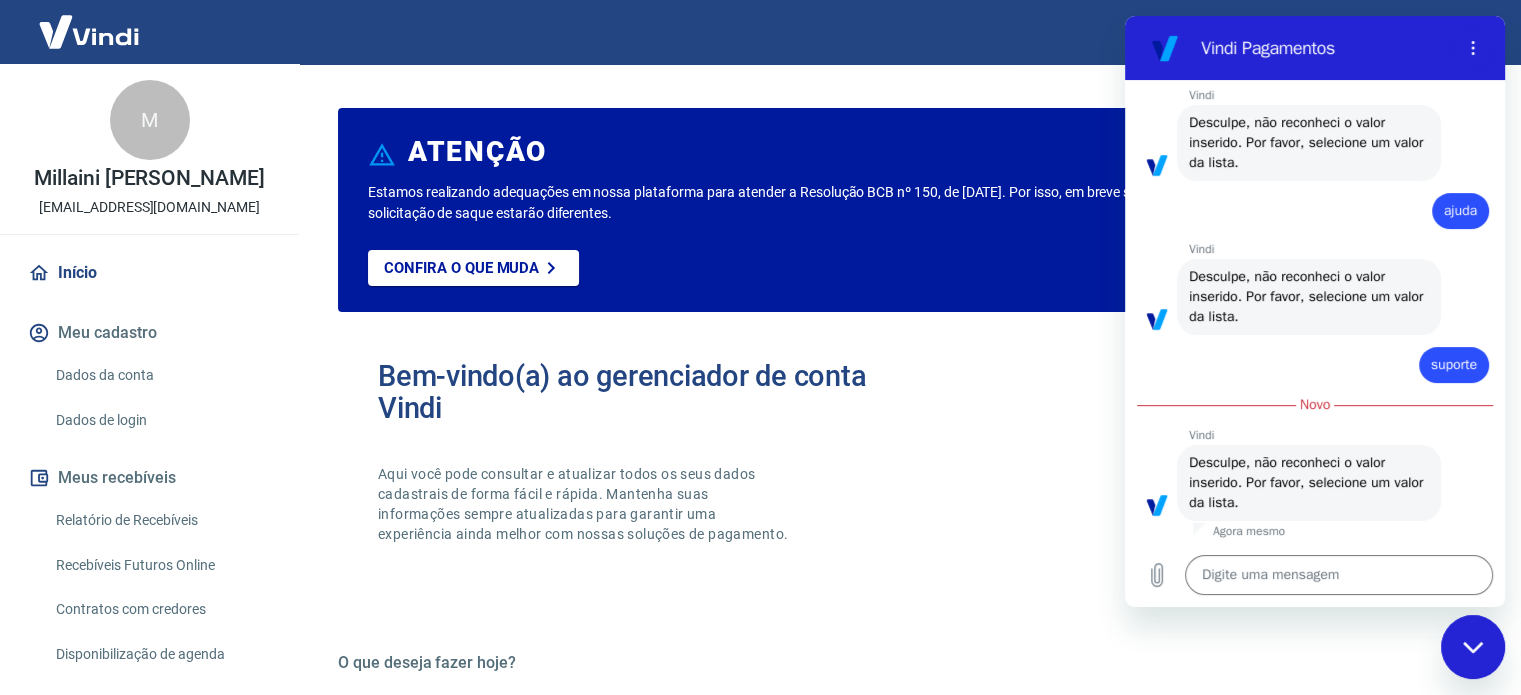 click 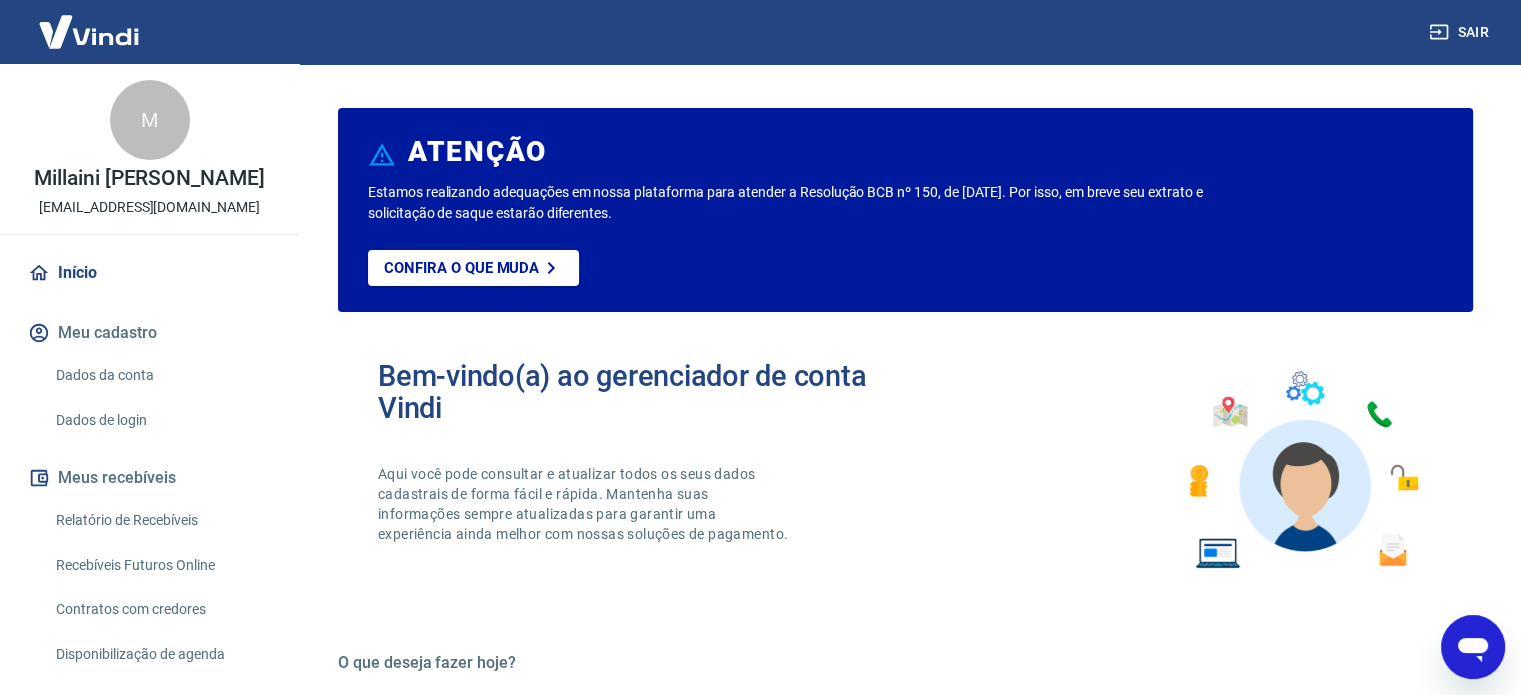 scroll, scrollTop: 392, scrollLeft: 0, axis: vertical 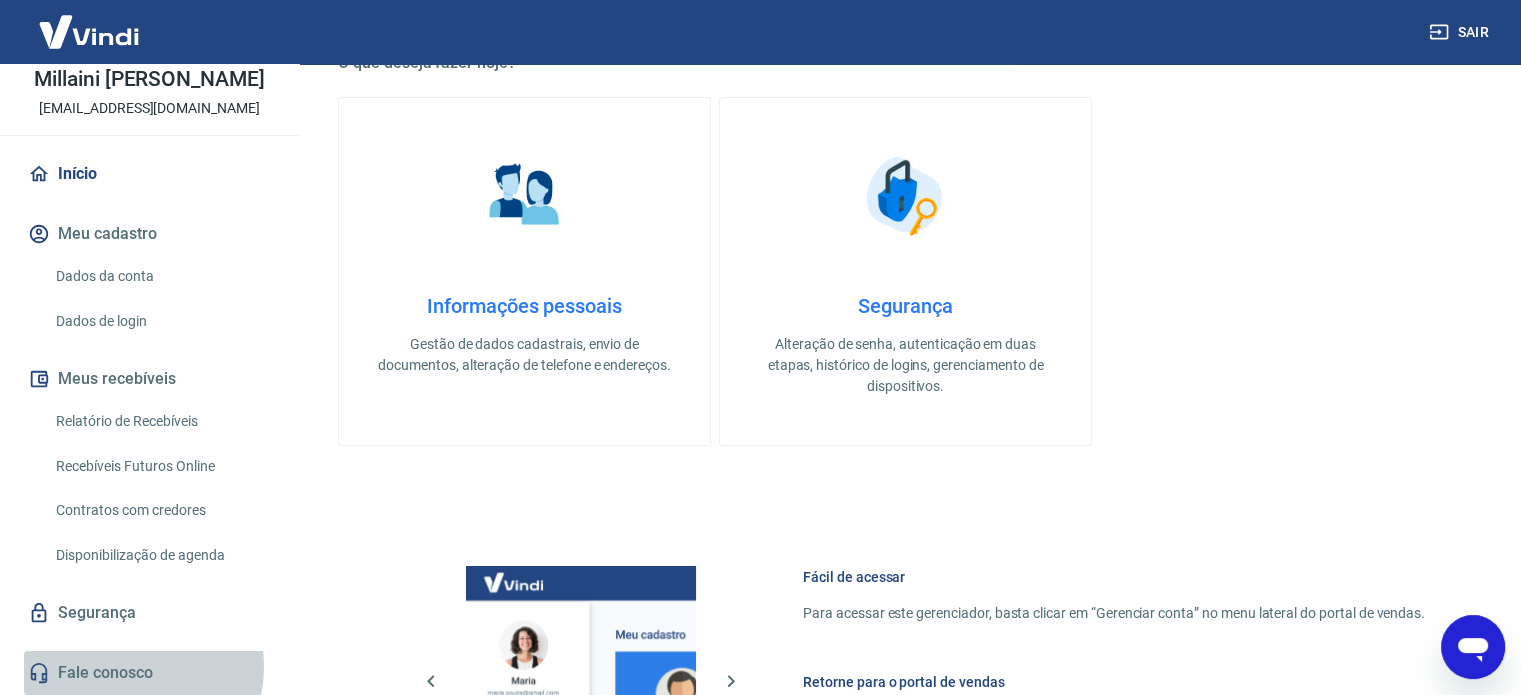 click on "Fale conosco" at bounding box center [149, 673] 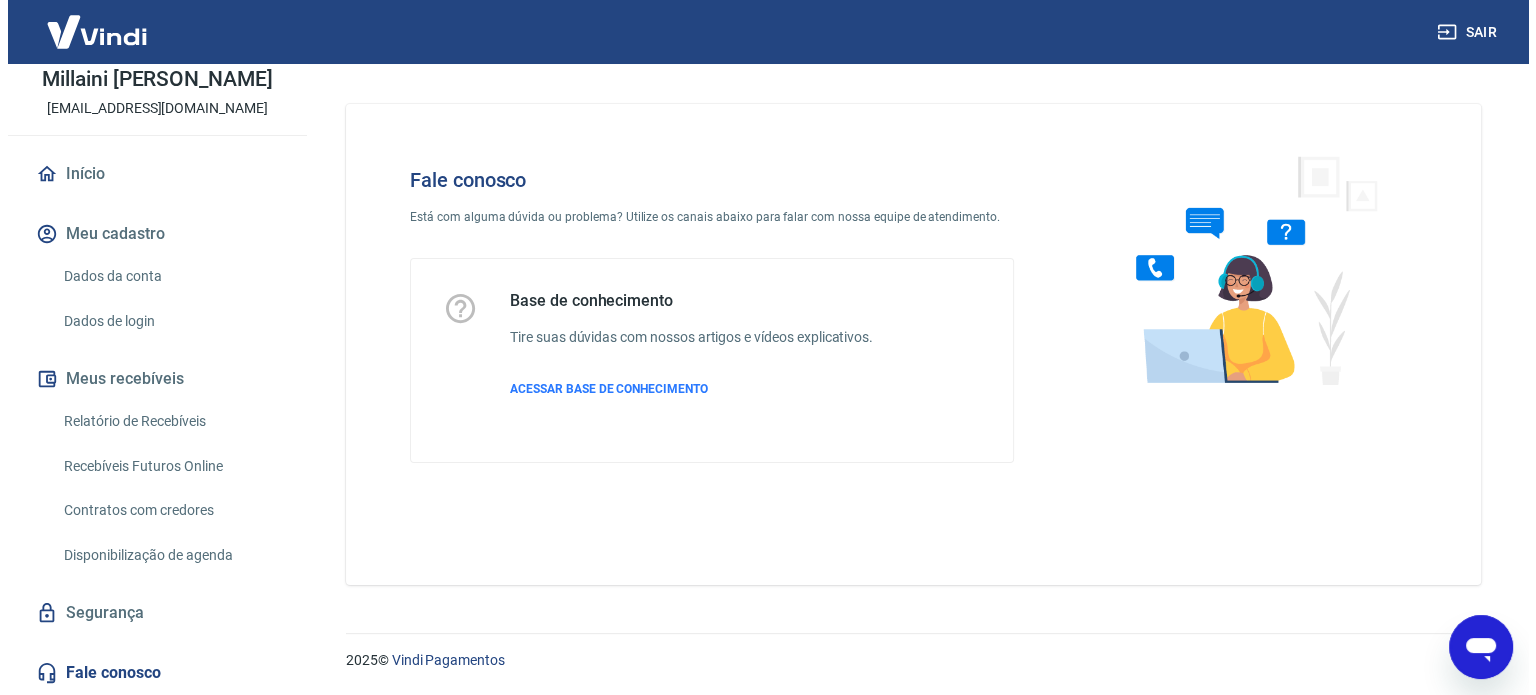 scroll, scrollTop: 0, scrollLeft: 0, axis: both 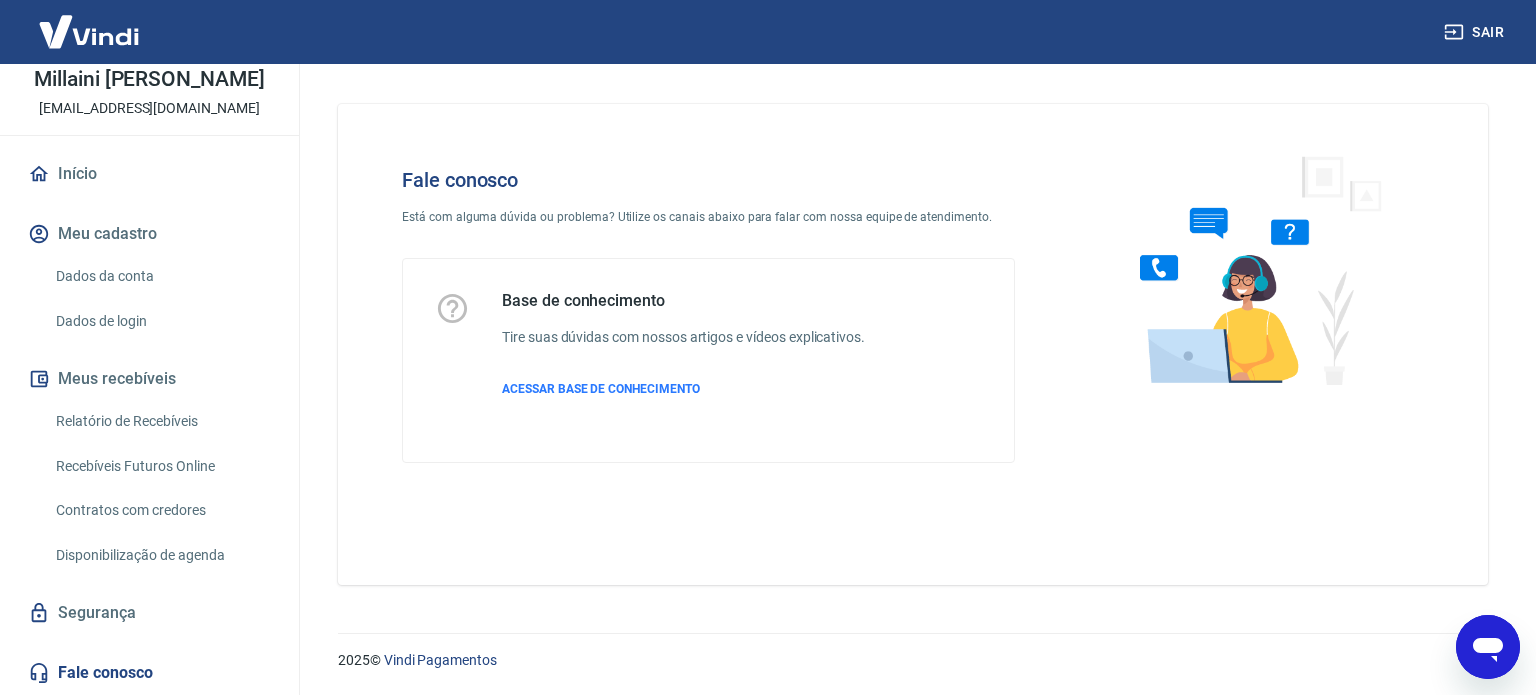 click 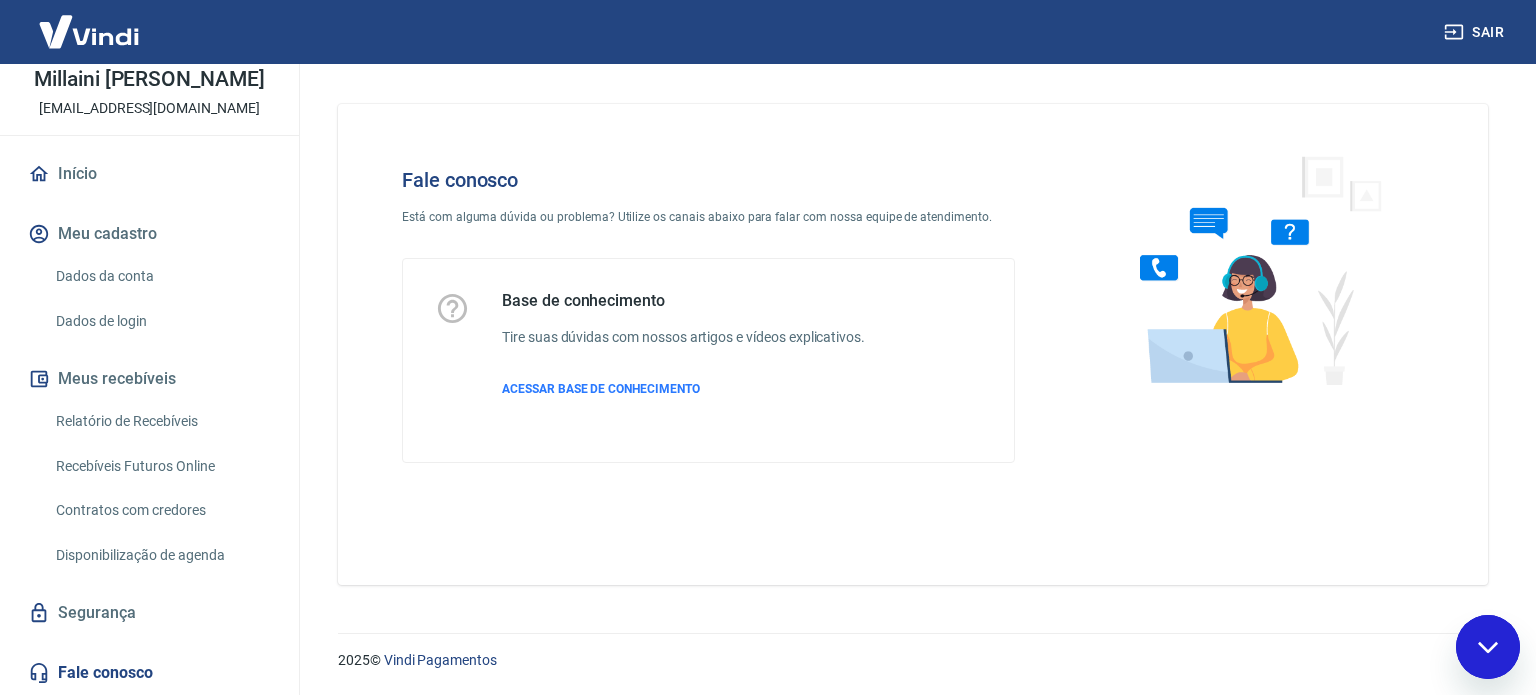 scroll, scrollTop: 0, scrollLeft: 0, axis: both 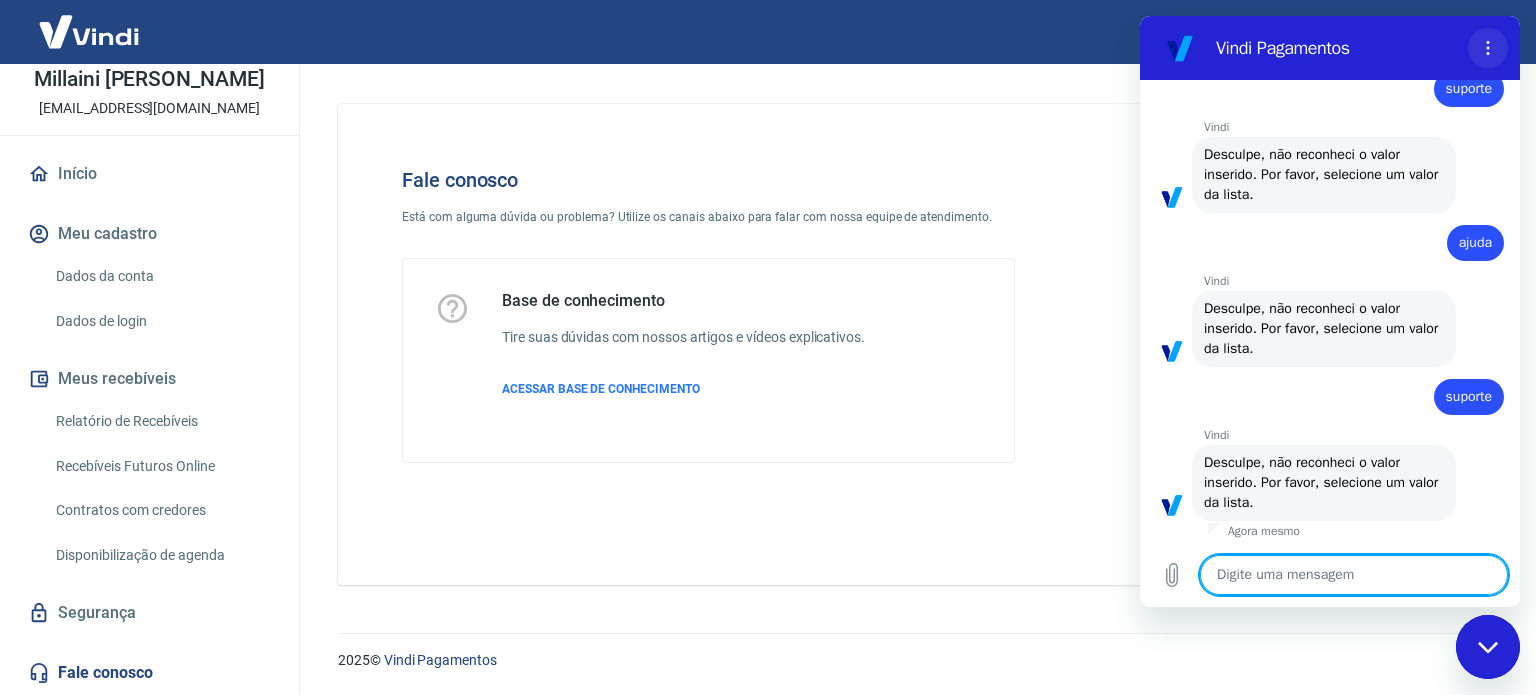 click 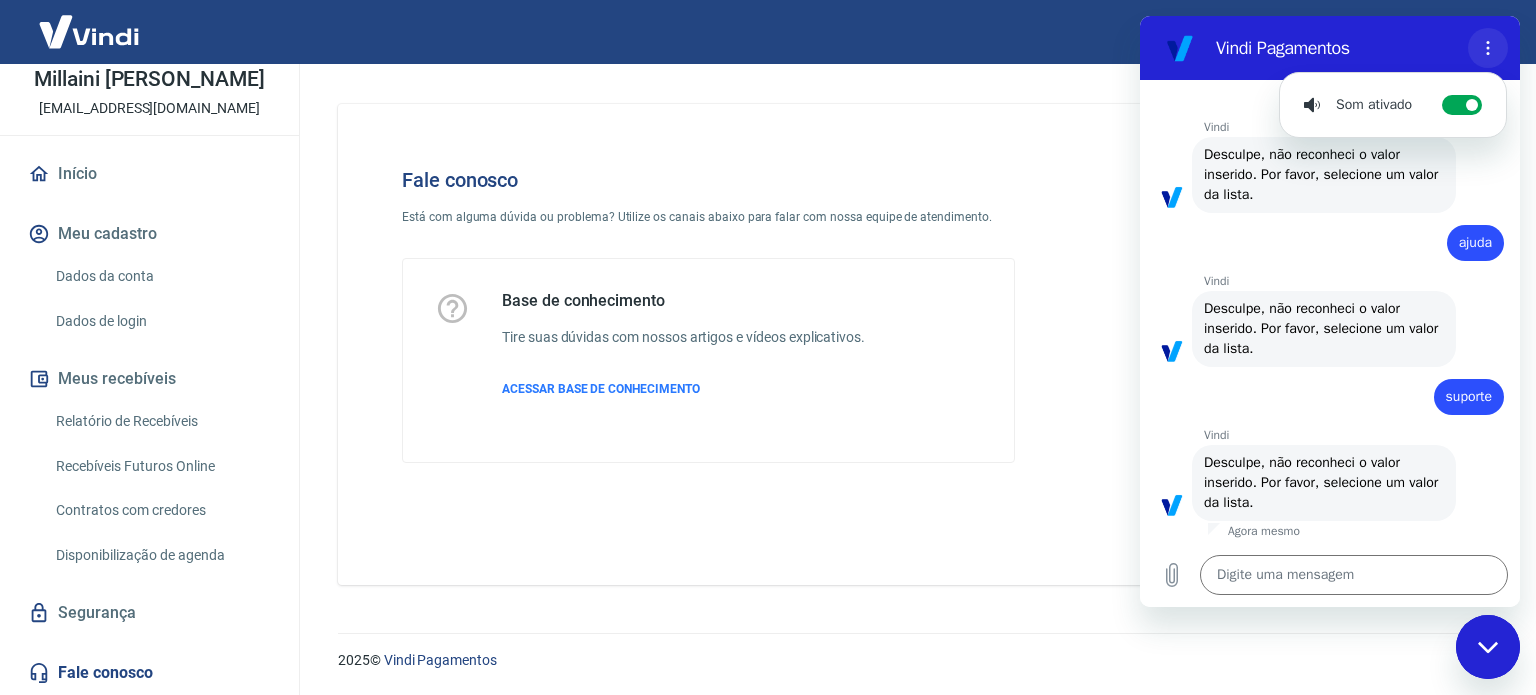 click 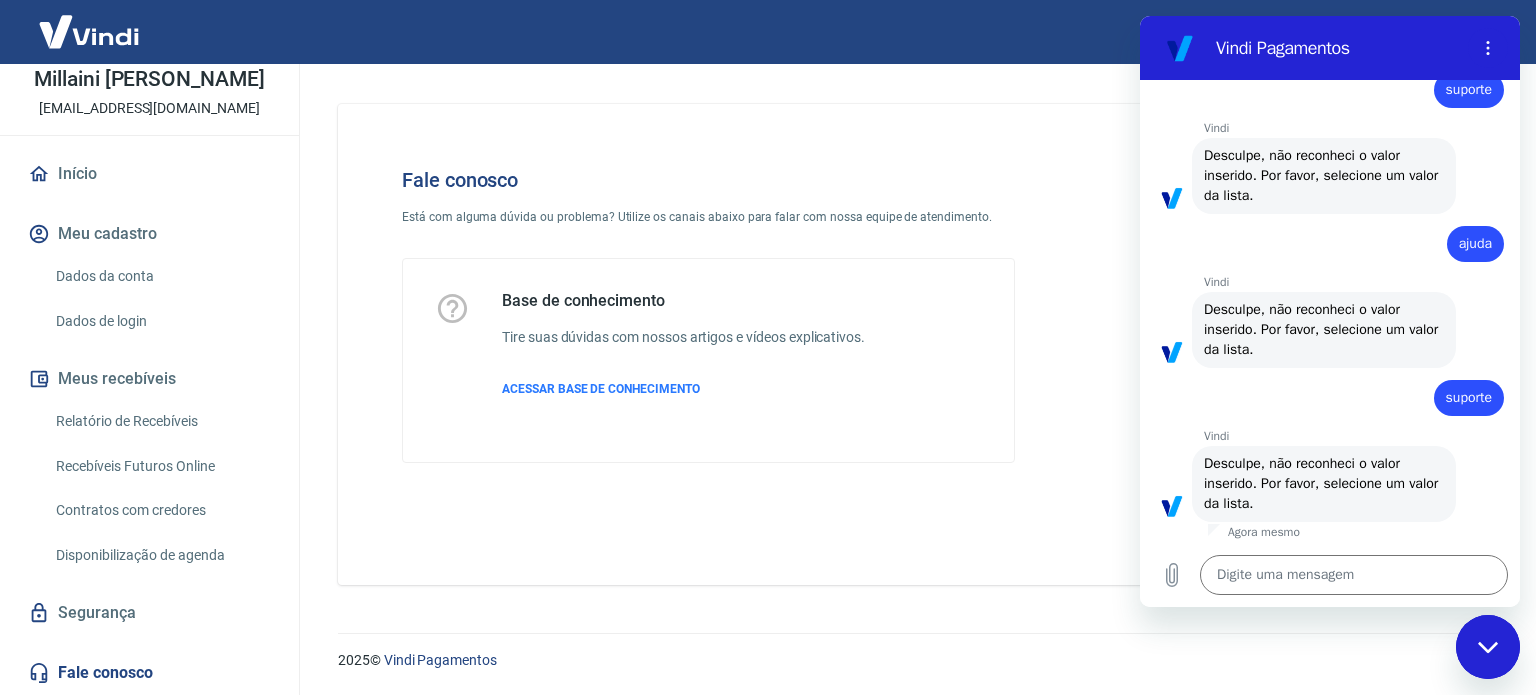 scroll, scrollTop: 357, scrollLeft: 0, axis: vertical 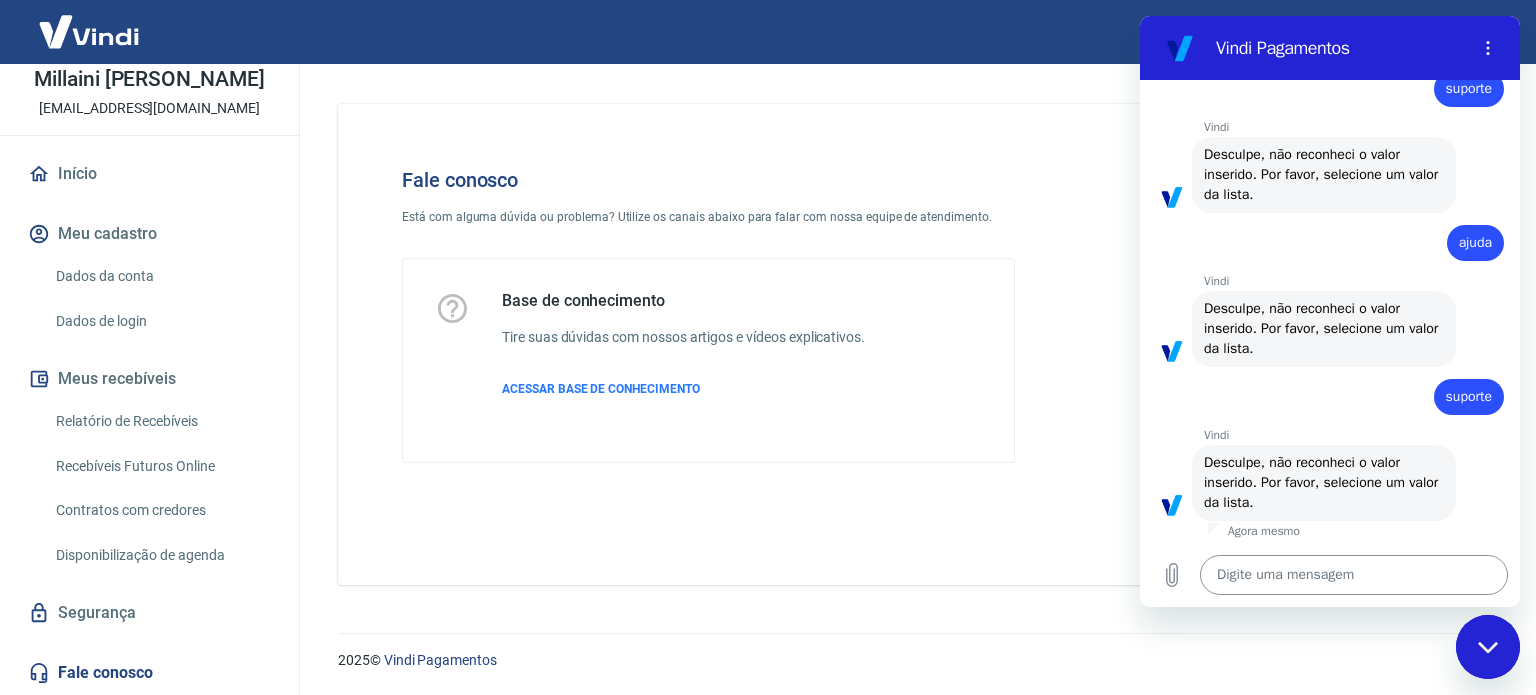 click at bounding box center [1354, 575] 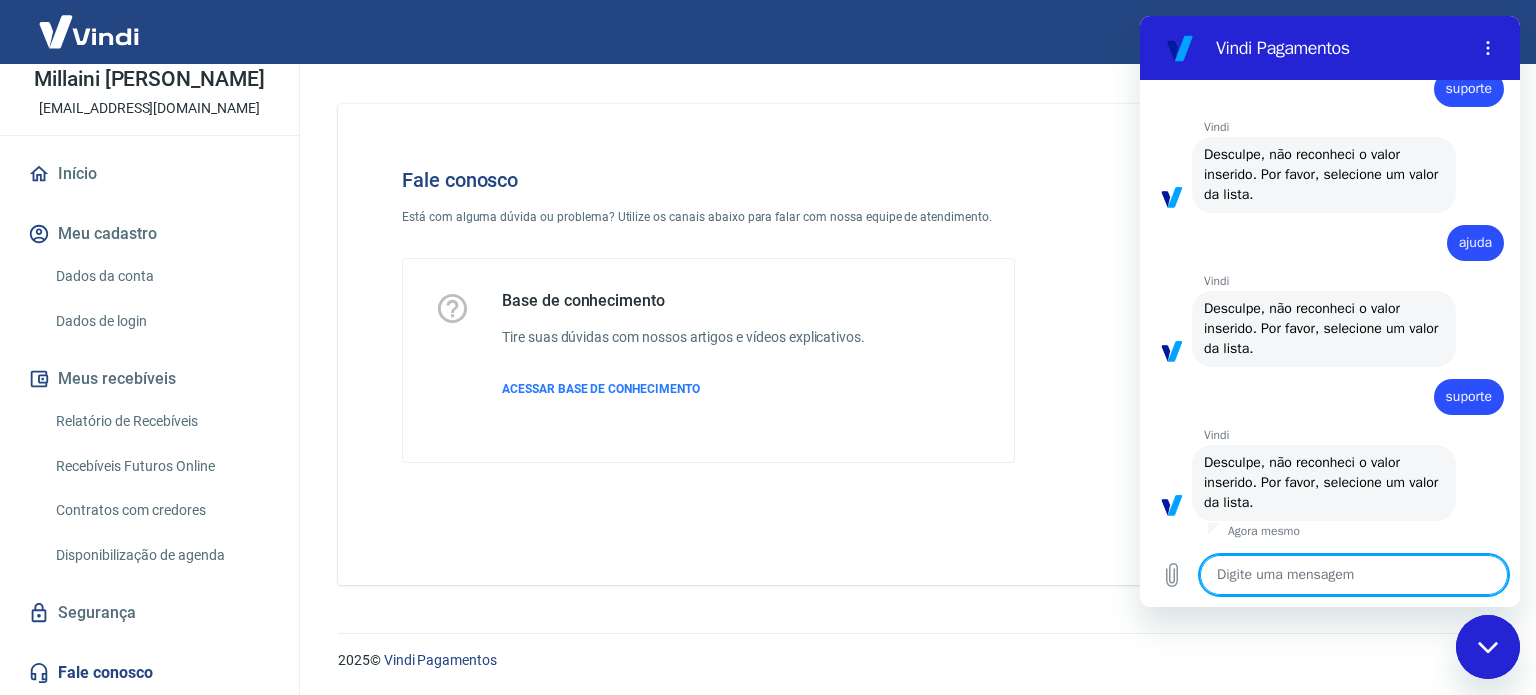 type on "a" 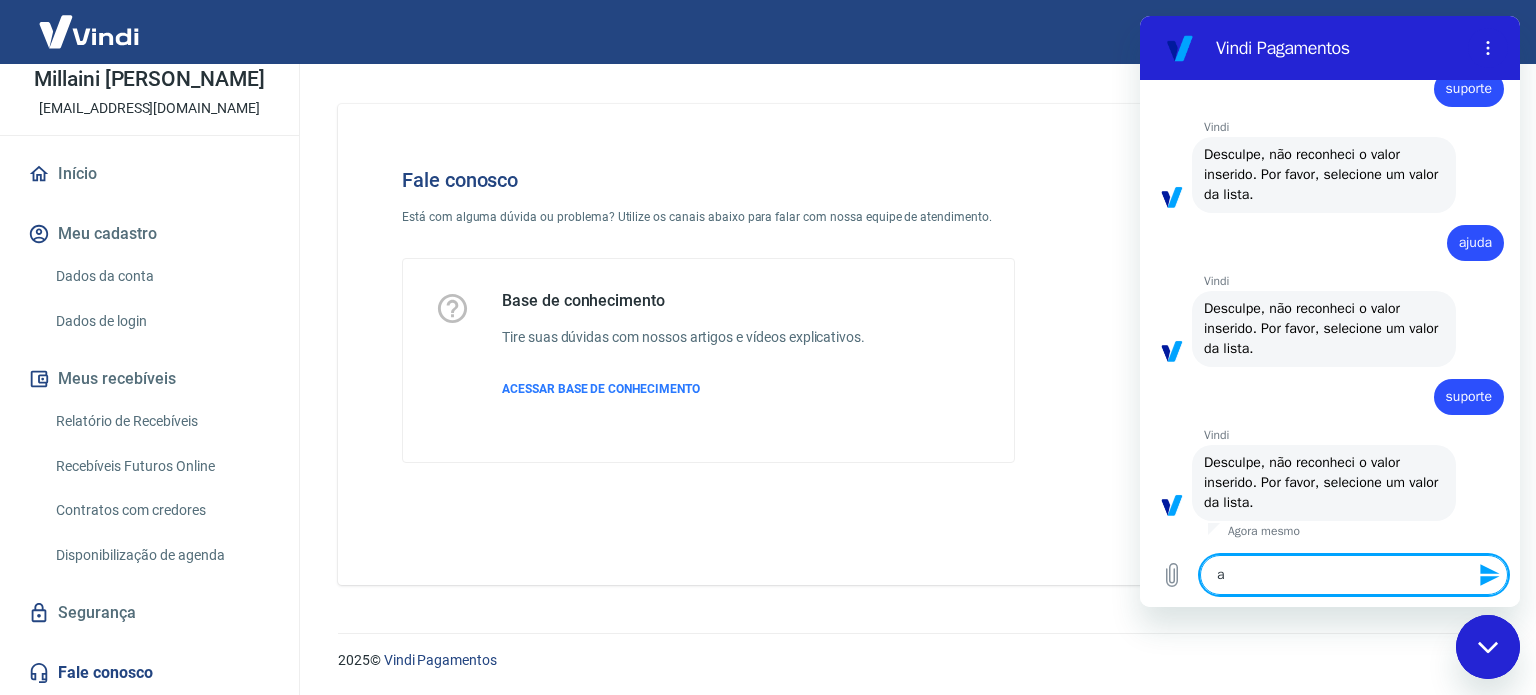 type on "aj" 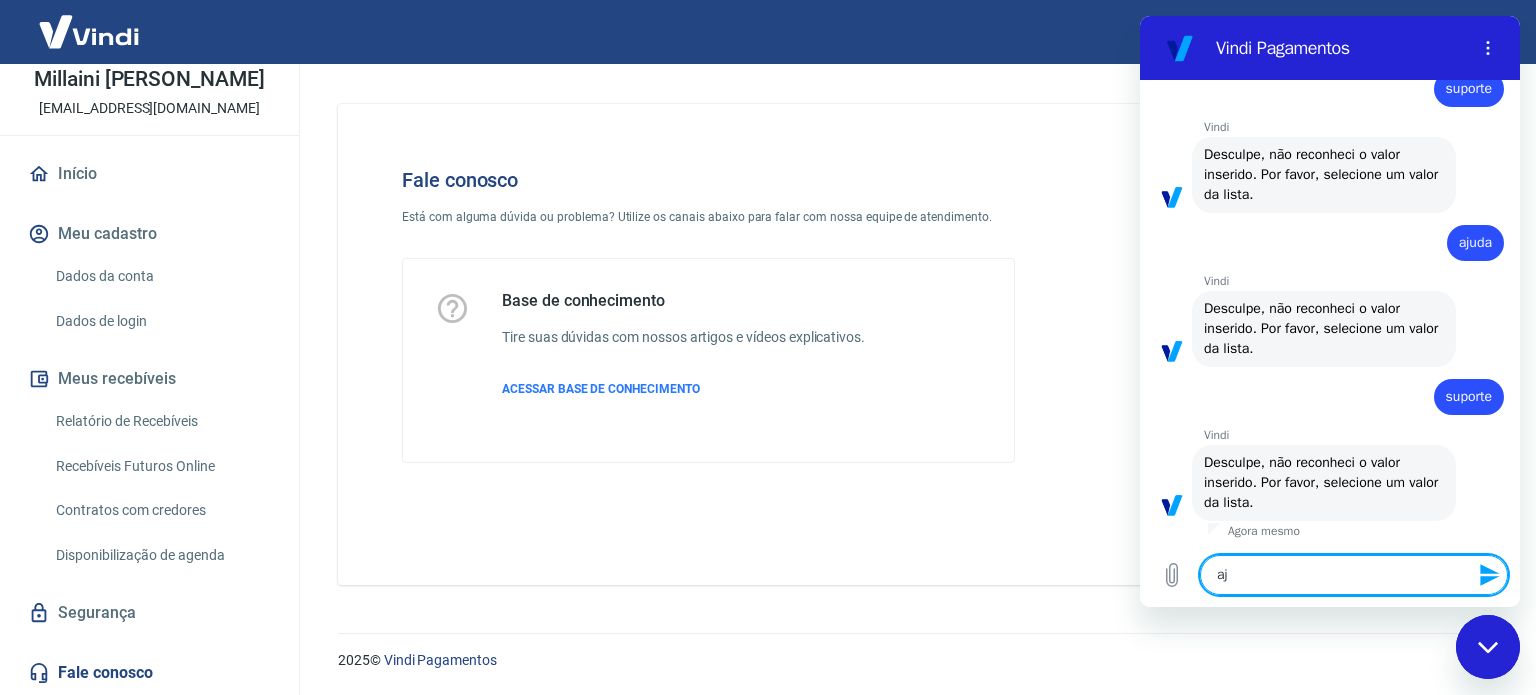 type on "aju" 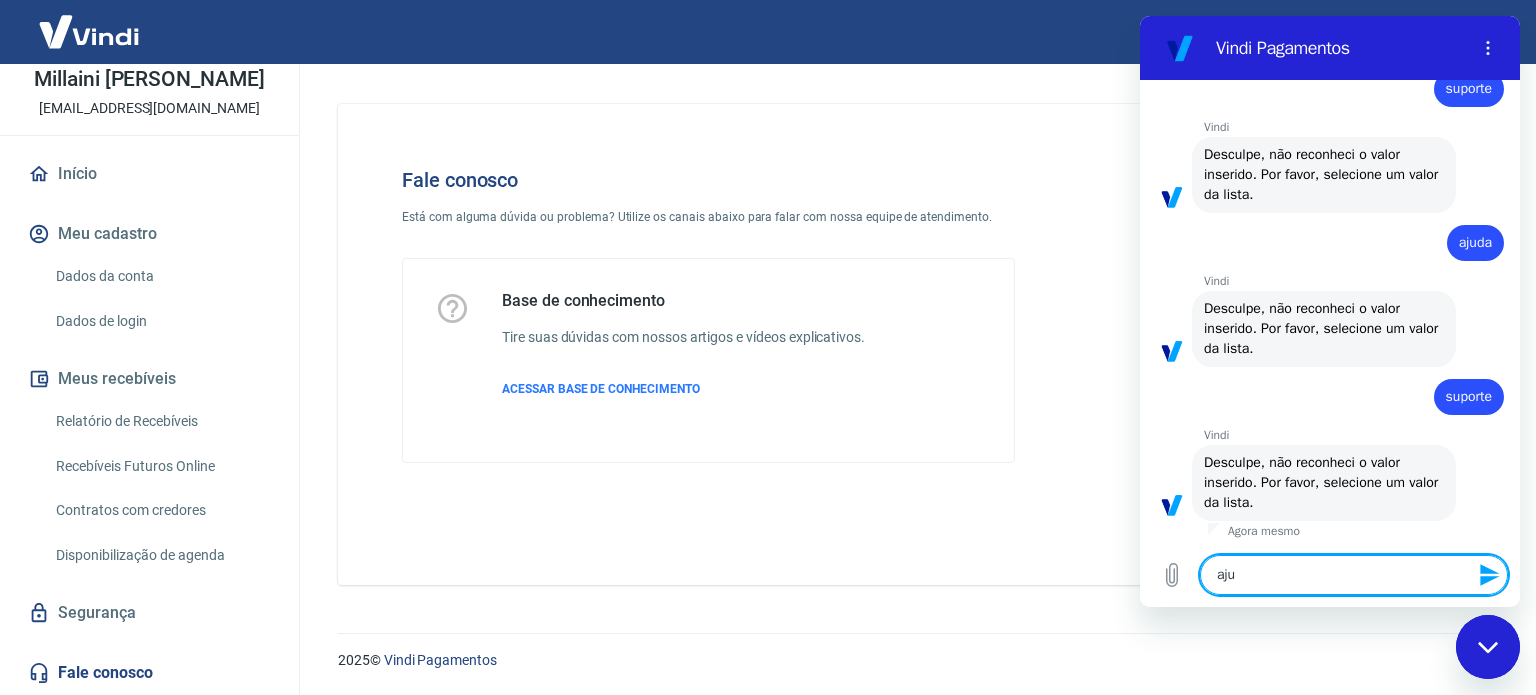 type on "ajud" 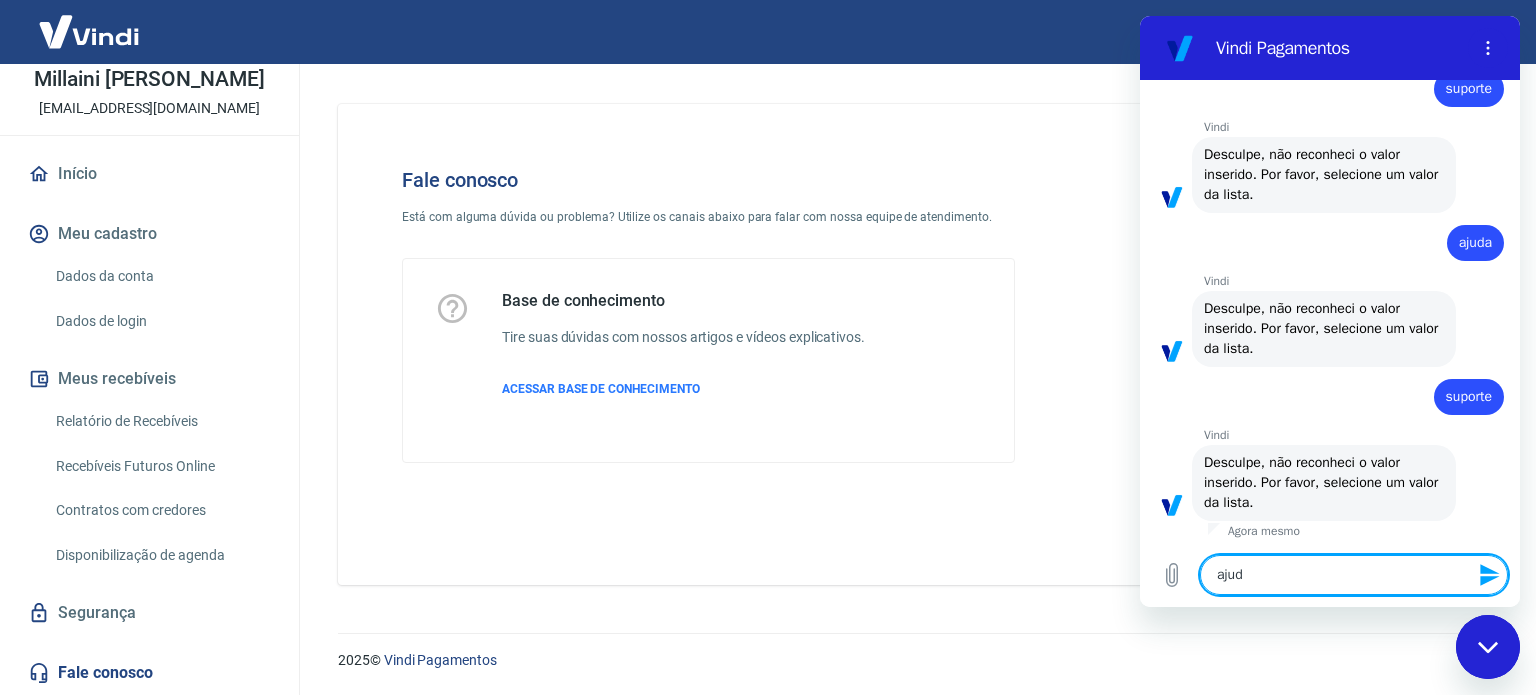 type on "ajuda" 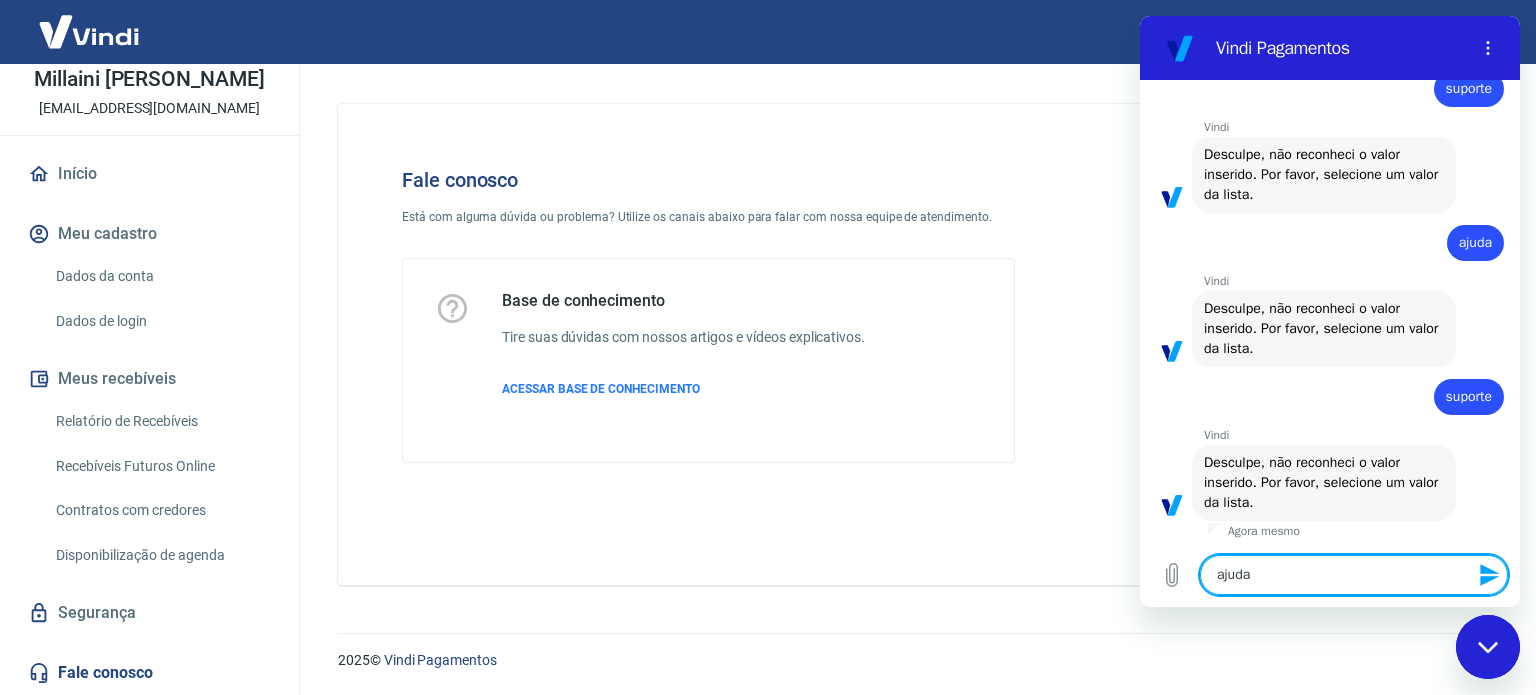 type 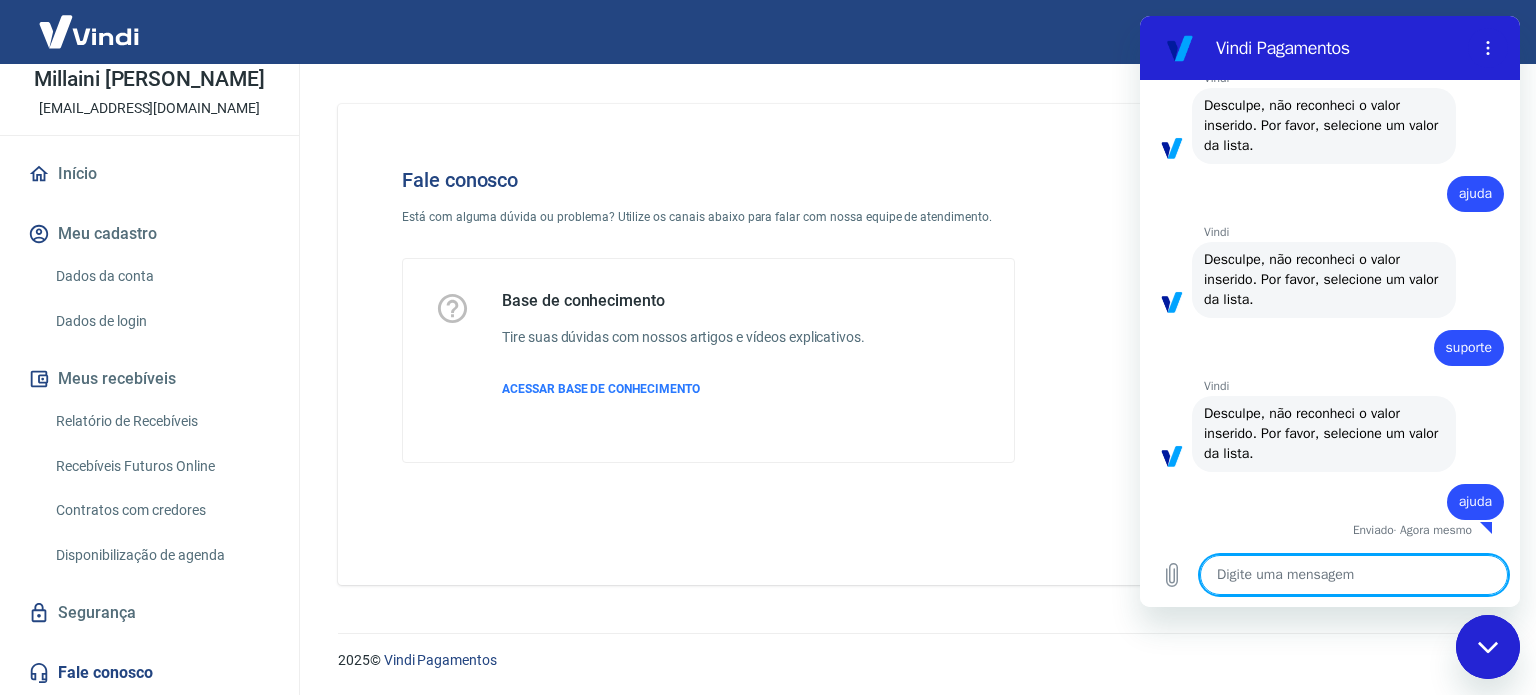 scroll, scrollTop: 405, scrollLeft: 0, axis: vertical 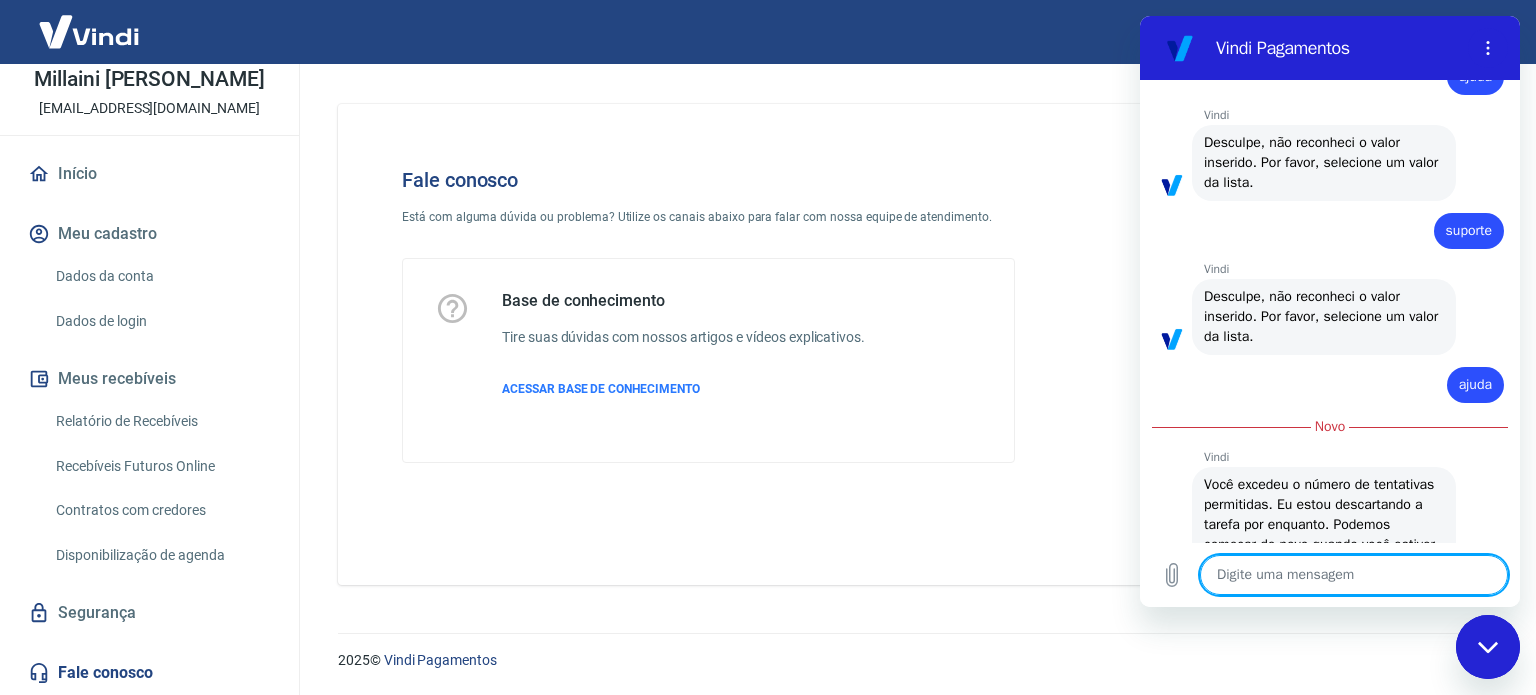type on "x" 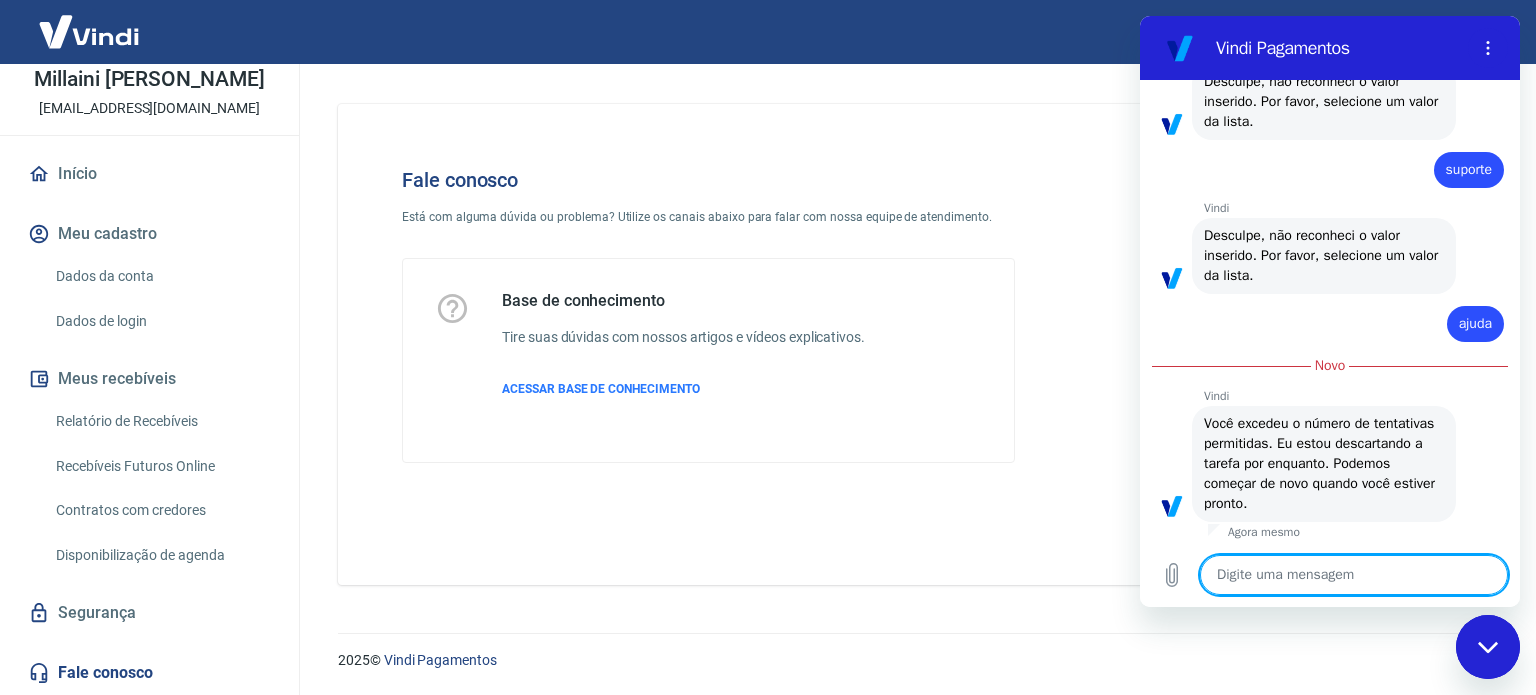 scroll, scrollTop: 584, scrollLeft: 0, axis: vertical 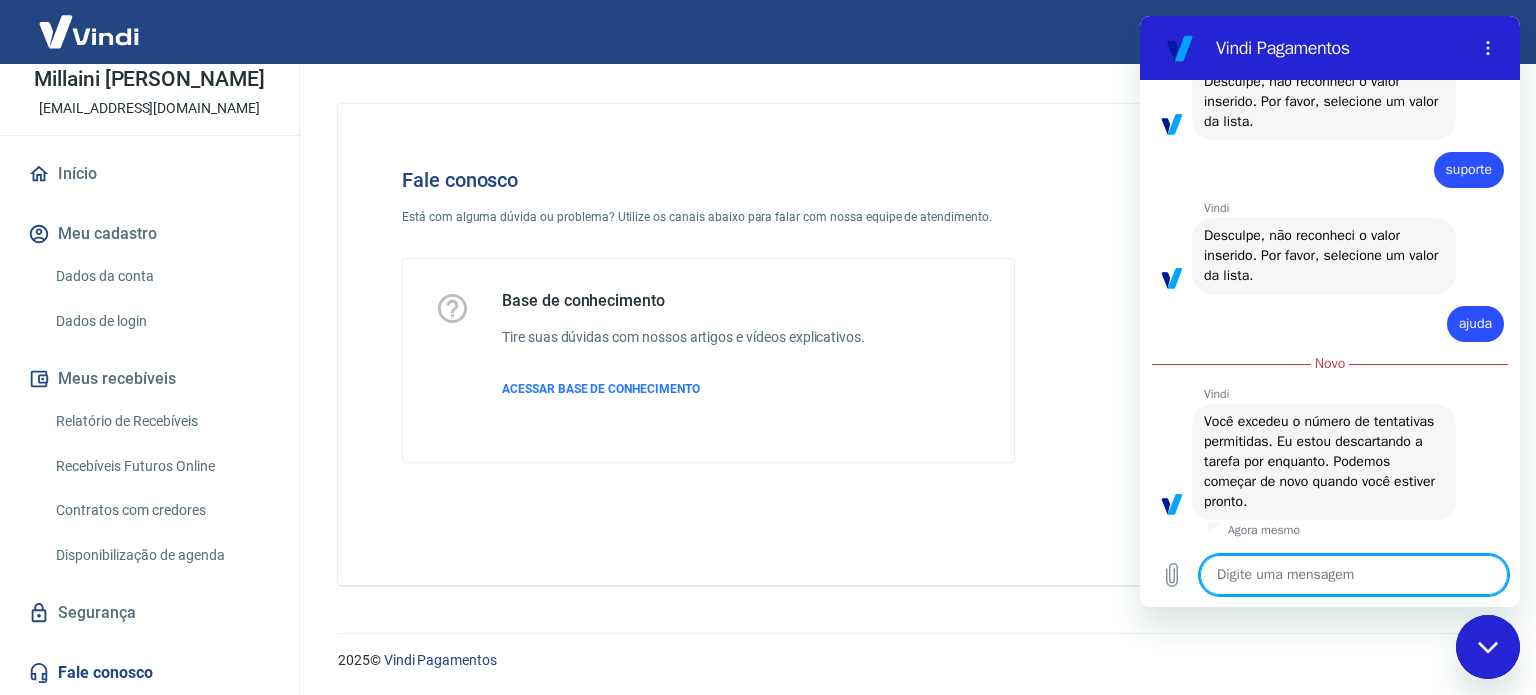 type on "o" 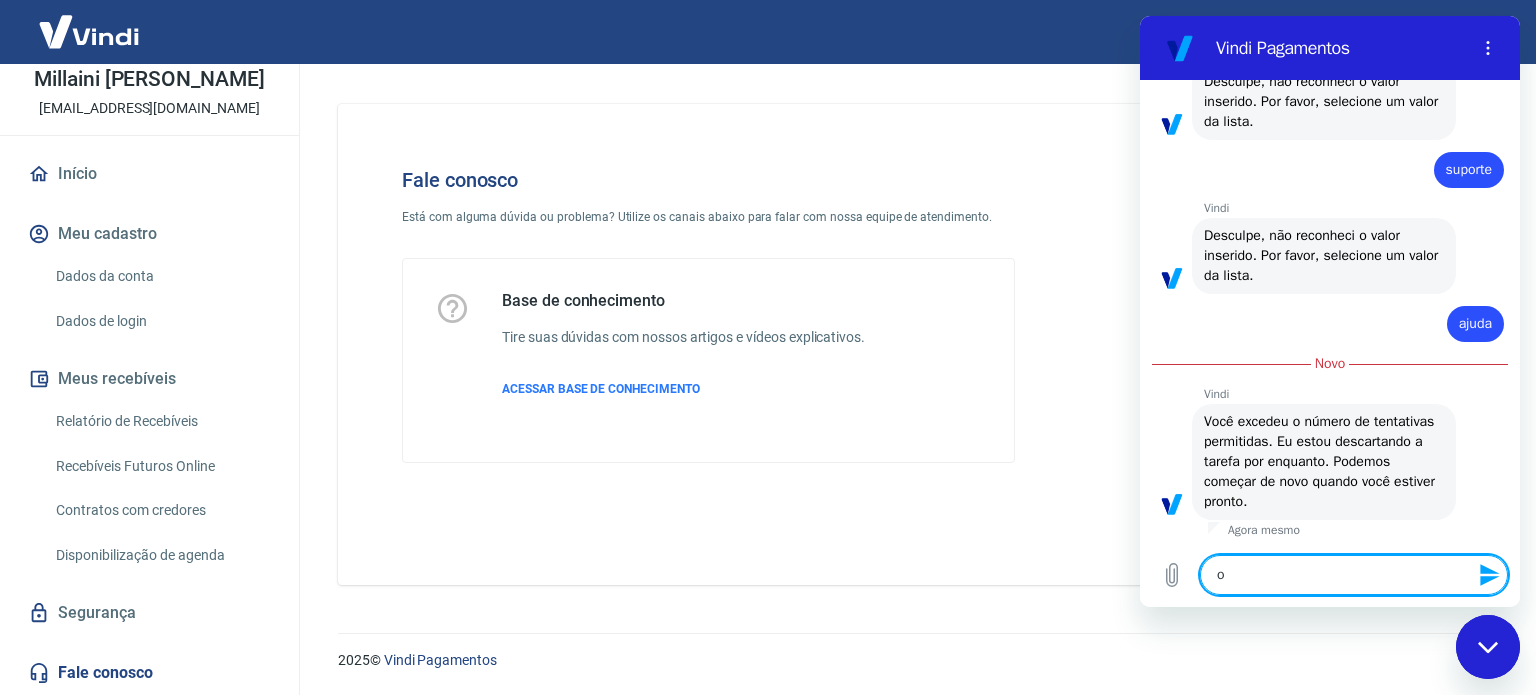 type on "oi" 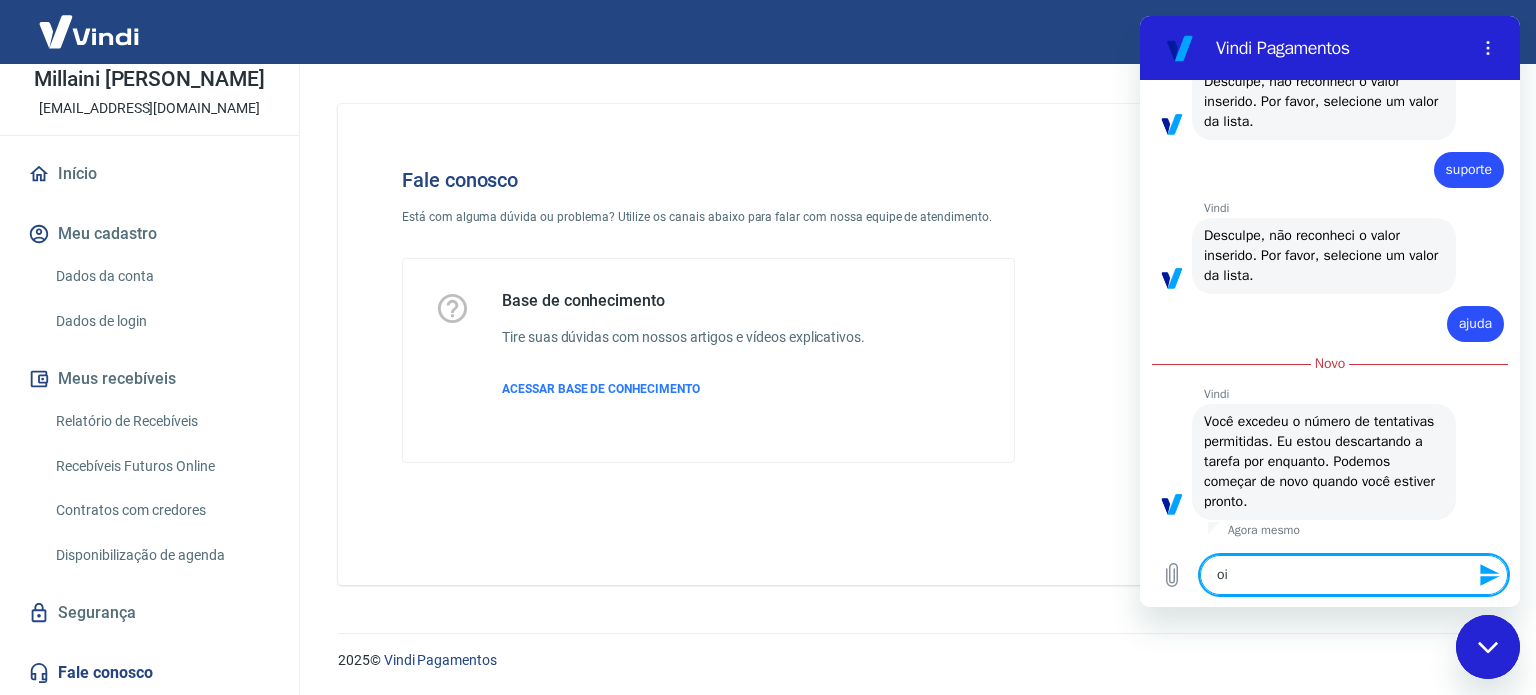 type 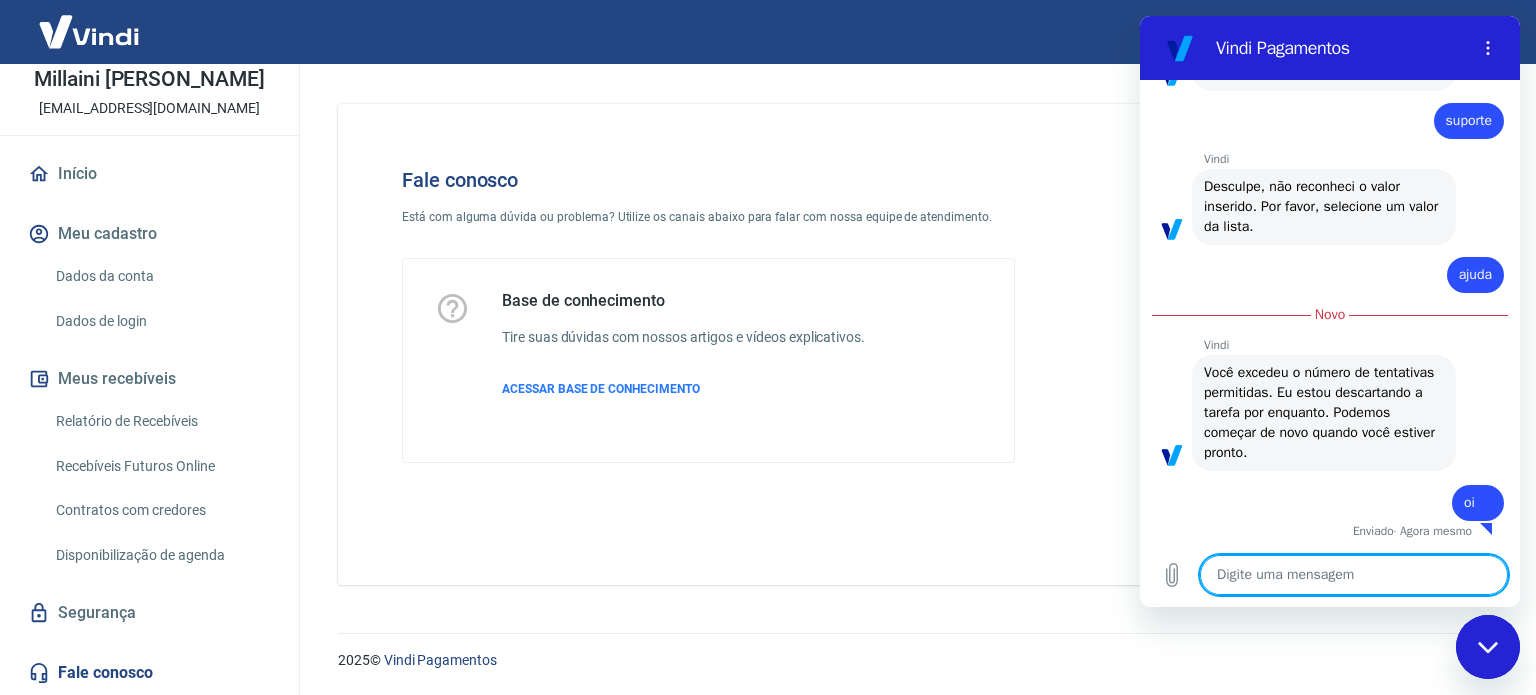 scroll, scrollTop: 632, scrollLeft: 0, axis: vertical 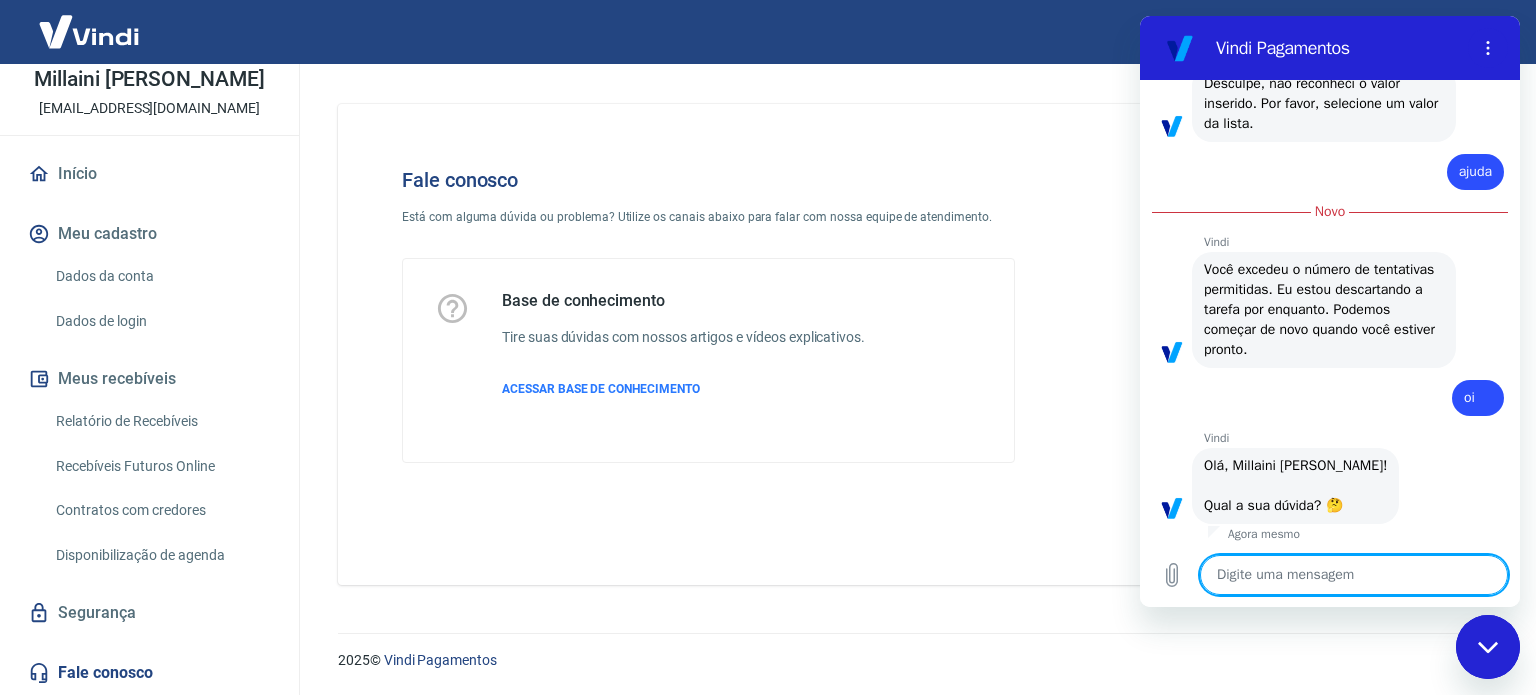 click at bounding box center [1354, 575] 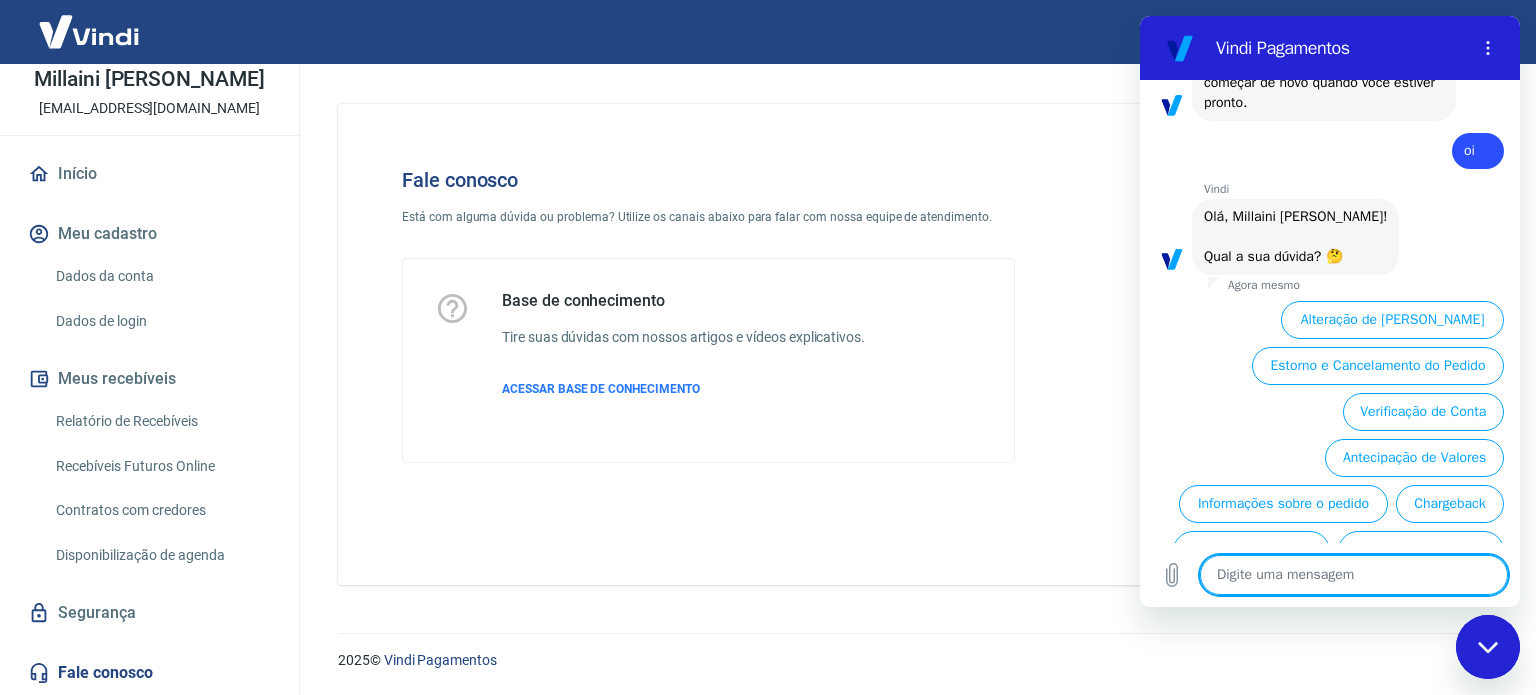 scroll, scrollTop: 1102, scrollLeft: 0, axis: vertical 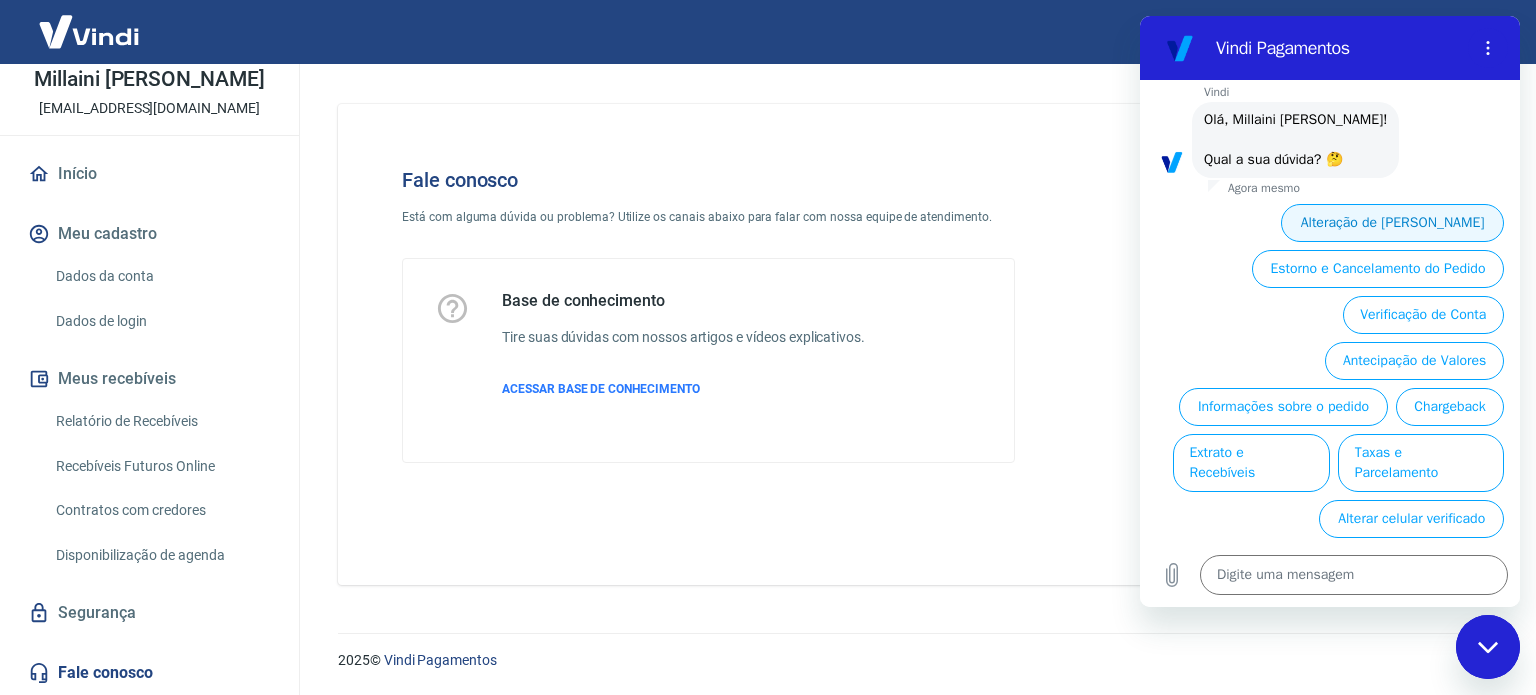 click on "Alteração de [PERSON_NAME]" at bounding box center (1392, 223) 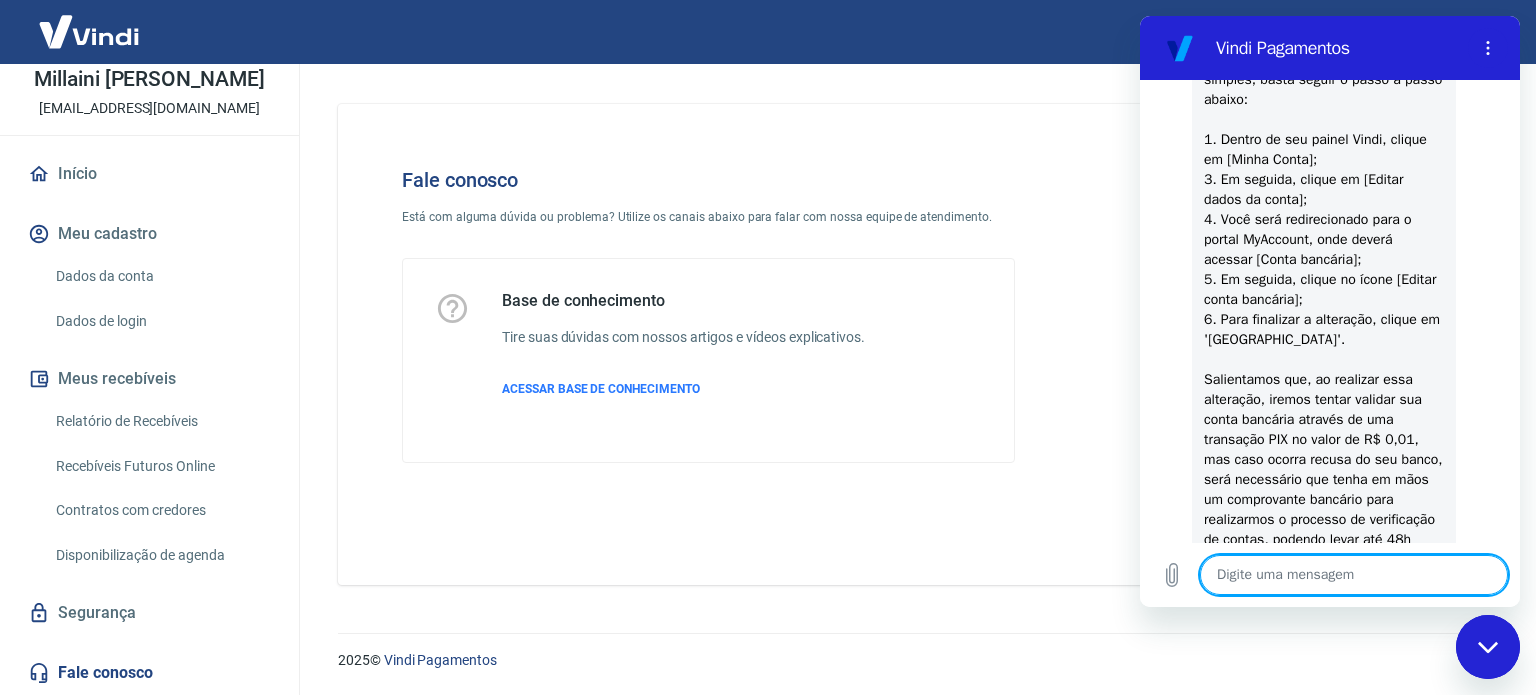 scroll, scrollTop: 1475, scrollLeft: 0, axis: vertical 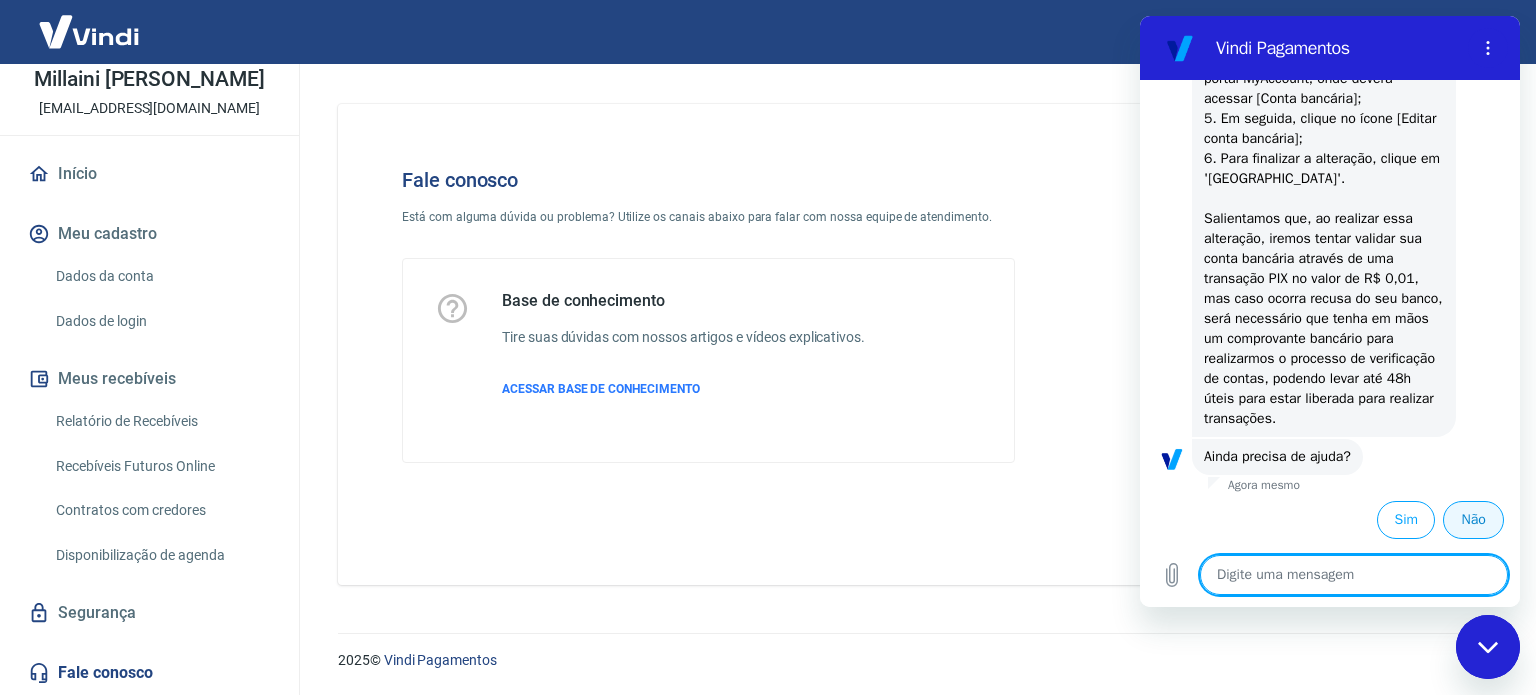 click on "Não" at bounding box center [1473, 520] 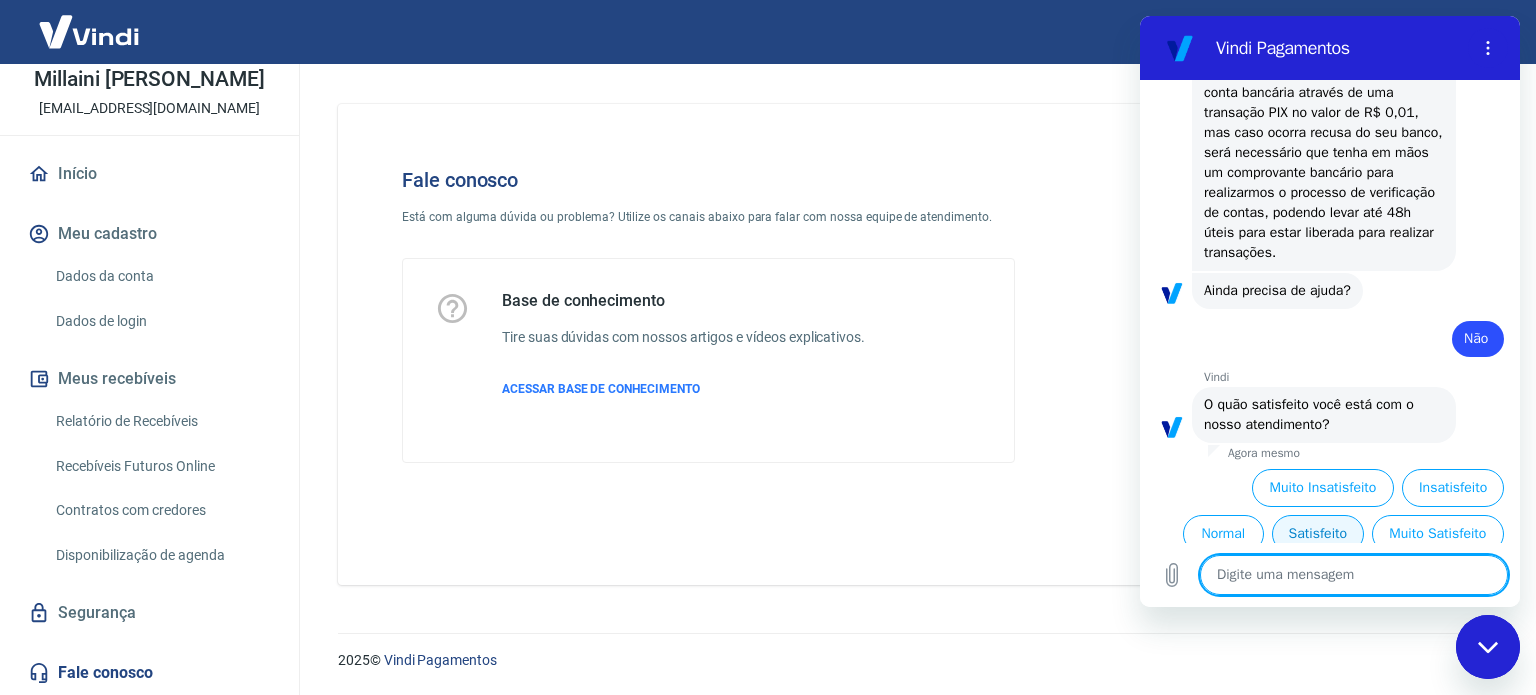 scroll, scrollTop: 1655, scrollLeft: 0, axis: vertical 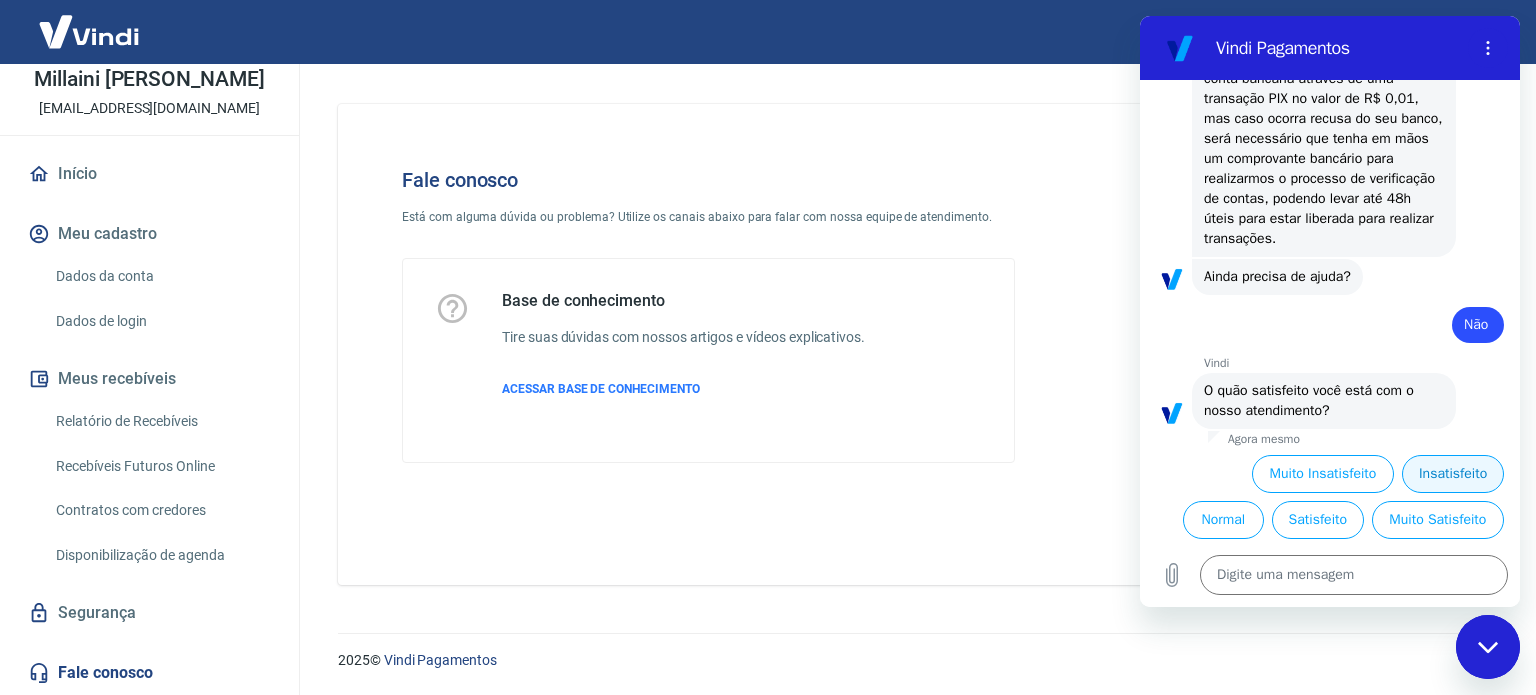 click on "Insatisfeito" at bounding box center [1453, 474] 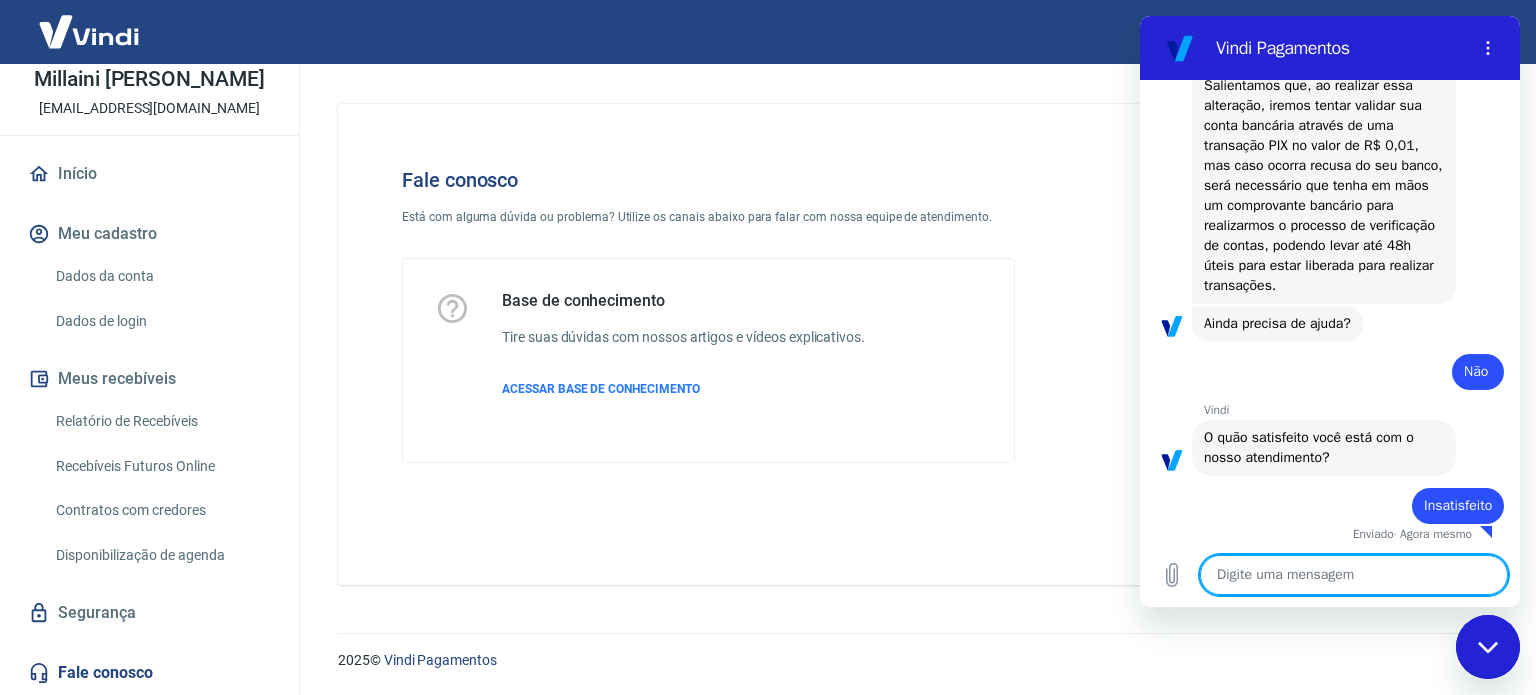 scroll, scrollTop: 1612, scrollLeft: 0, axis: vertical 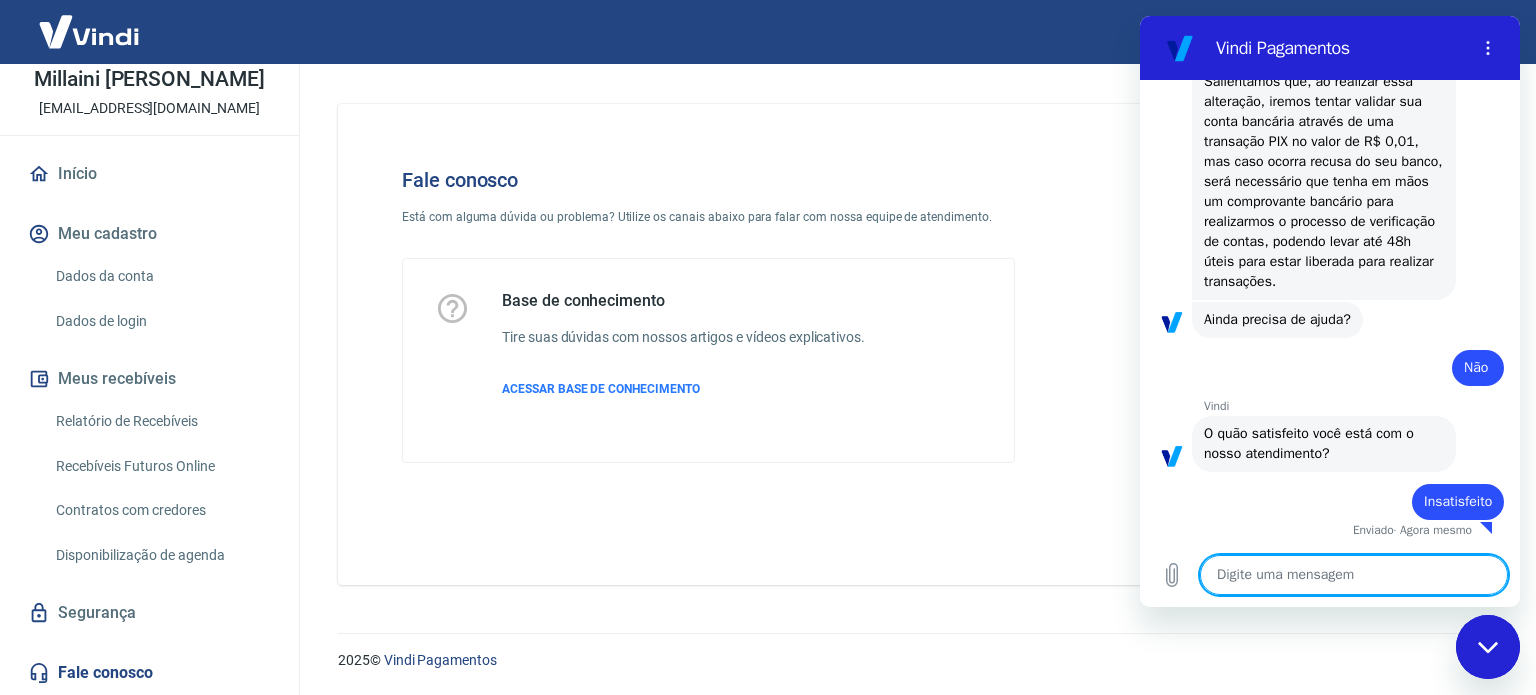 type on "x" 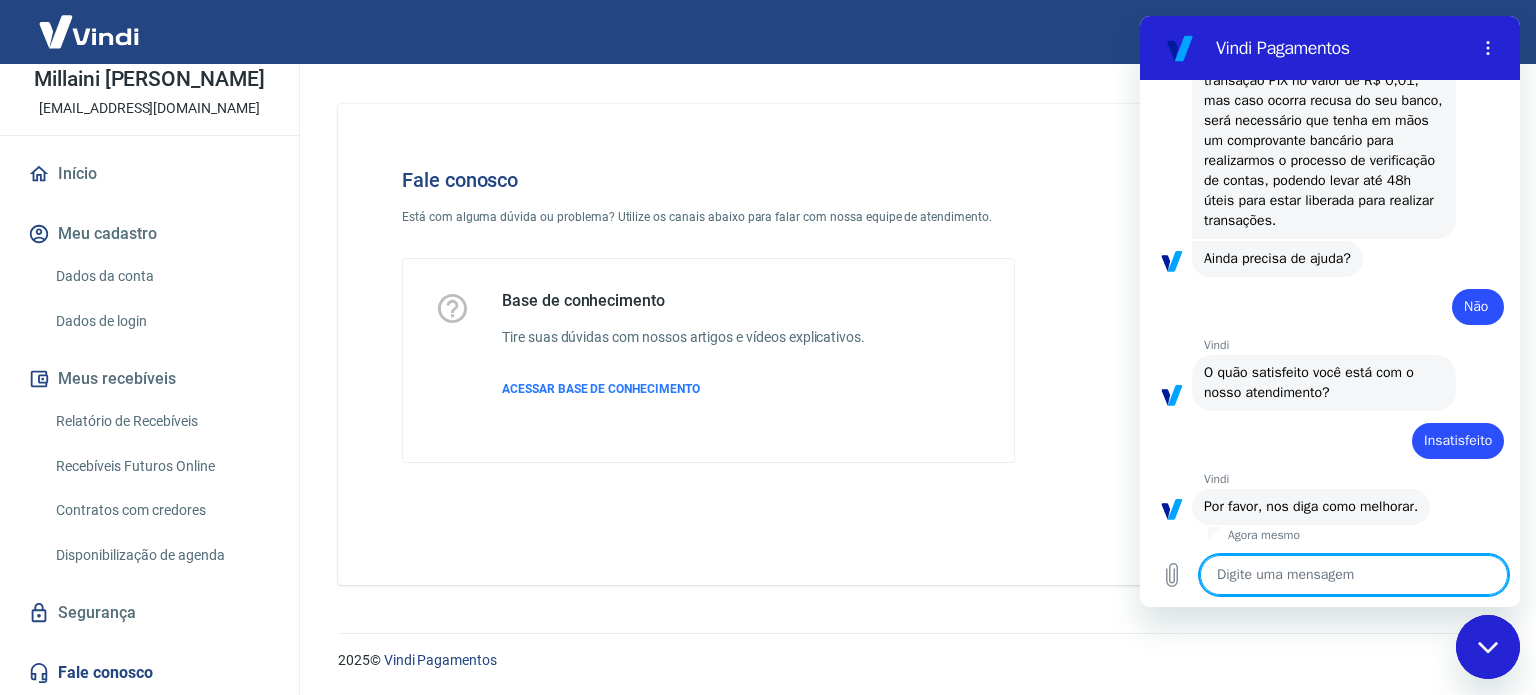 scroll, scrollTop: 1677, scrollLeft: 0, axis: vertical 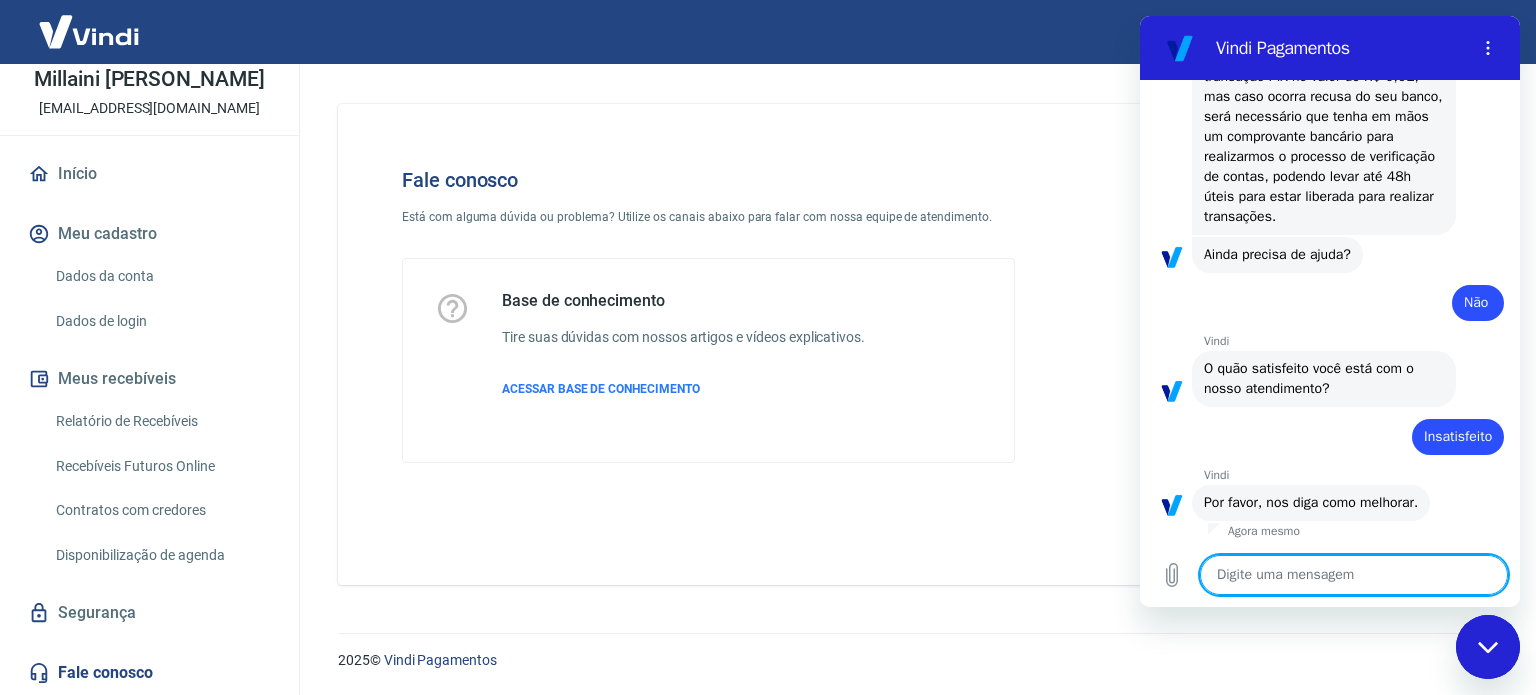 click at bounding box center (1354, 575) 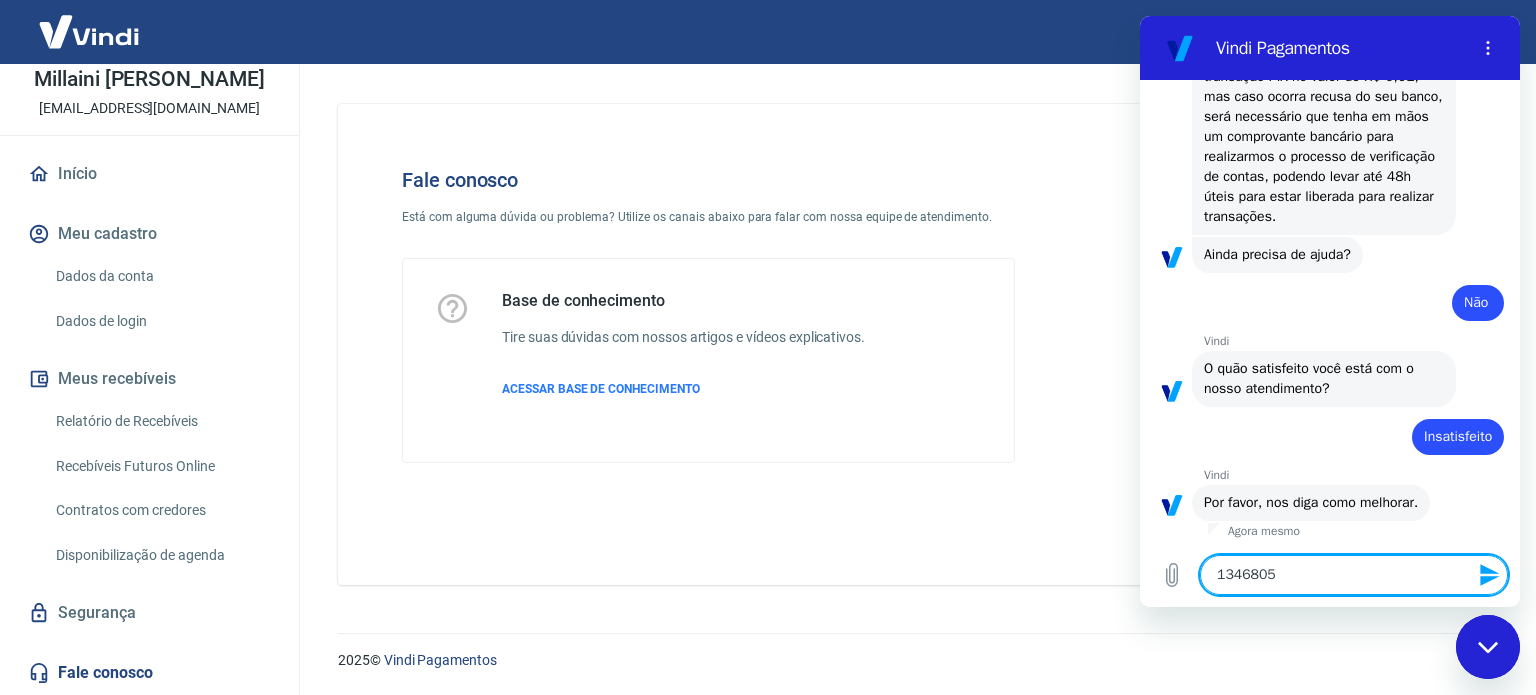 type on "1346805o" 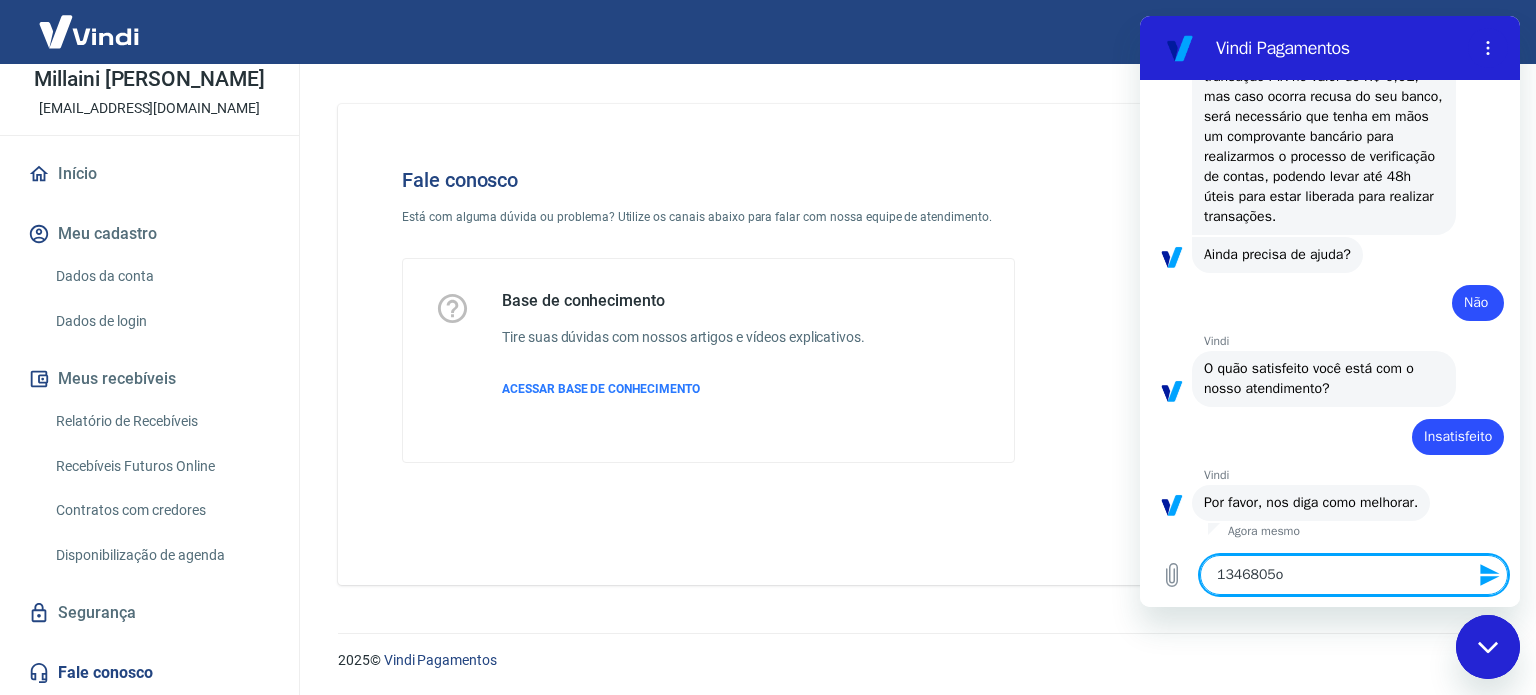 type on "1346805om" 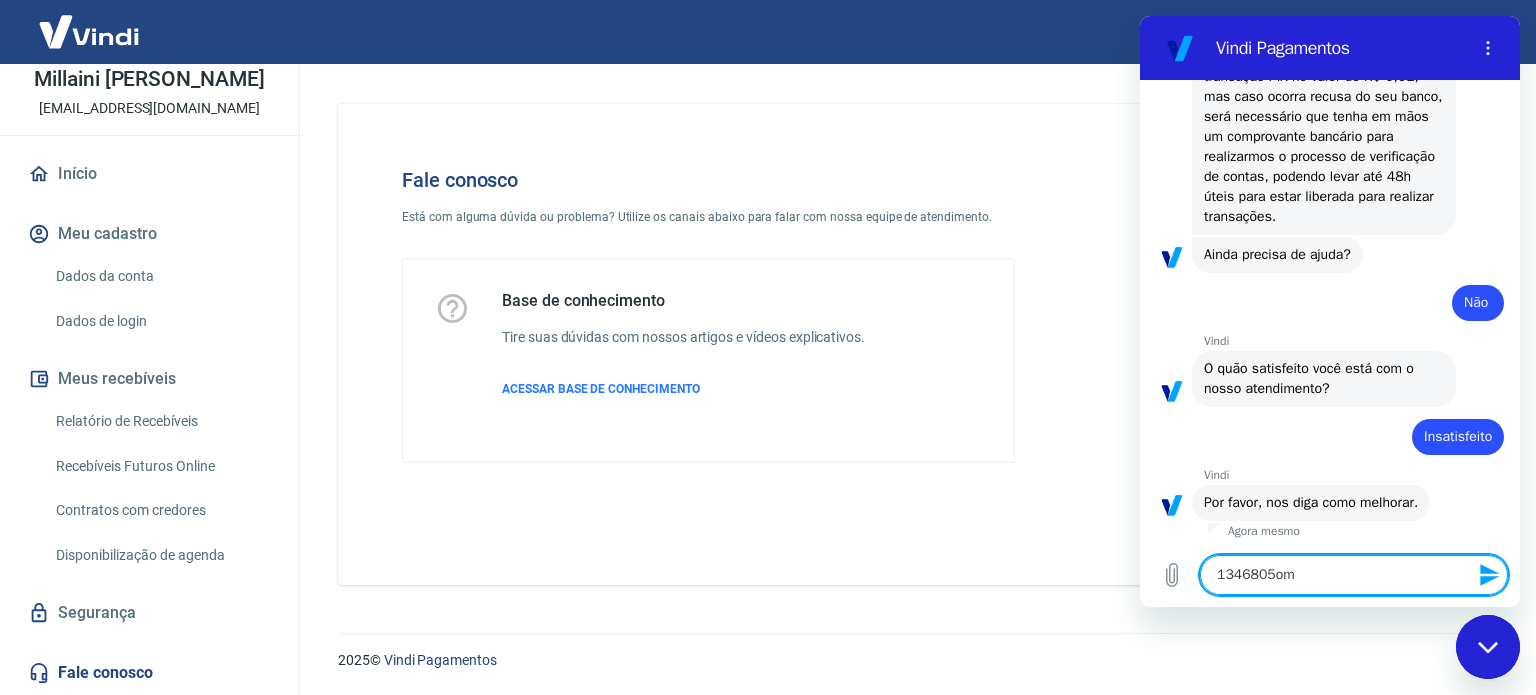 type on "1346805om" 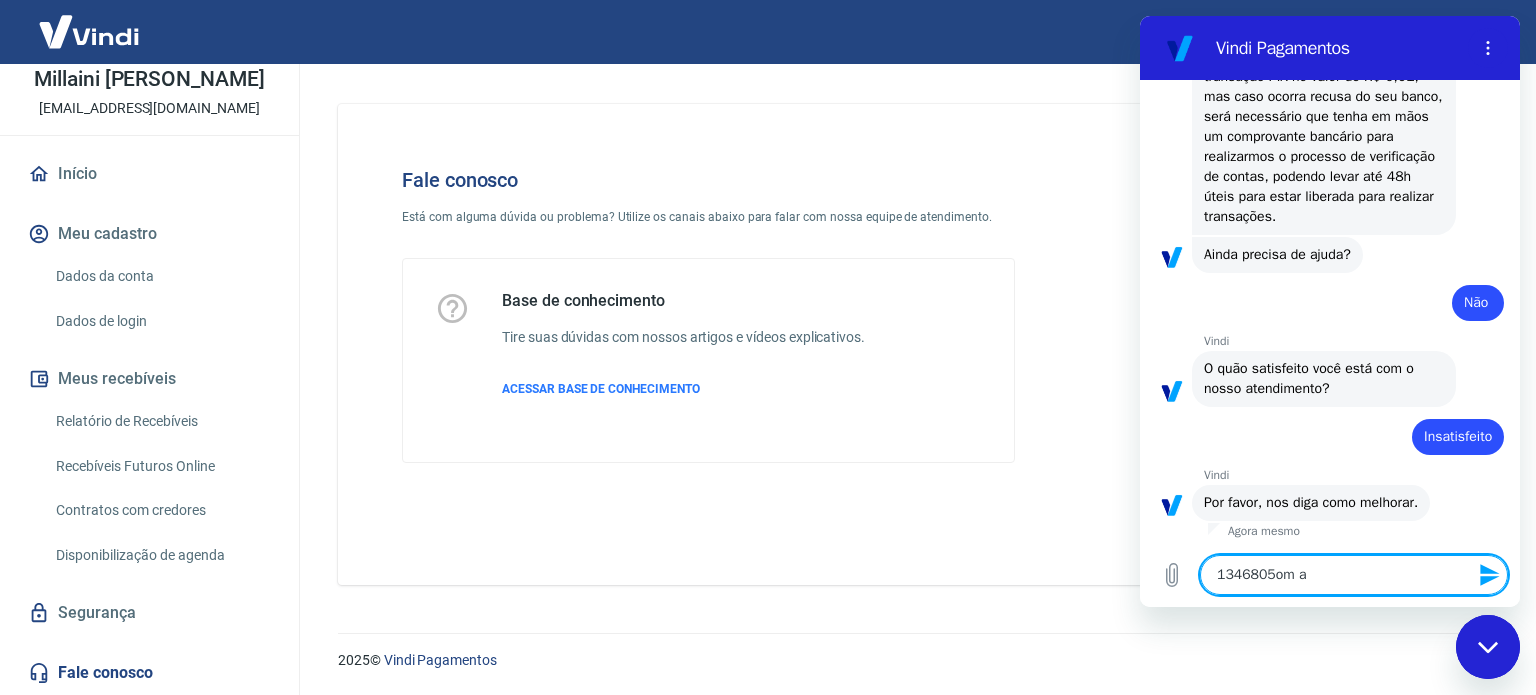 type on "1346805om at" 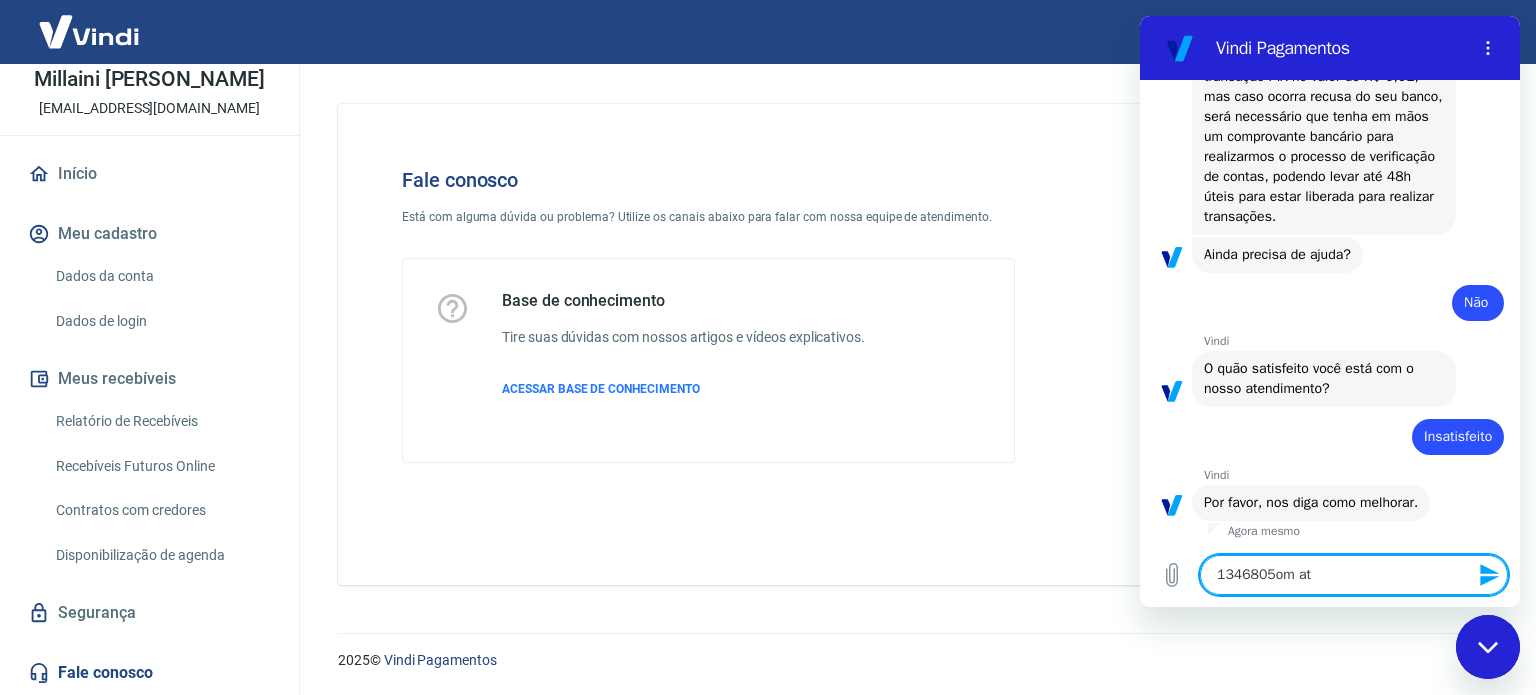 type on "1346805om ate" 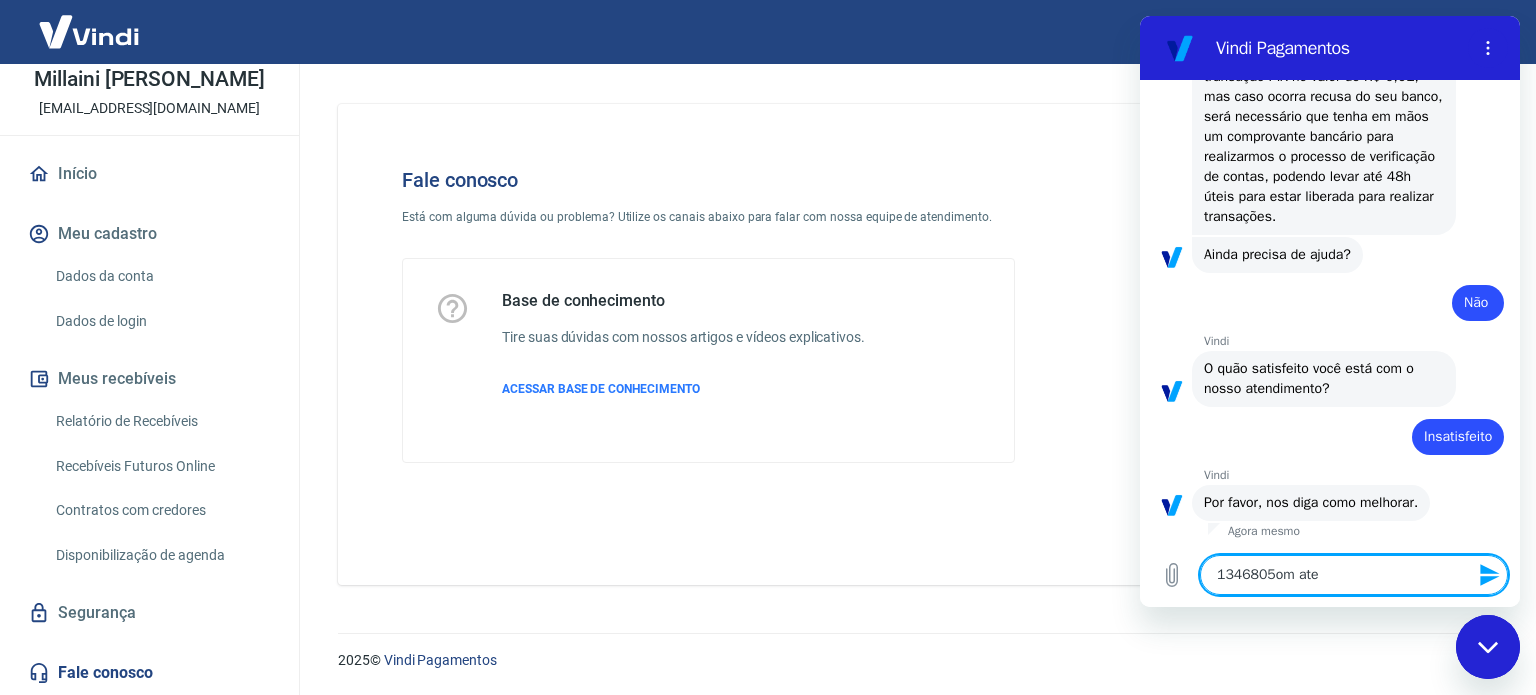 type on "1346805om aten" 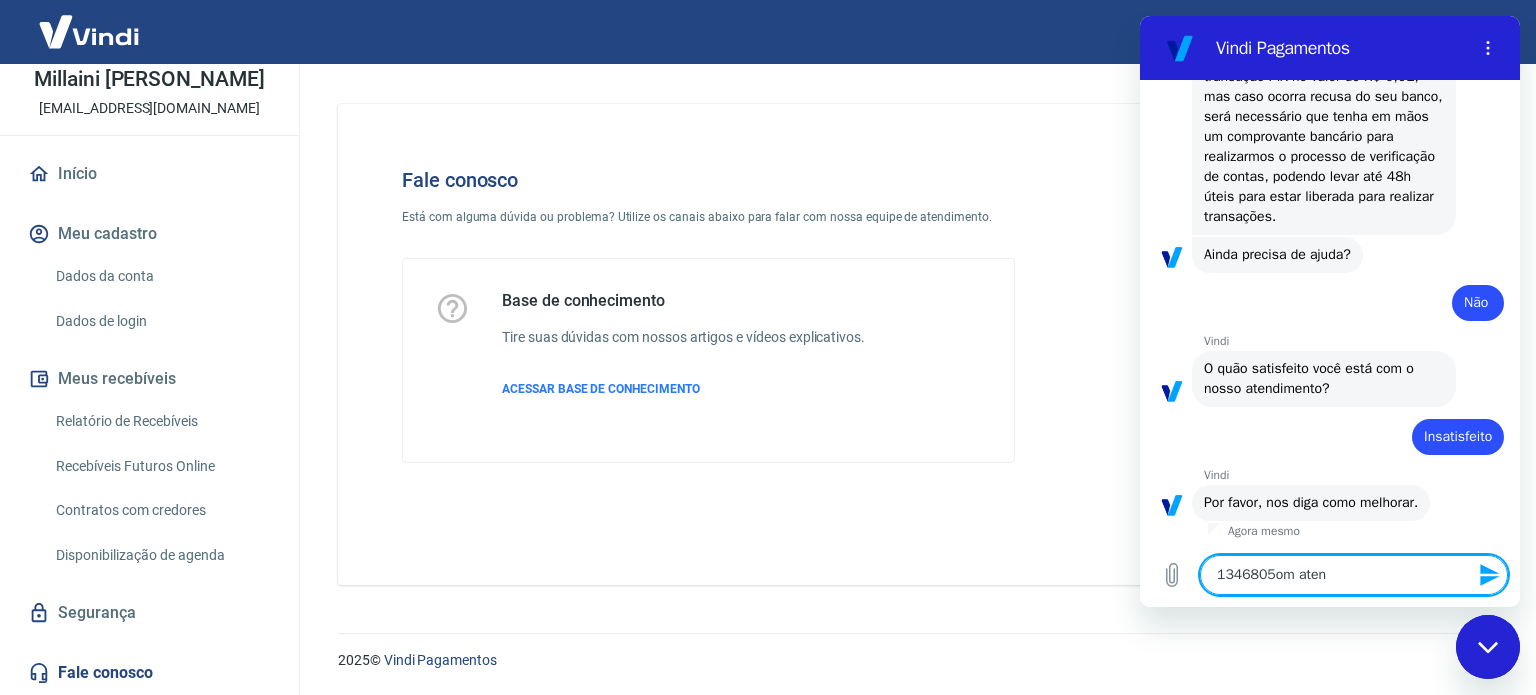 type on "1346805om atend" 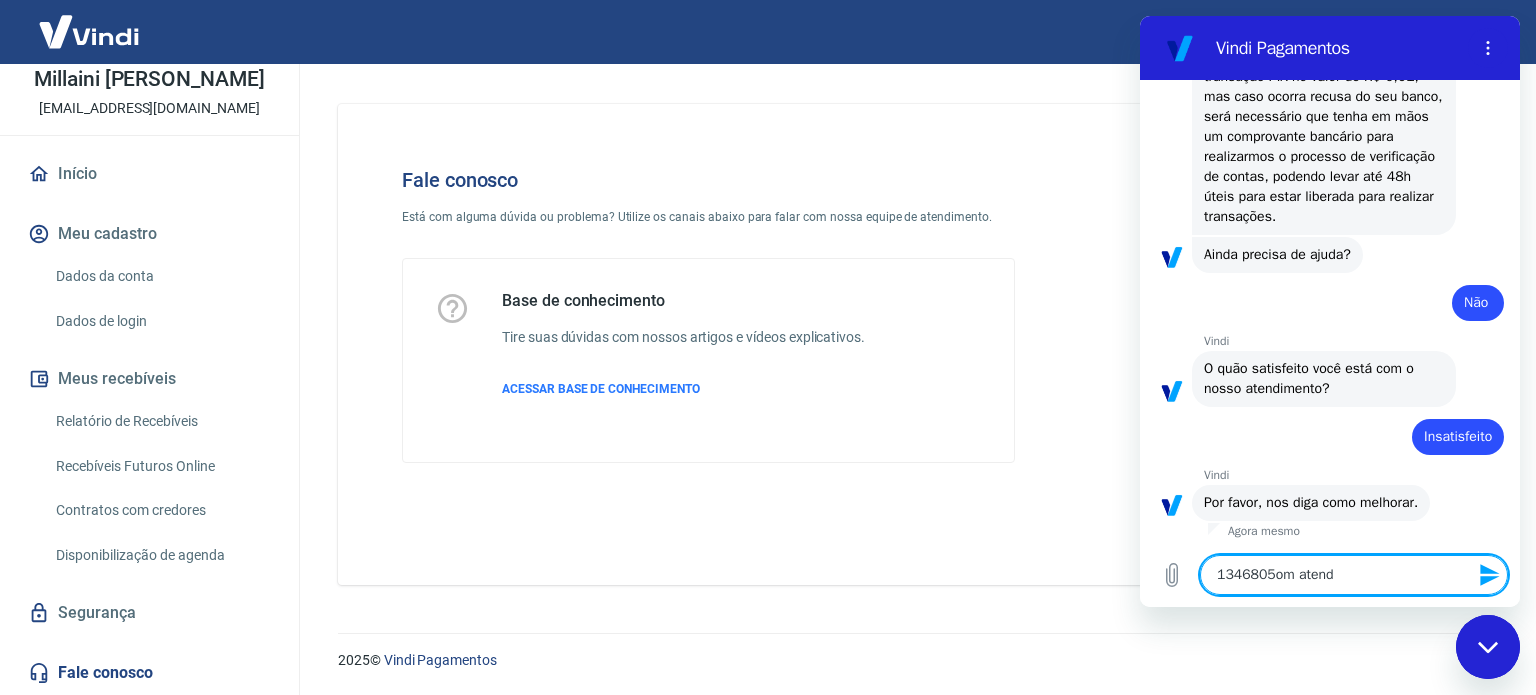 type on "1346805om atende" 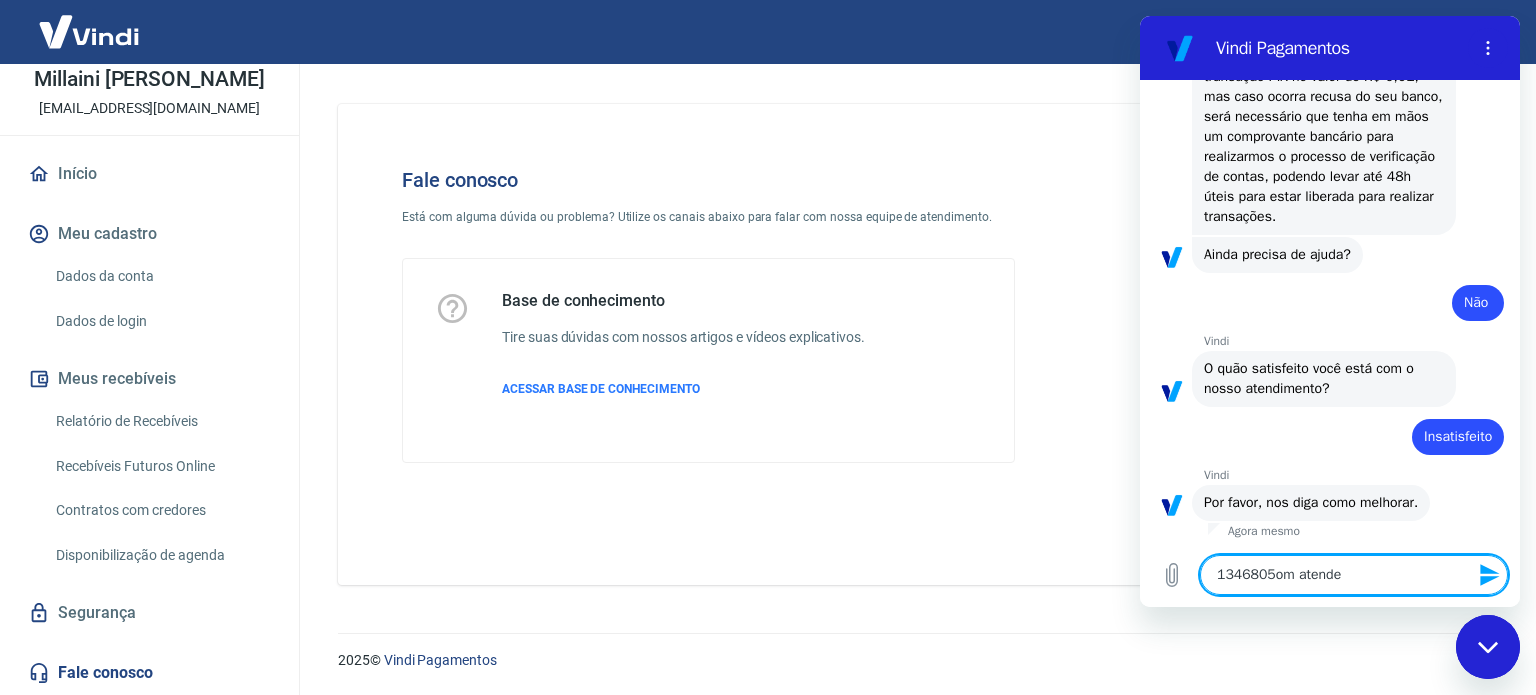 type on "1346805om atenden" 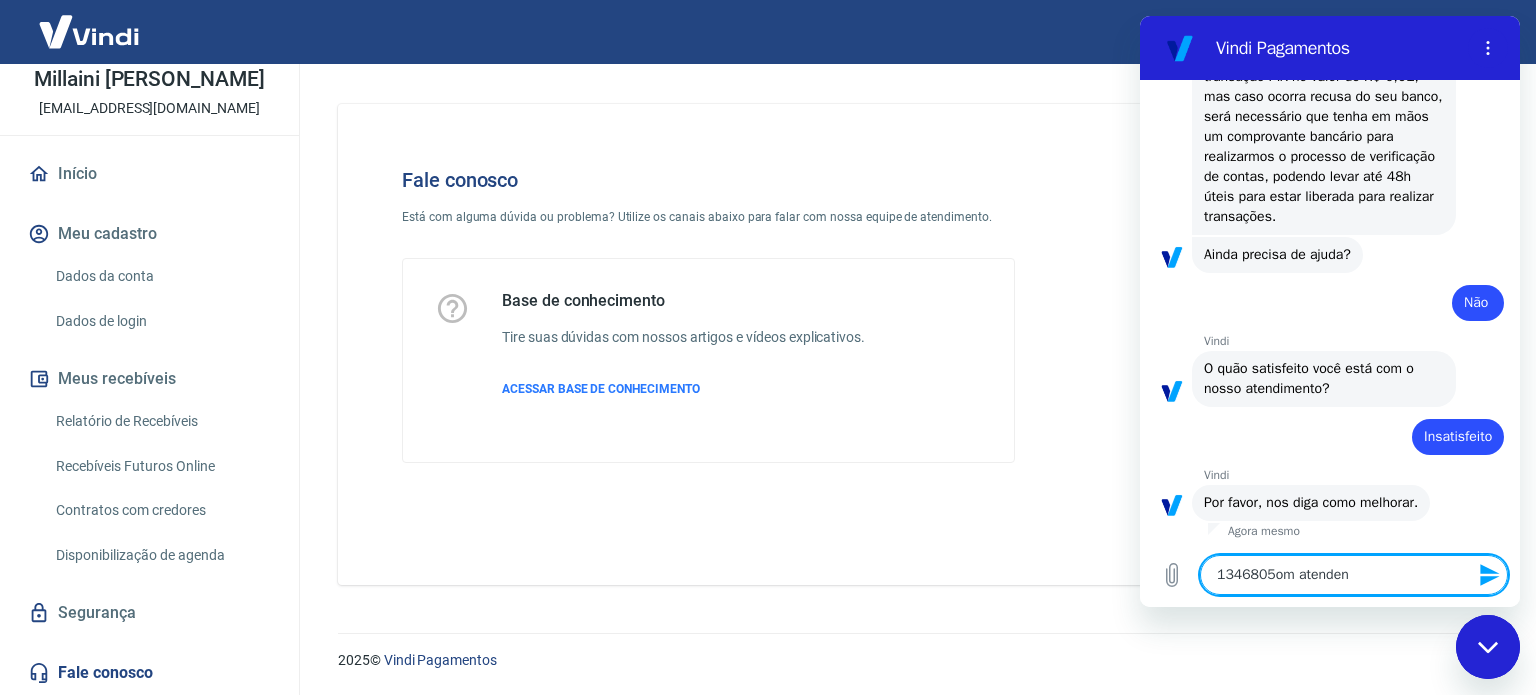 type on "1346805om atendent" 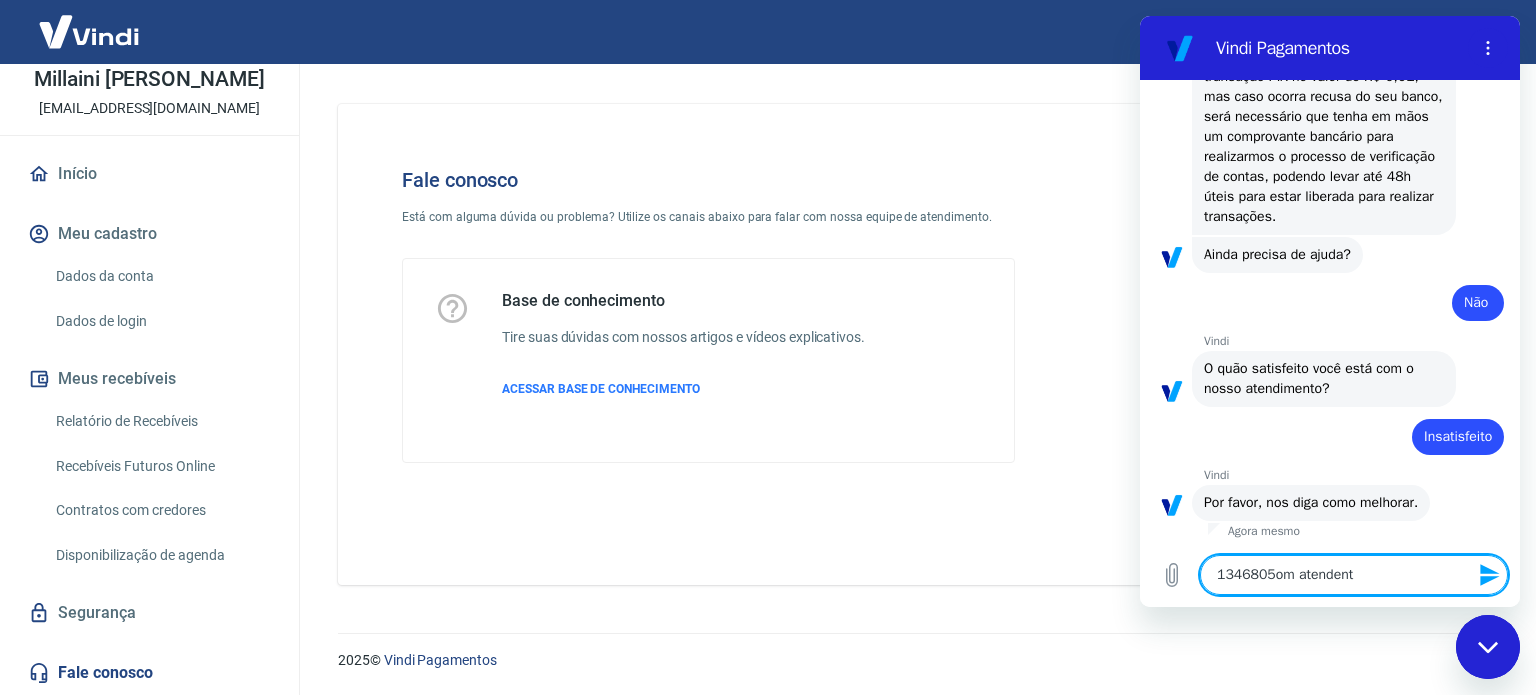 type on "1346805om atendente" 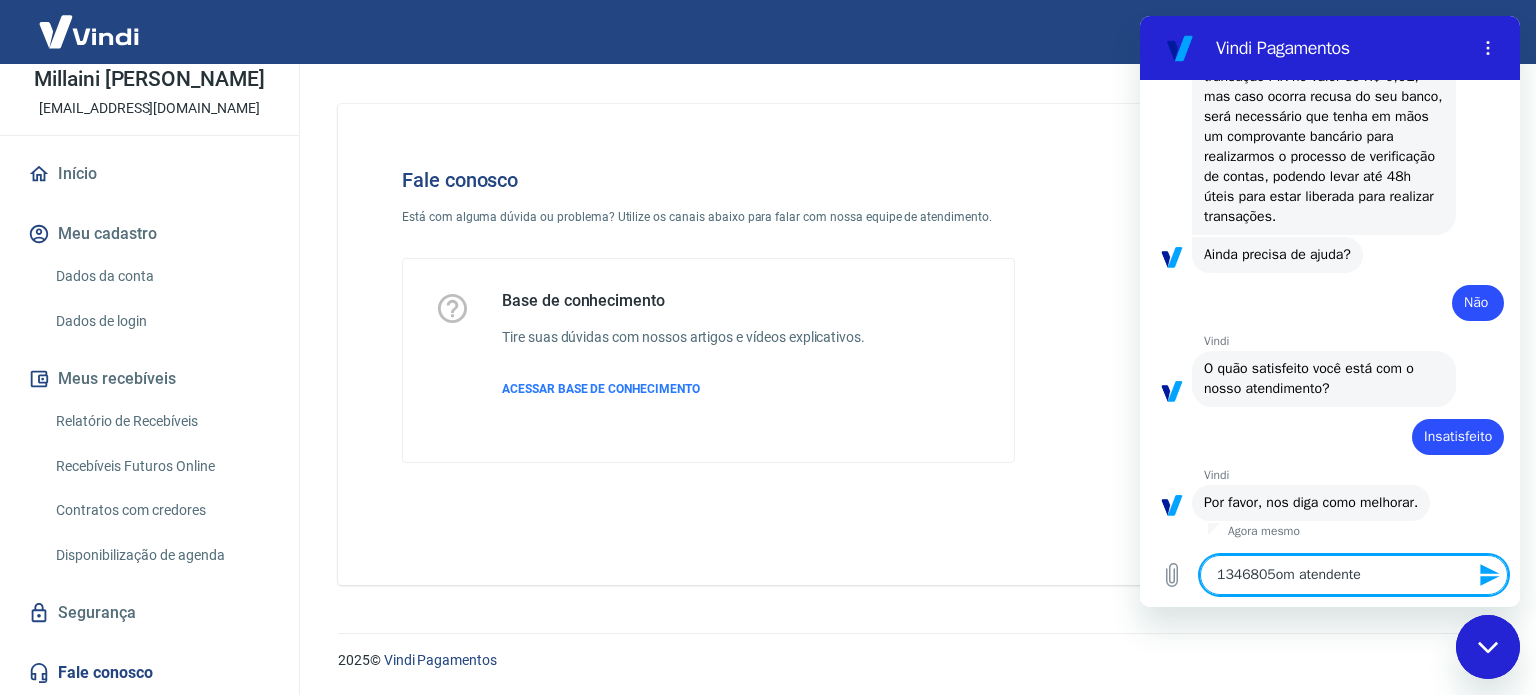 type on "1346805om atendente" 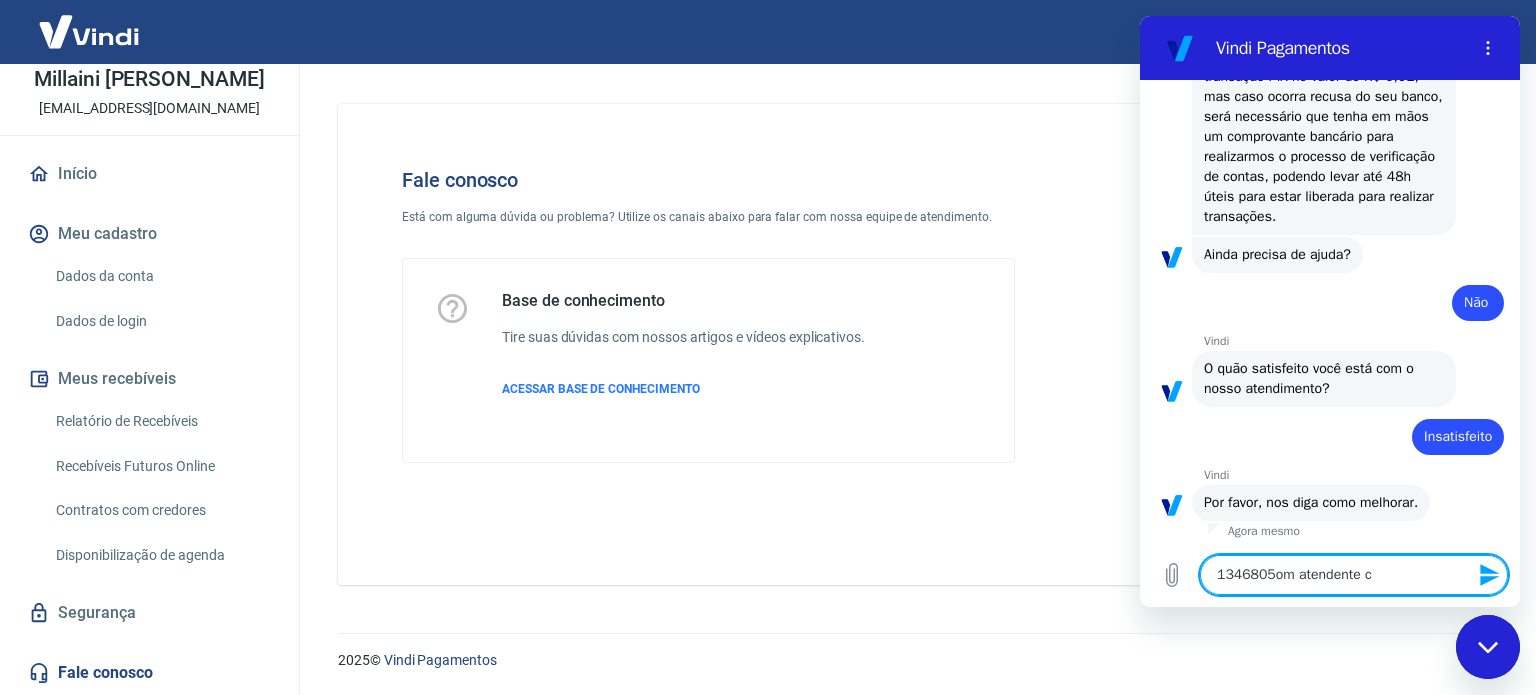type on "1346805om atendente ca" 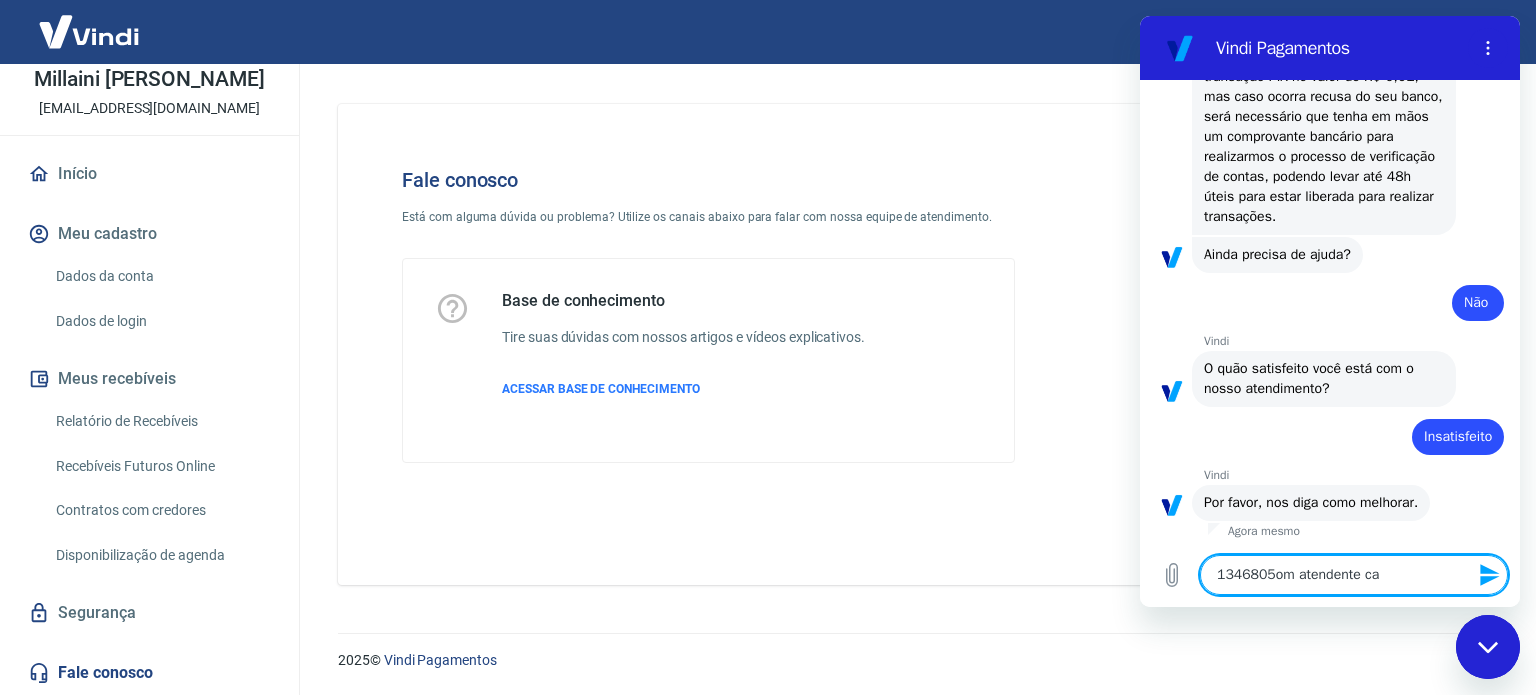 type on "1346805om atendente car" 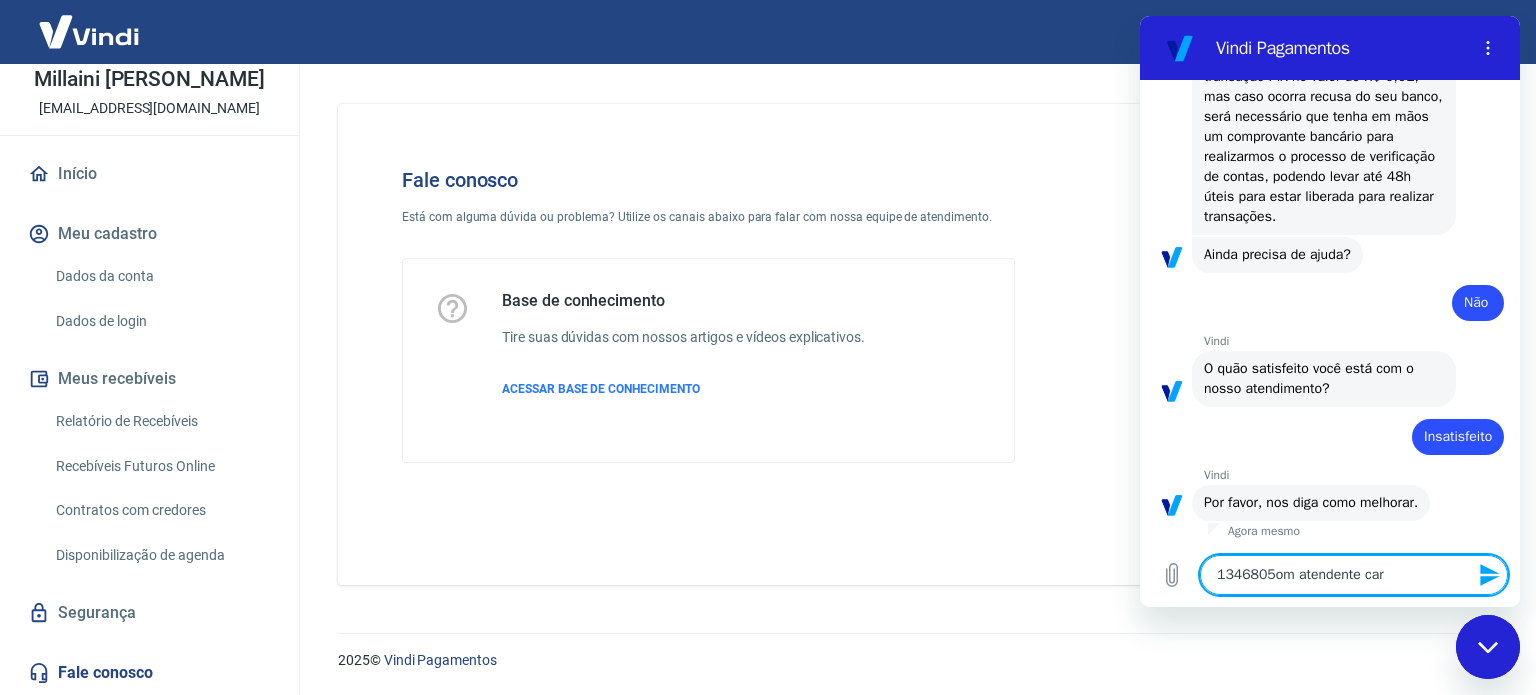 type on "1346805om atendente cara" 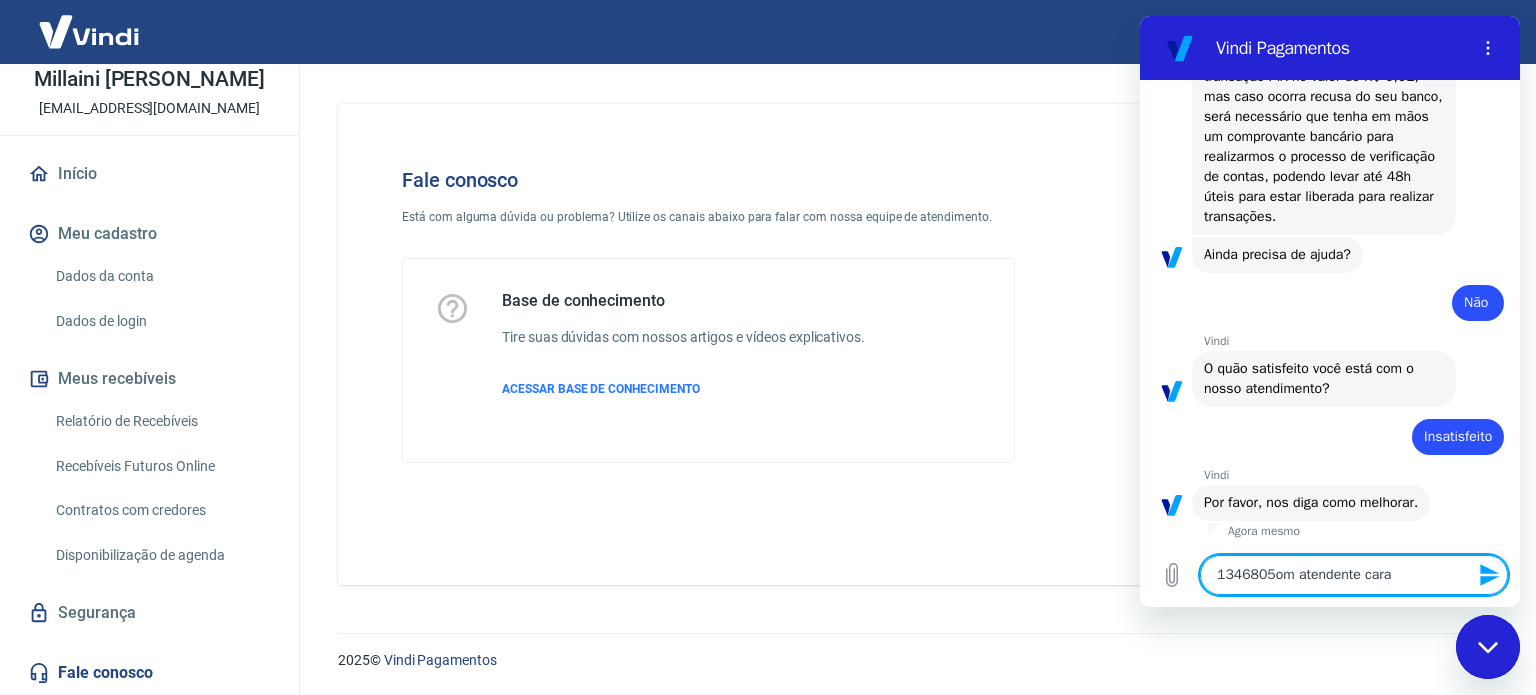 type on "1346805om atendente caral" 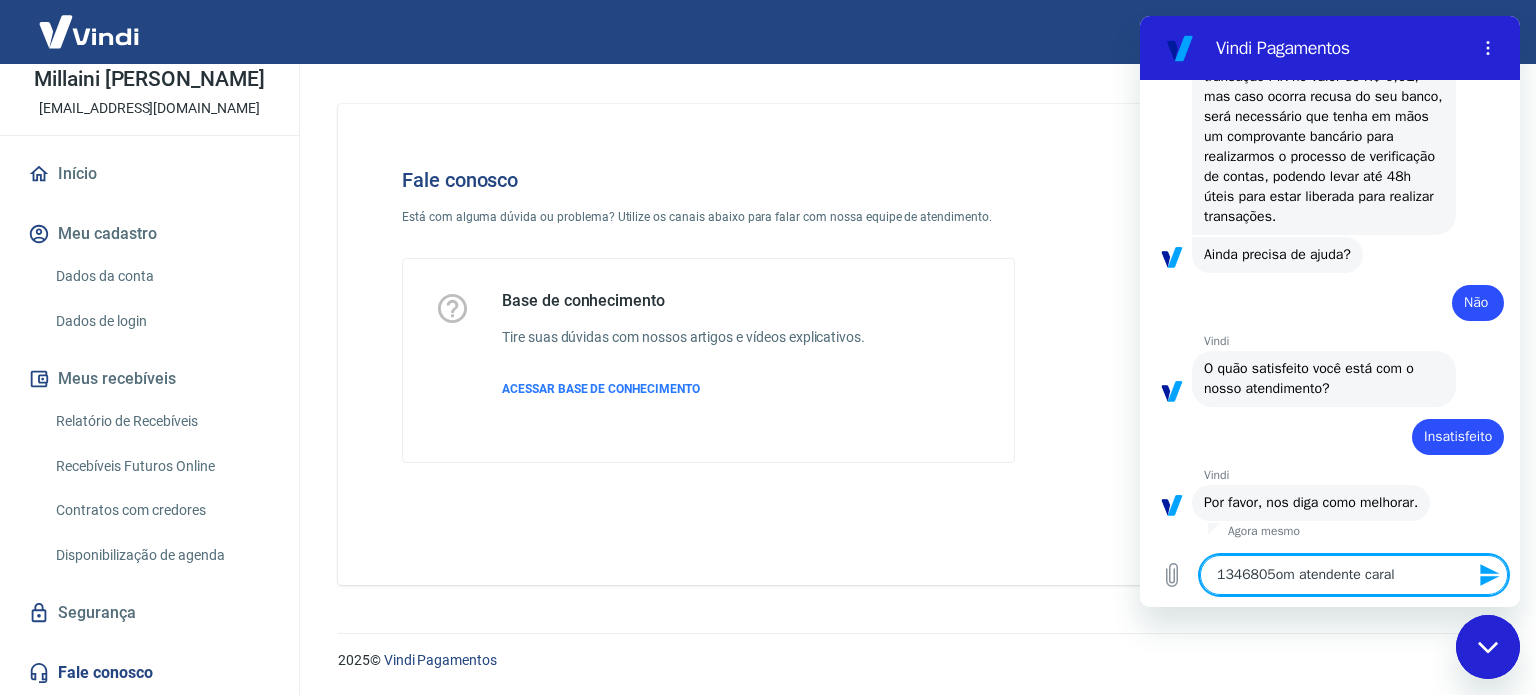 type on "1346805om atendente caralh" 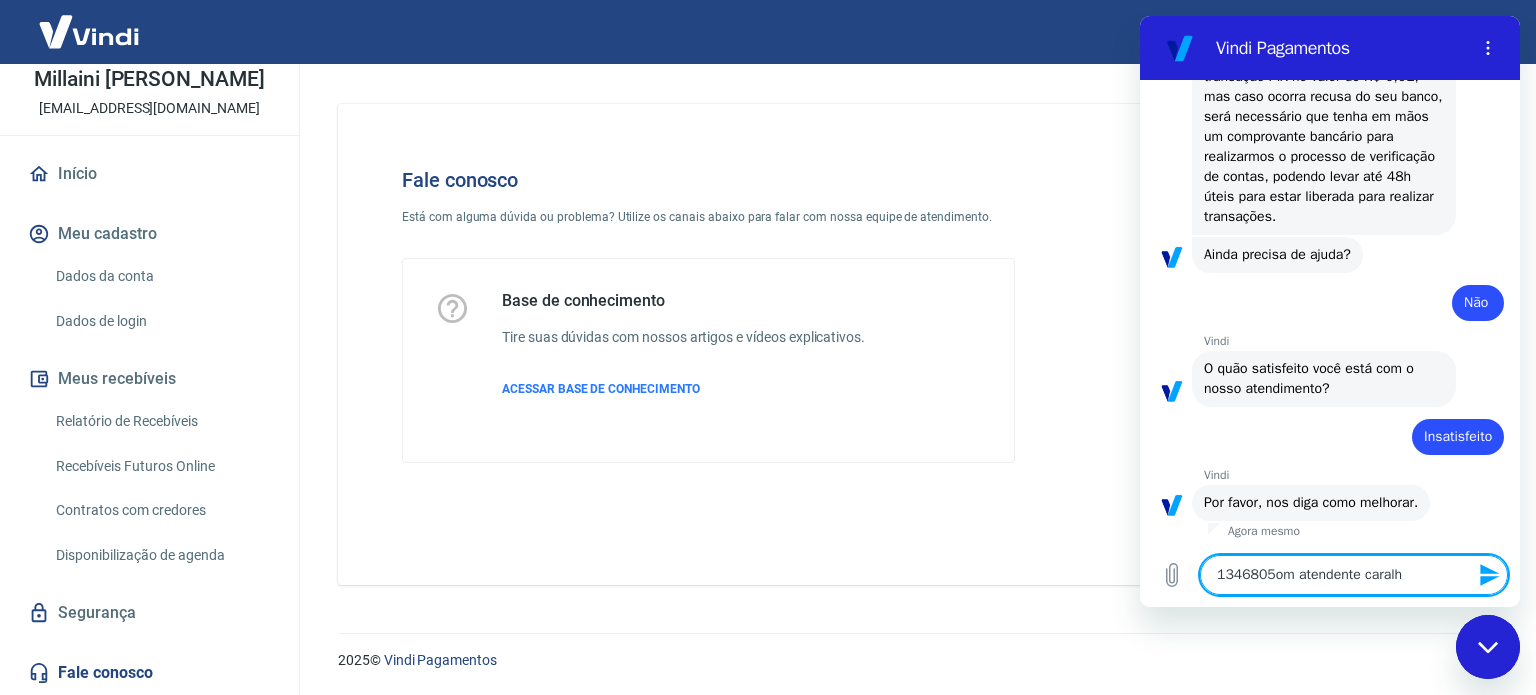 type on "1346805om atendente caralho" 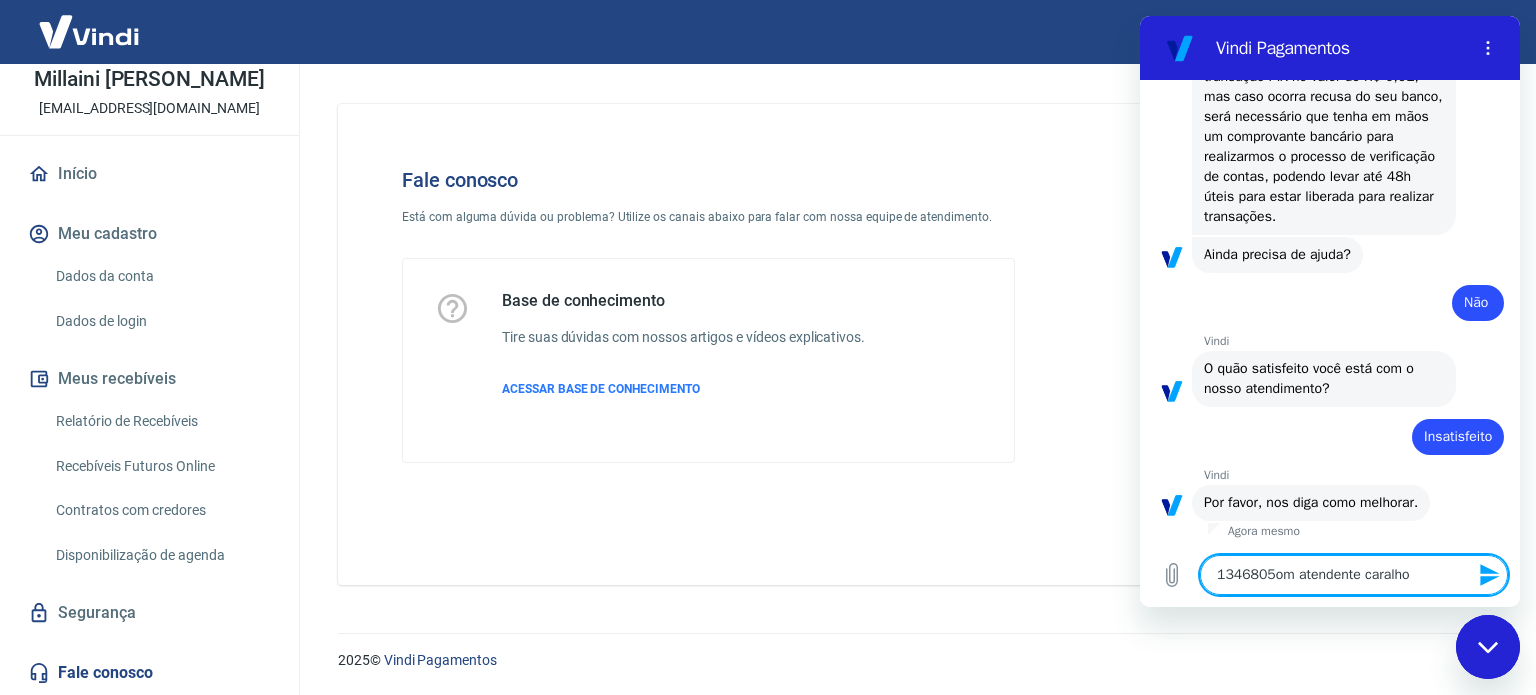 type 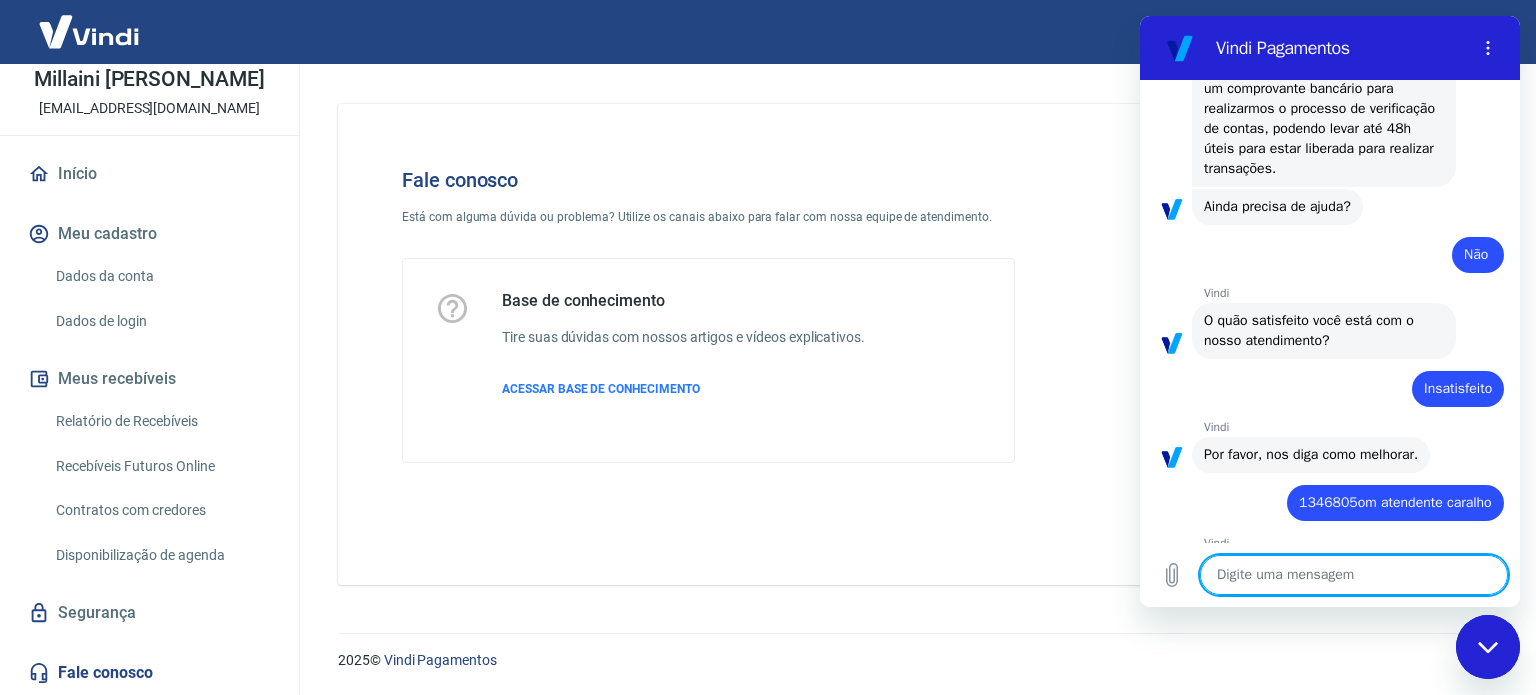 type on "x" 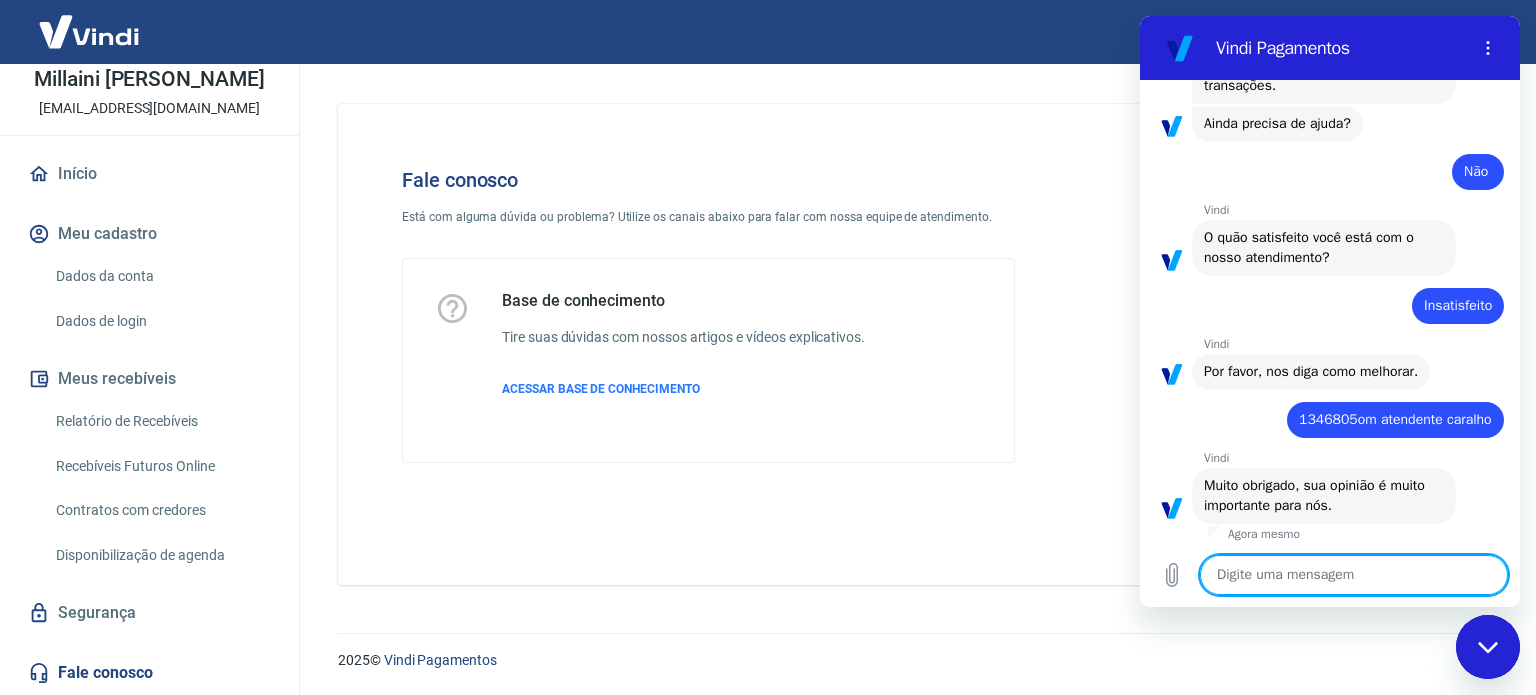 scroll, scrollTop: 1812, scrollLeft: 0, axis: vertical 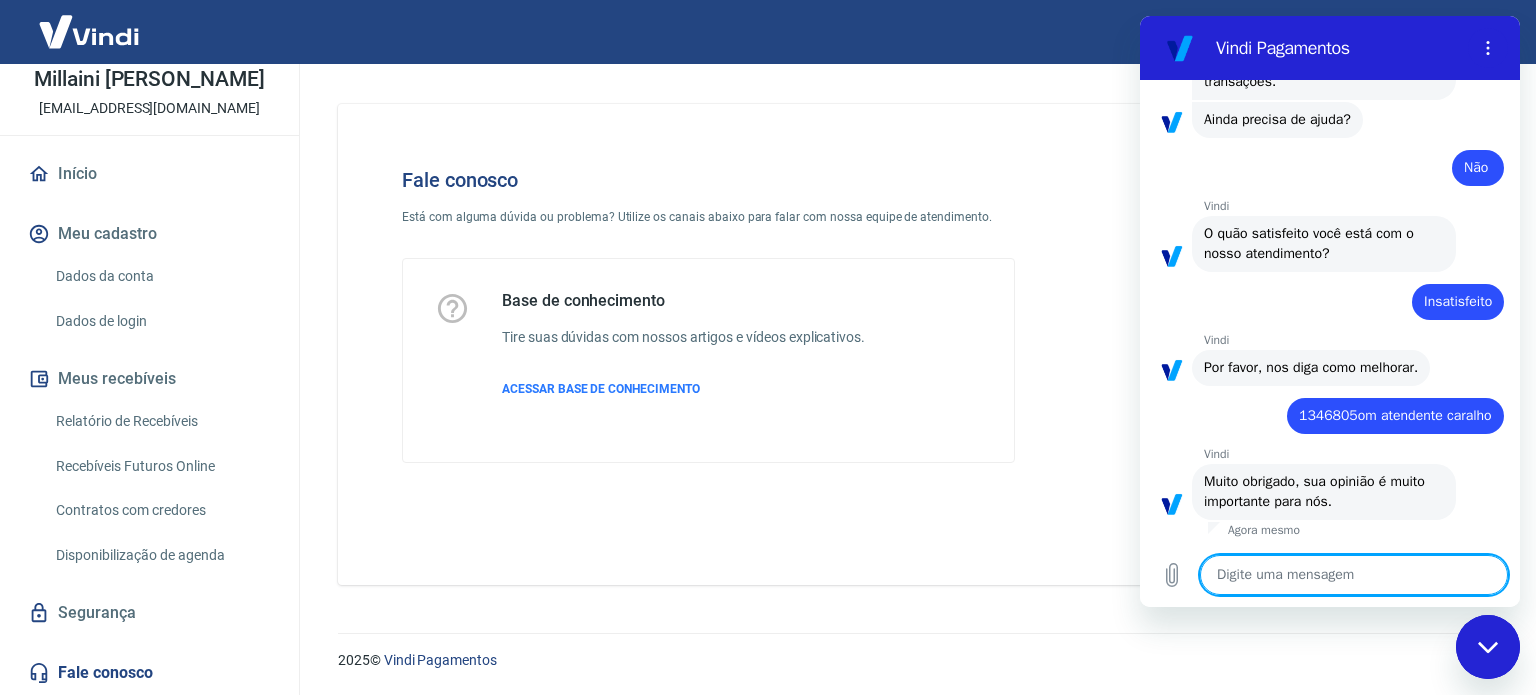 click at bounding box center (1354, 575) 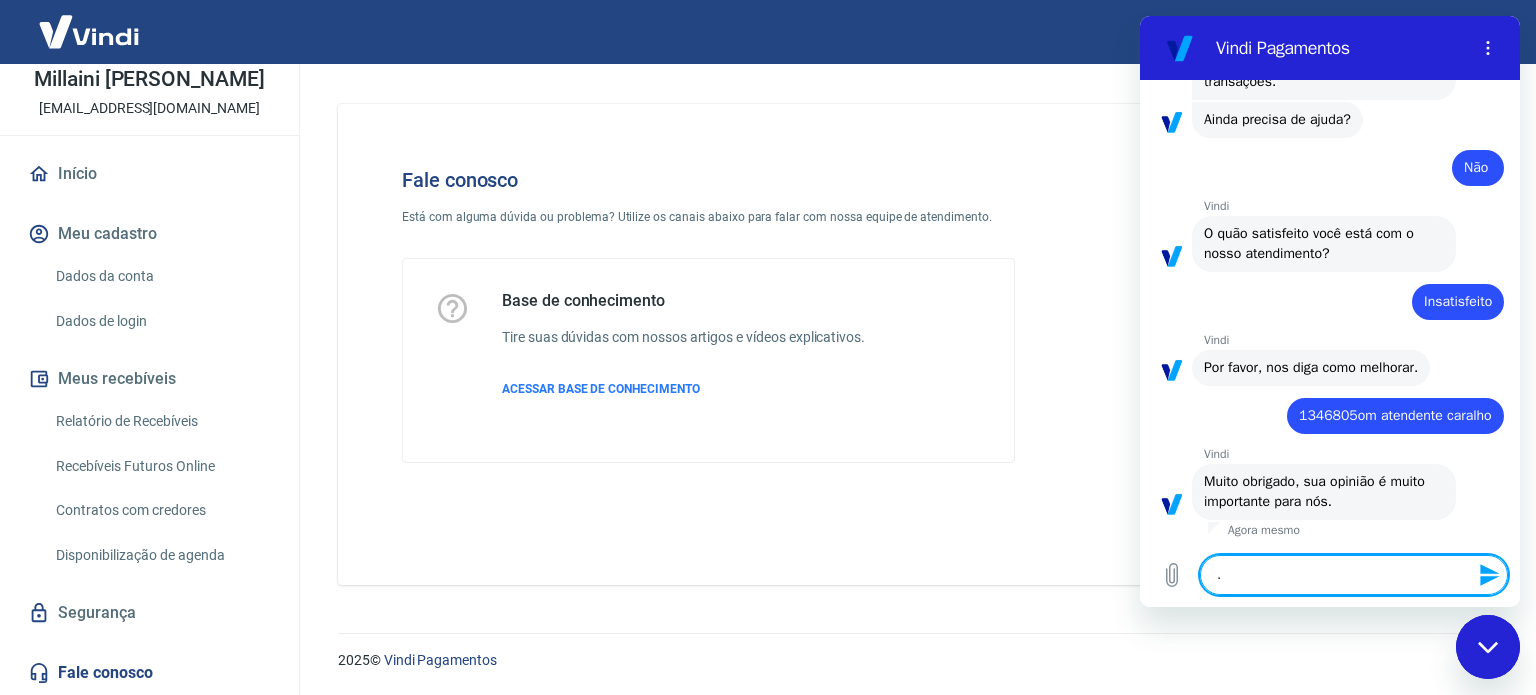 type 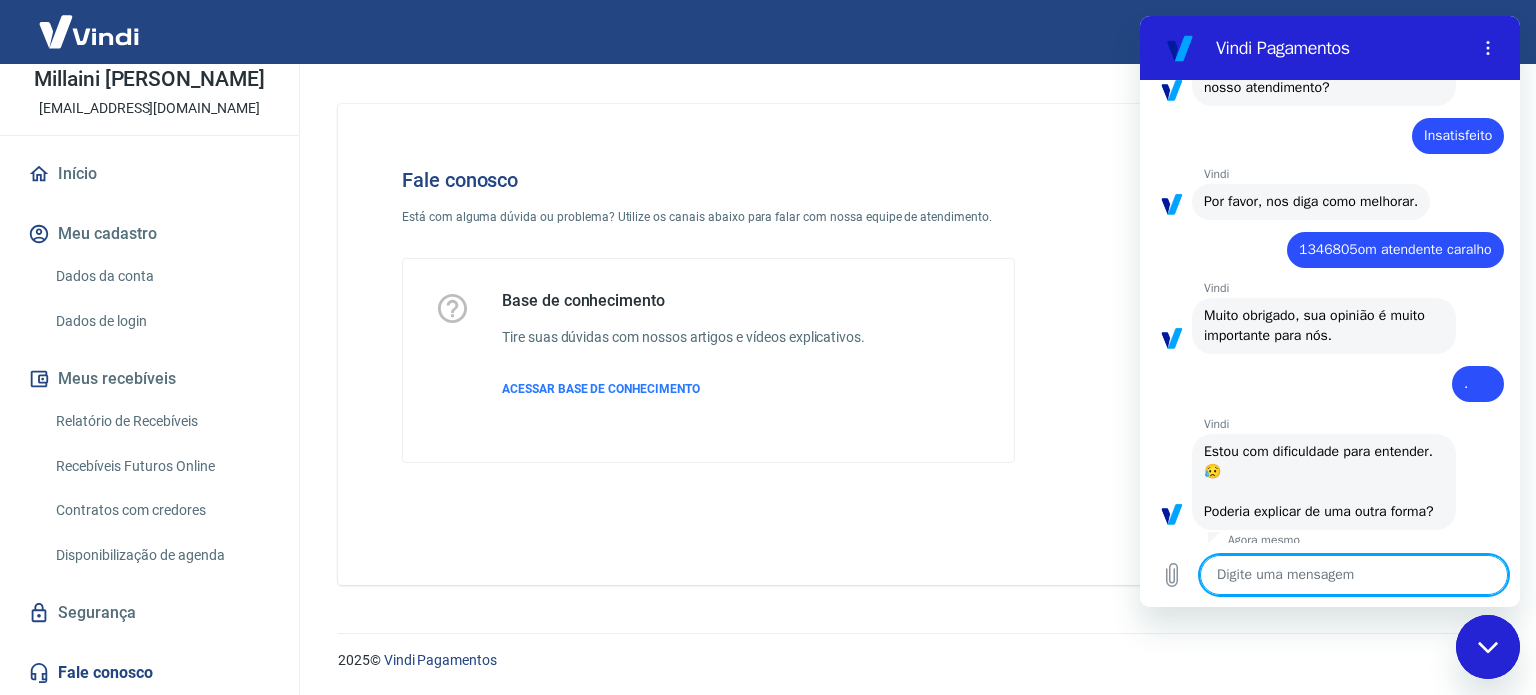 type on "x" 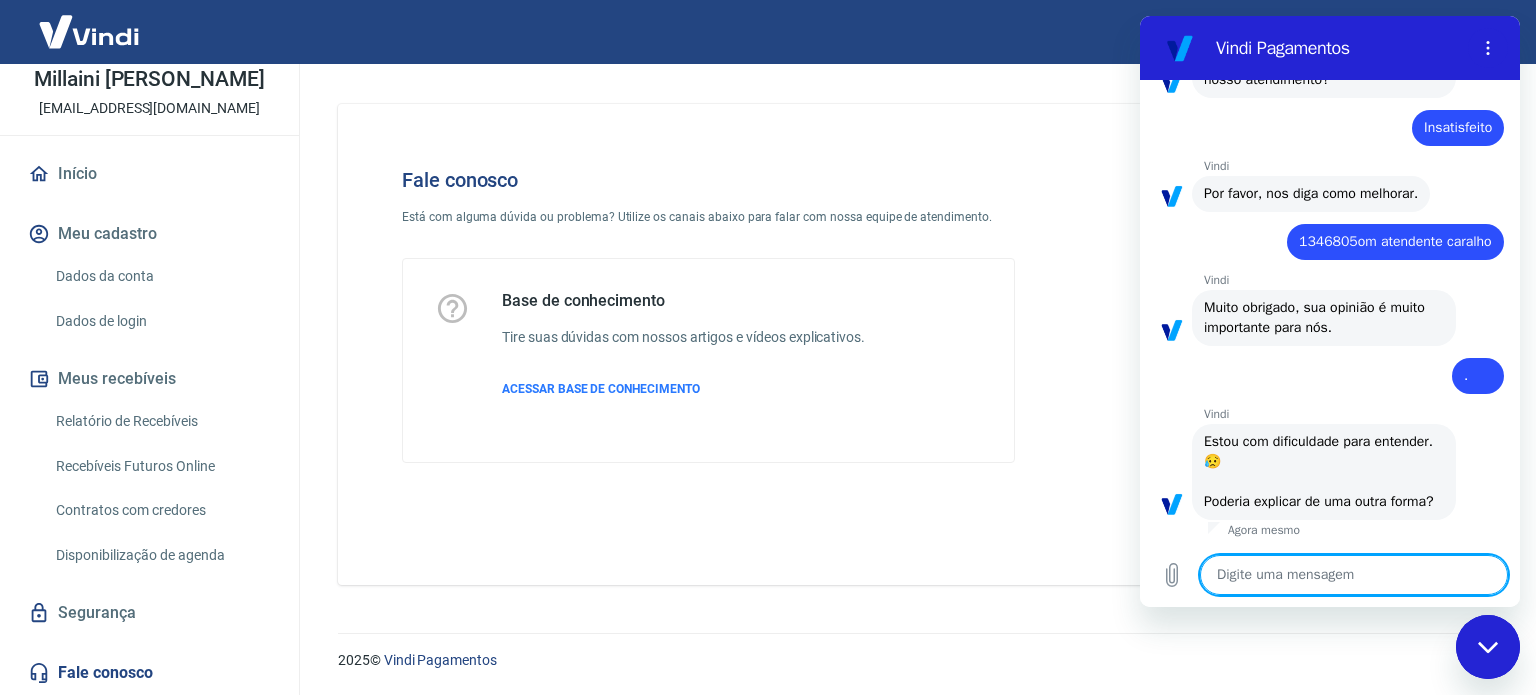 scroll, scrollTop: 2005, scrollLeft: 0, axis: vertical 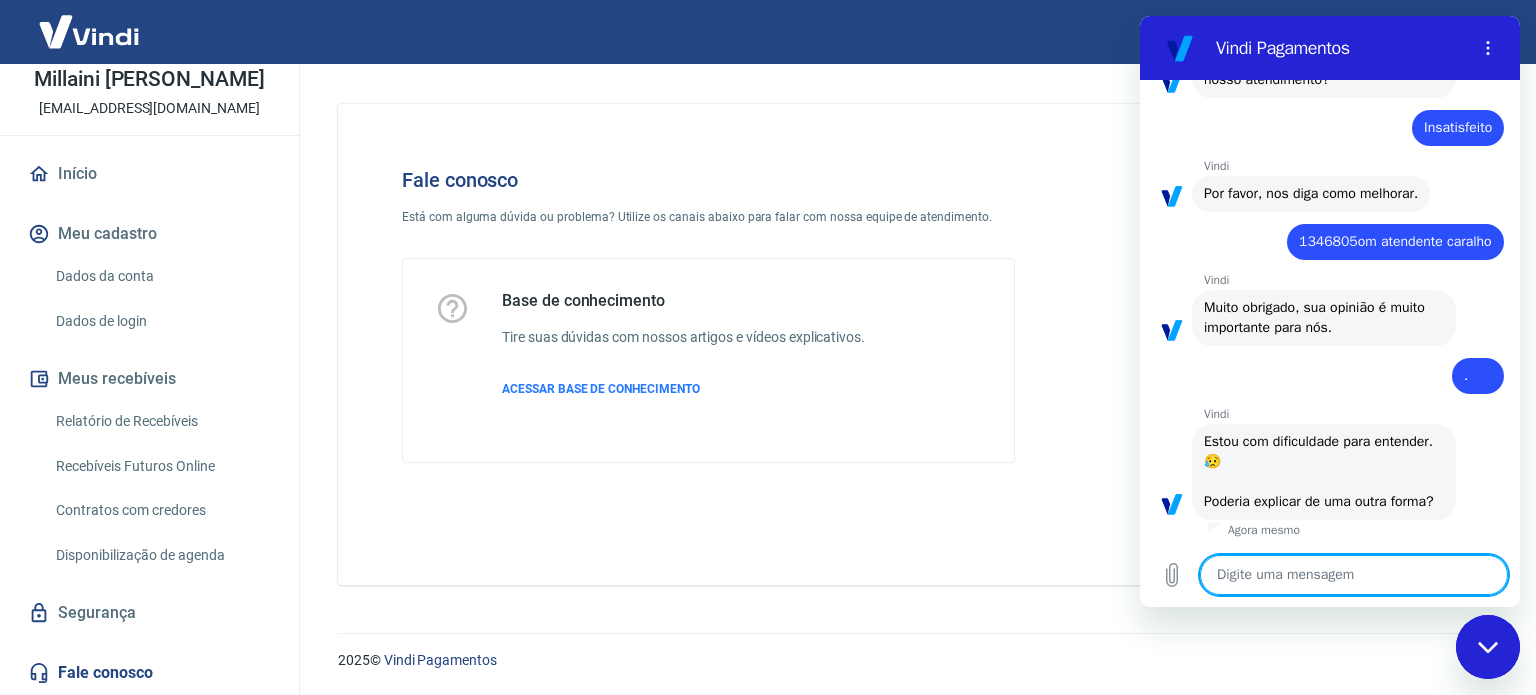 type on "a" 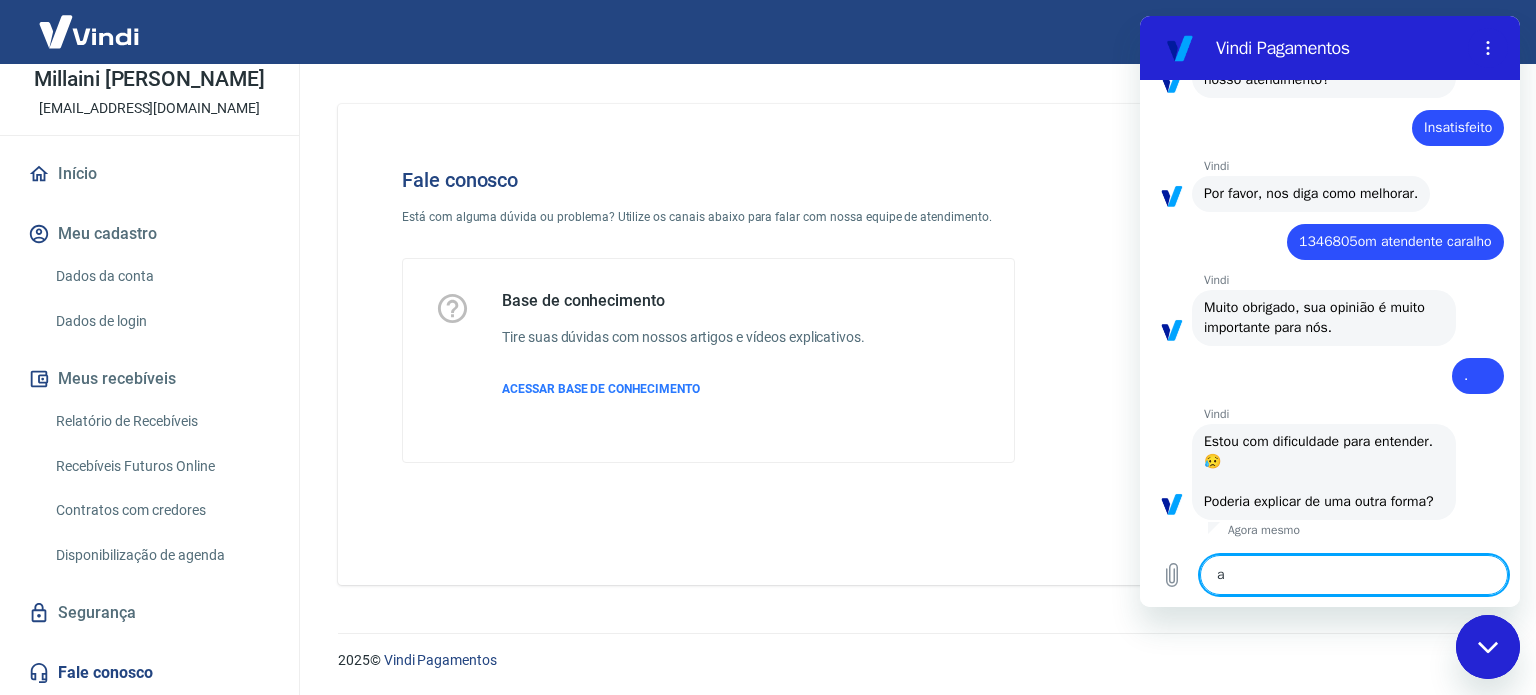 type on "aj" 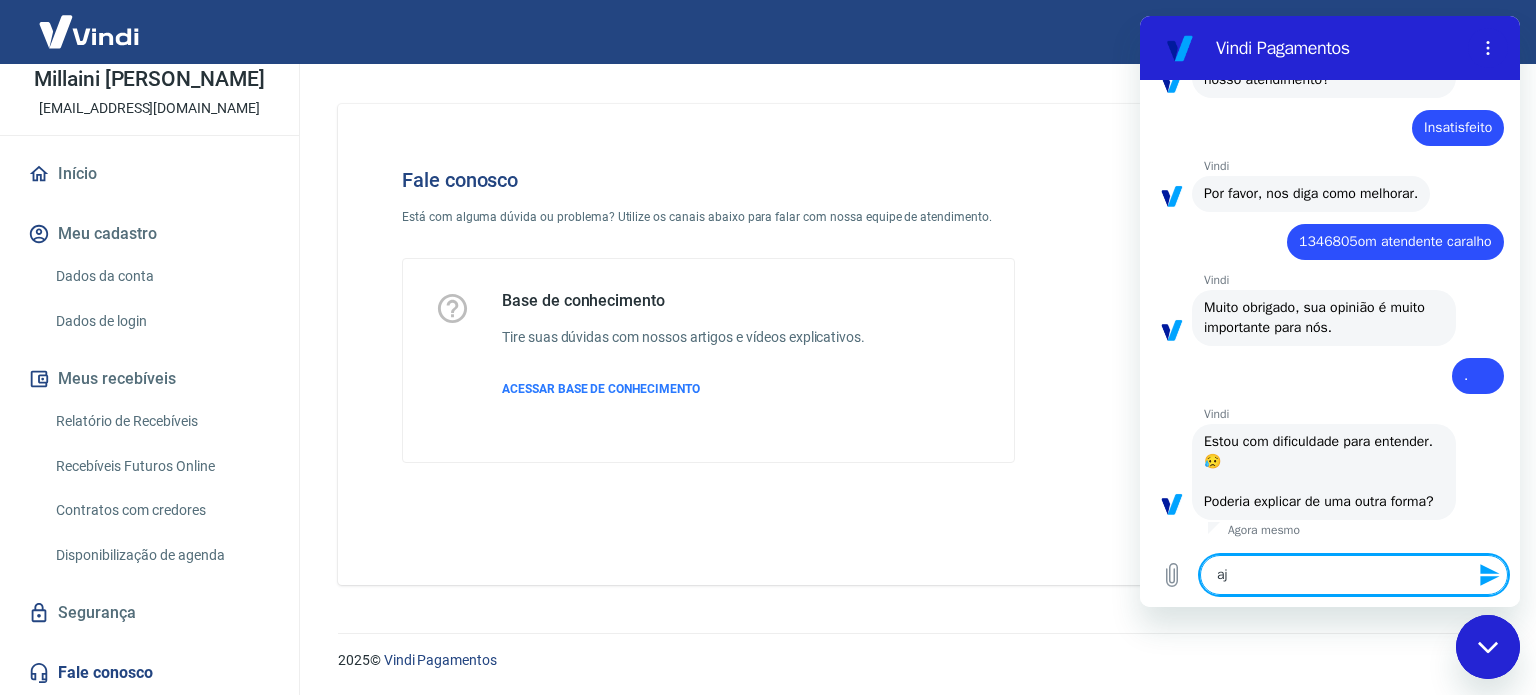 type on "aju" 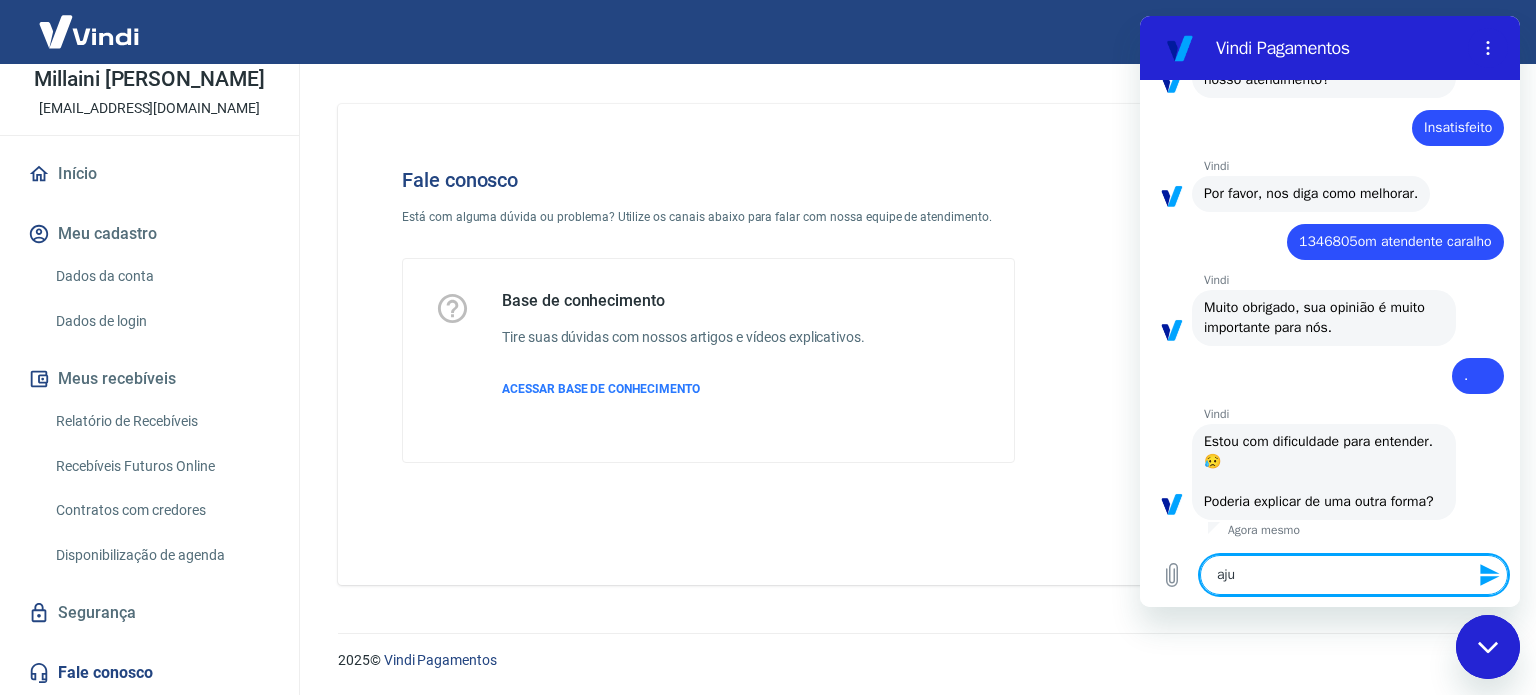 type on "ajud" 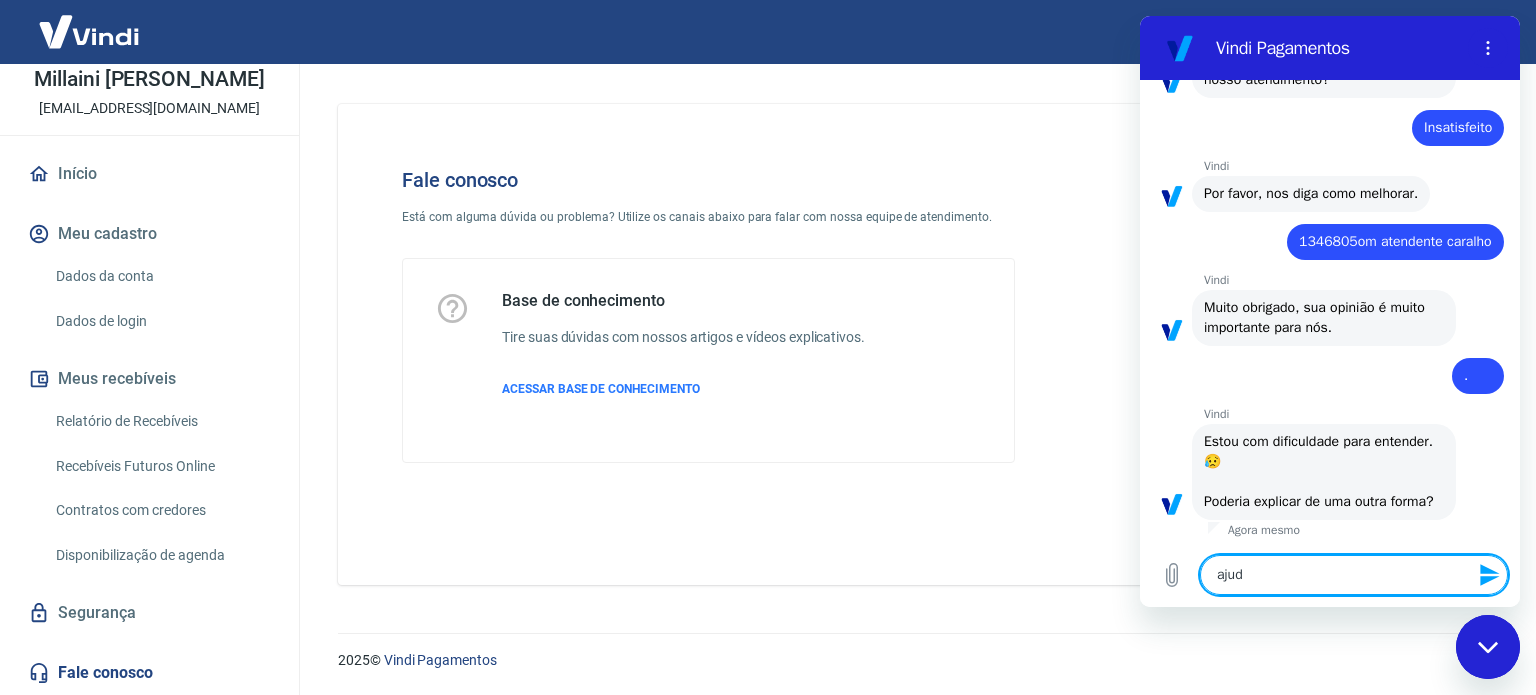 type on "ajuda" 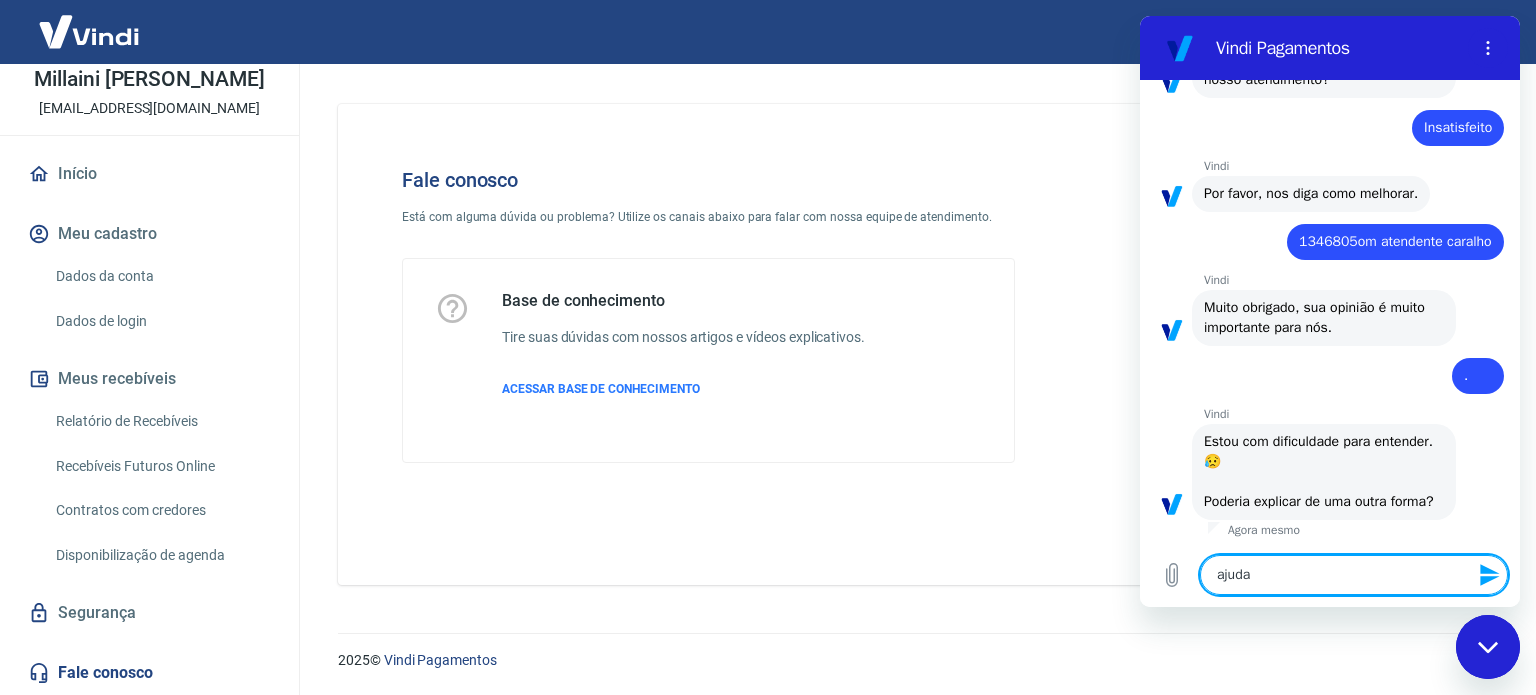 type 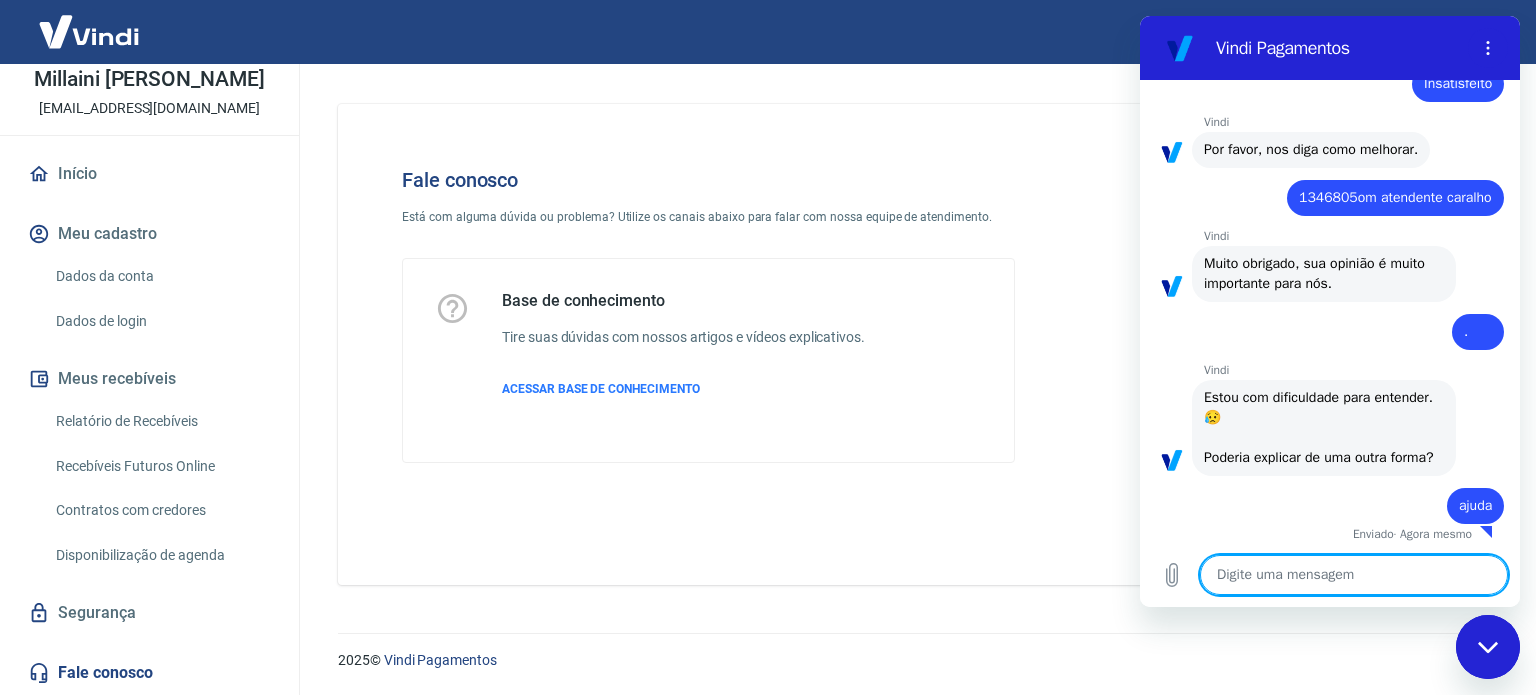 scroll, scrollTop: 2053, scrollLeft: 0, axis: vertical 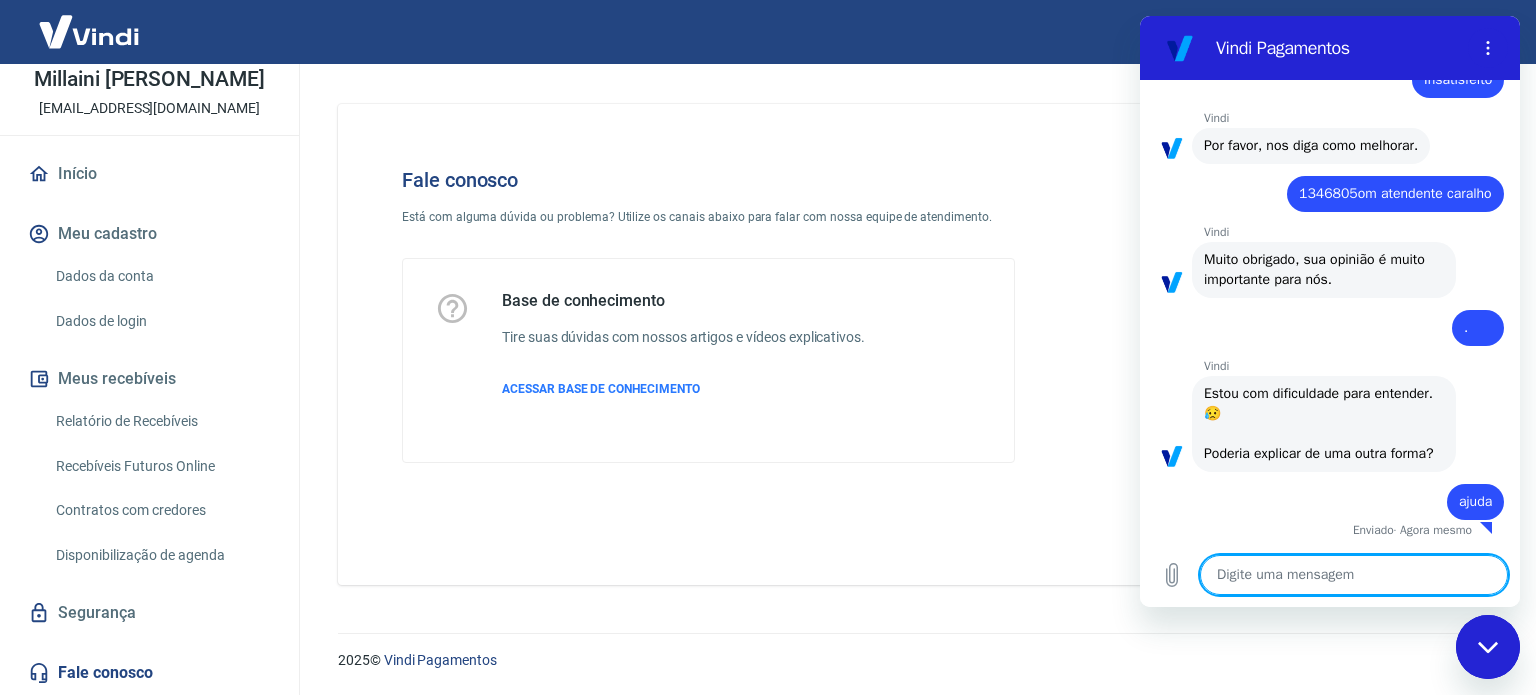 type on "x" 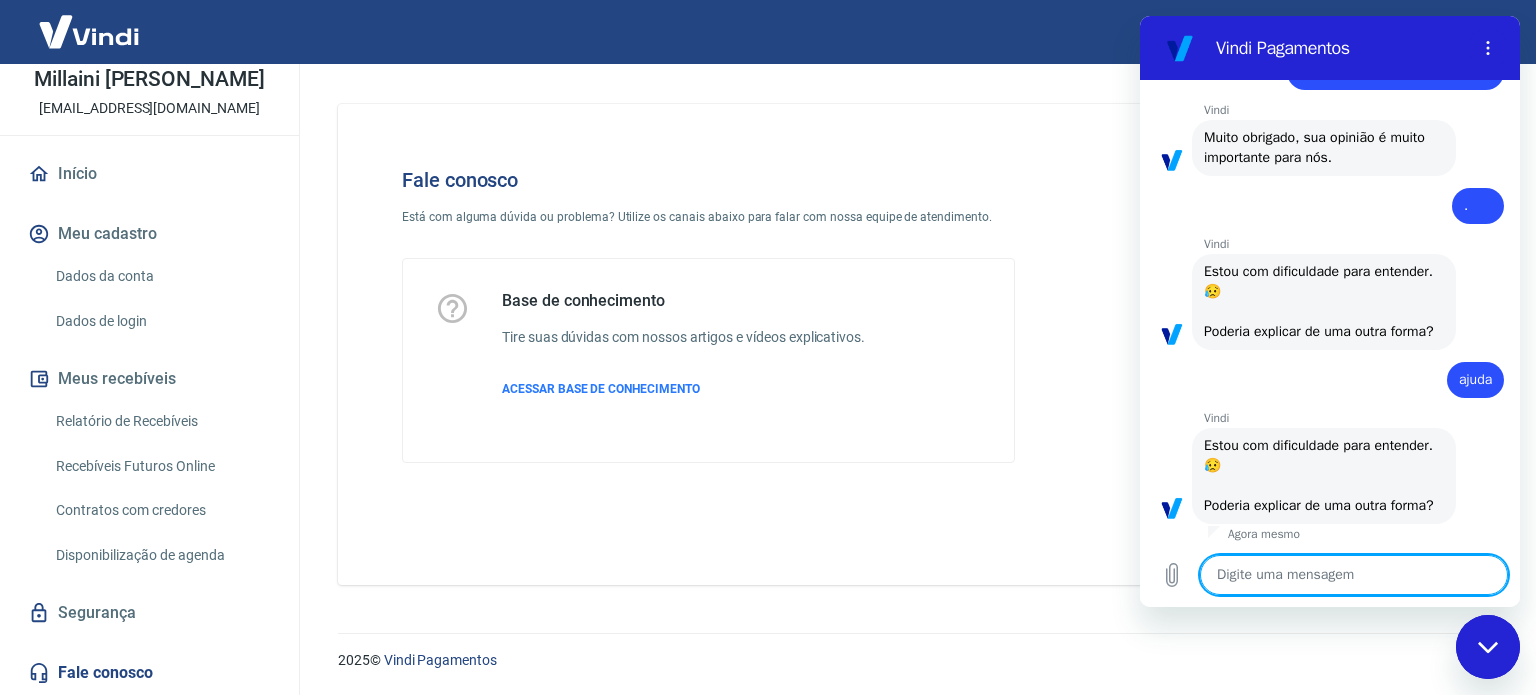 scroll, scrollTop: 2200, scrollLeft: 0, axis: vertical 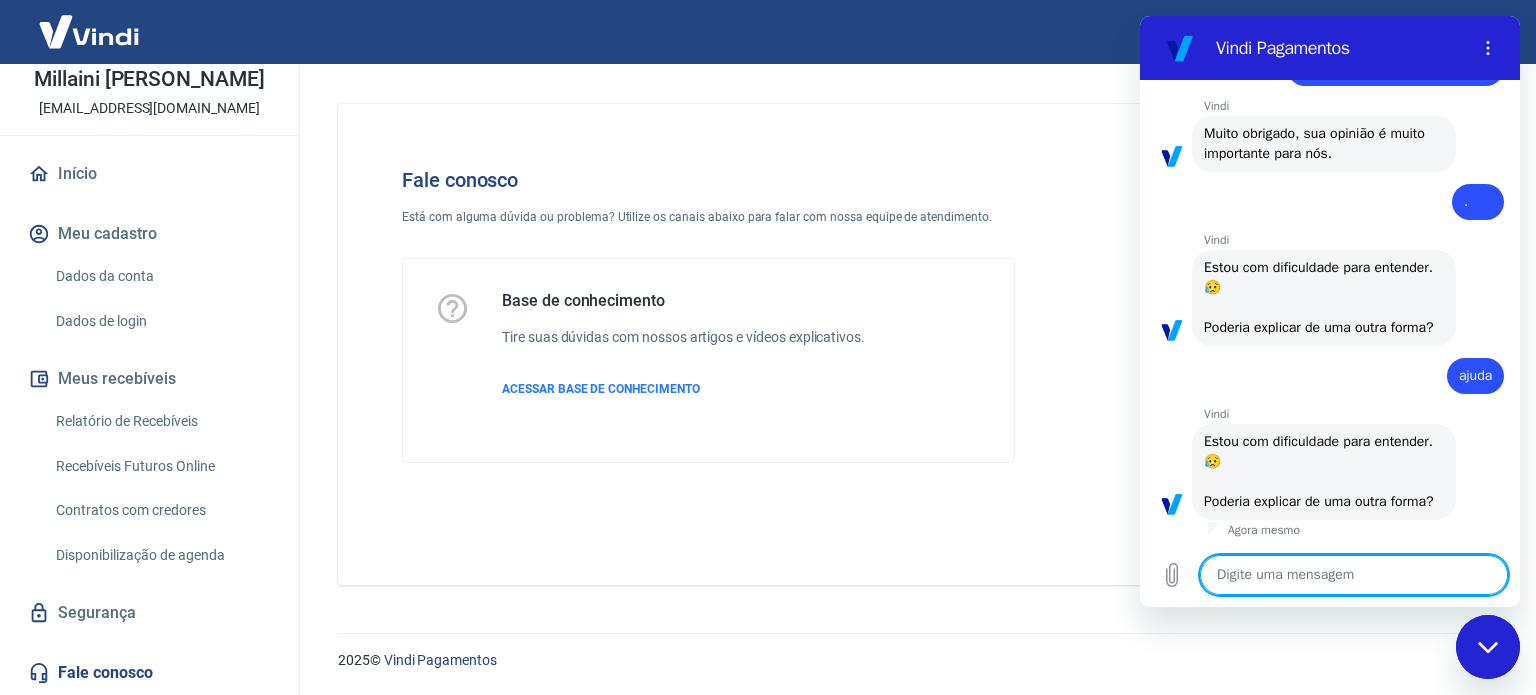 type on "s" 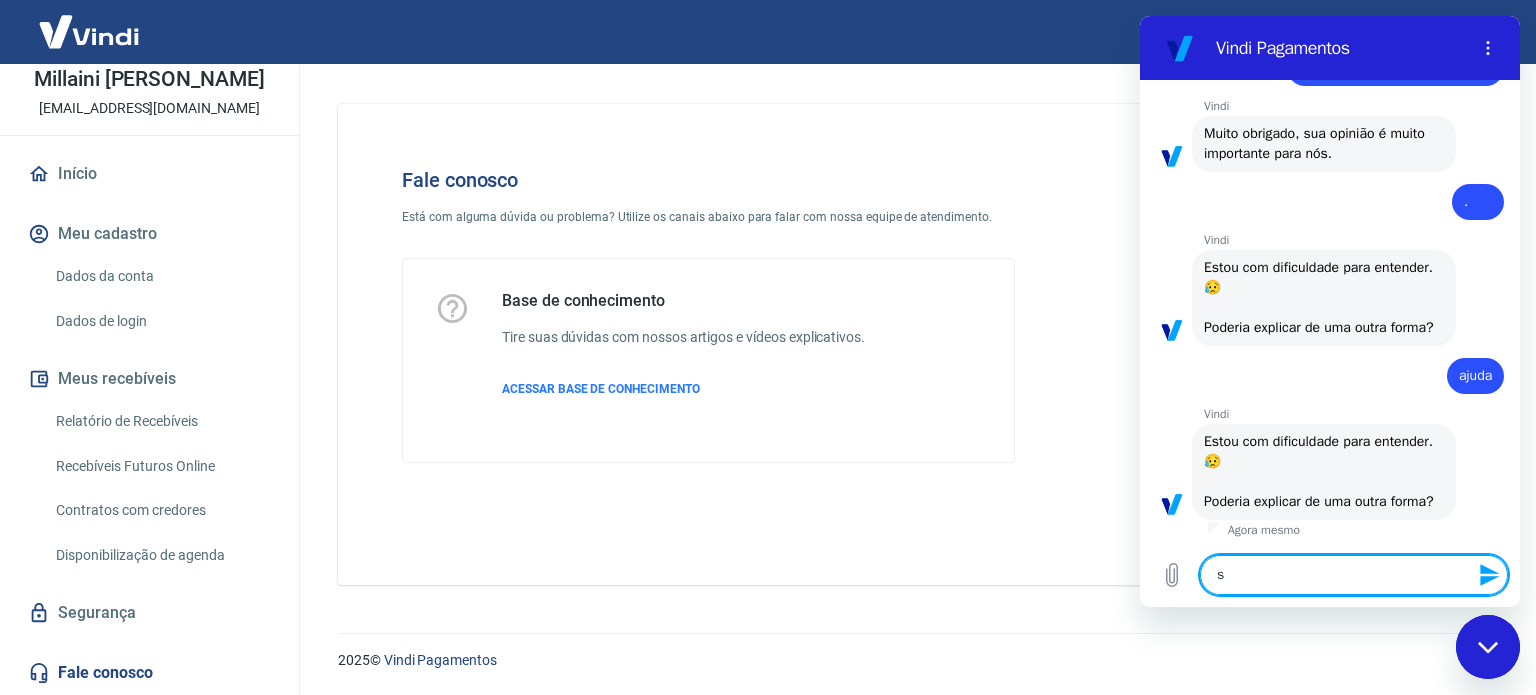 type on "su" 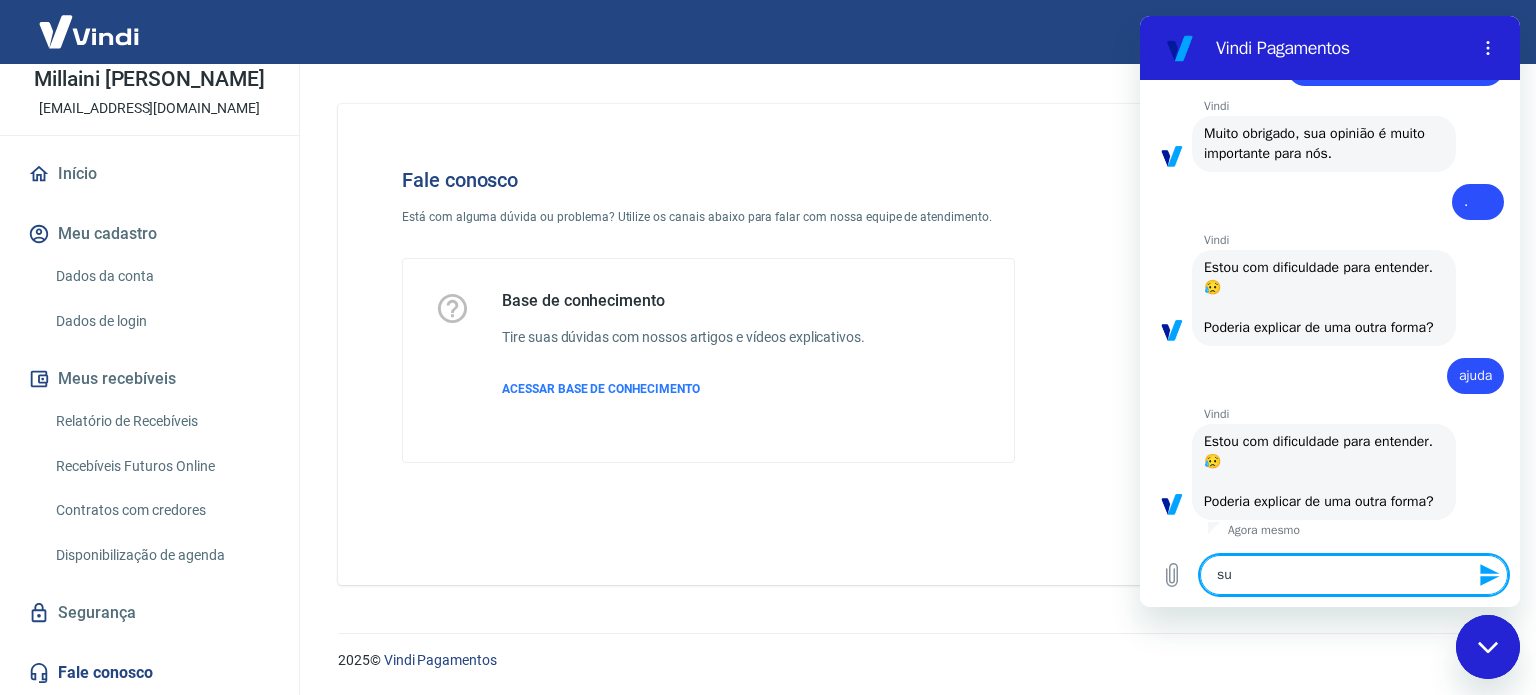 type on "sup" 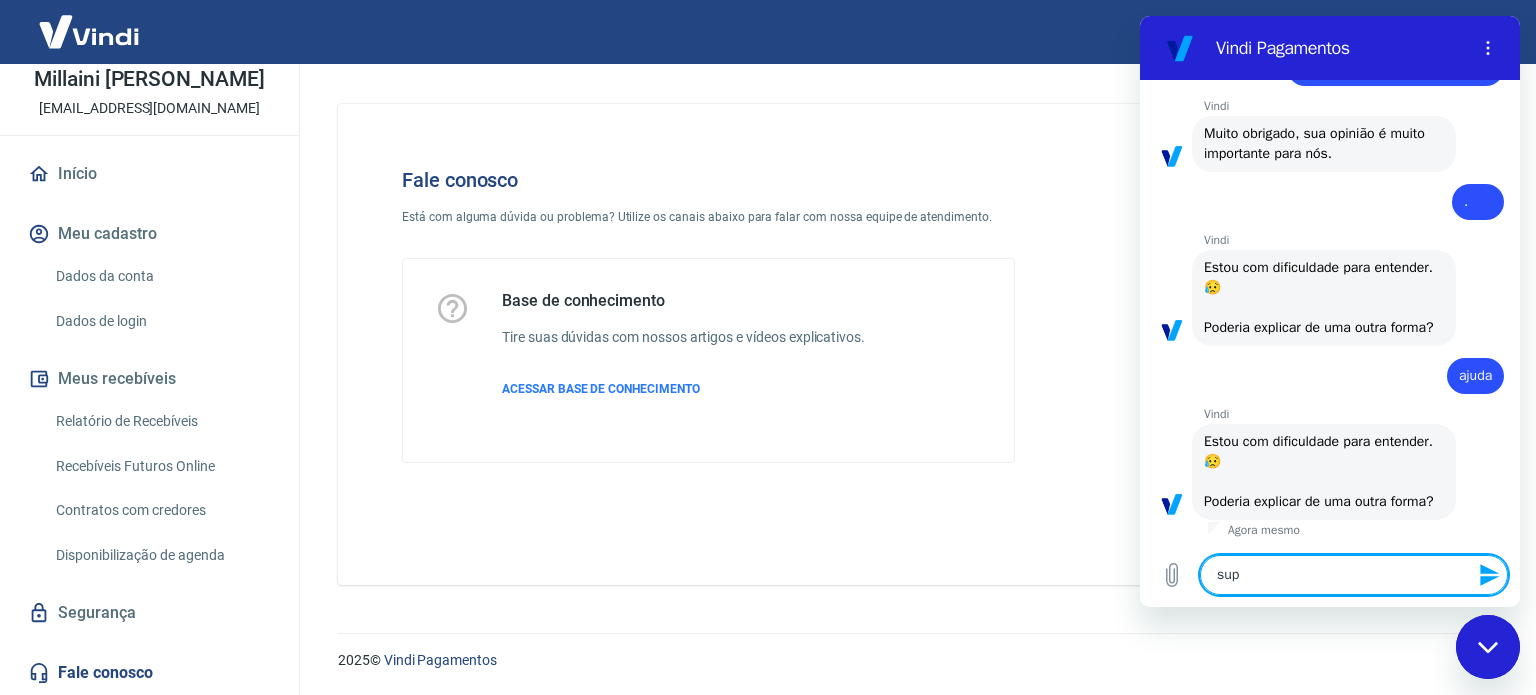 type on "supo" 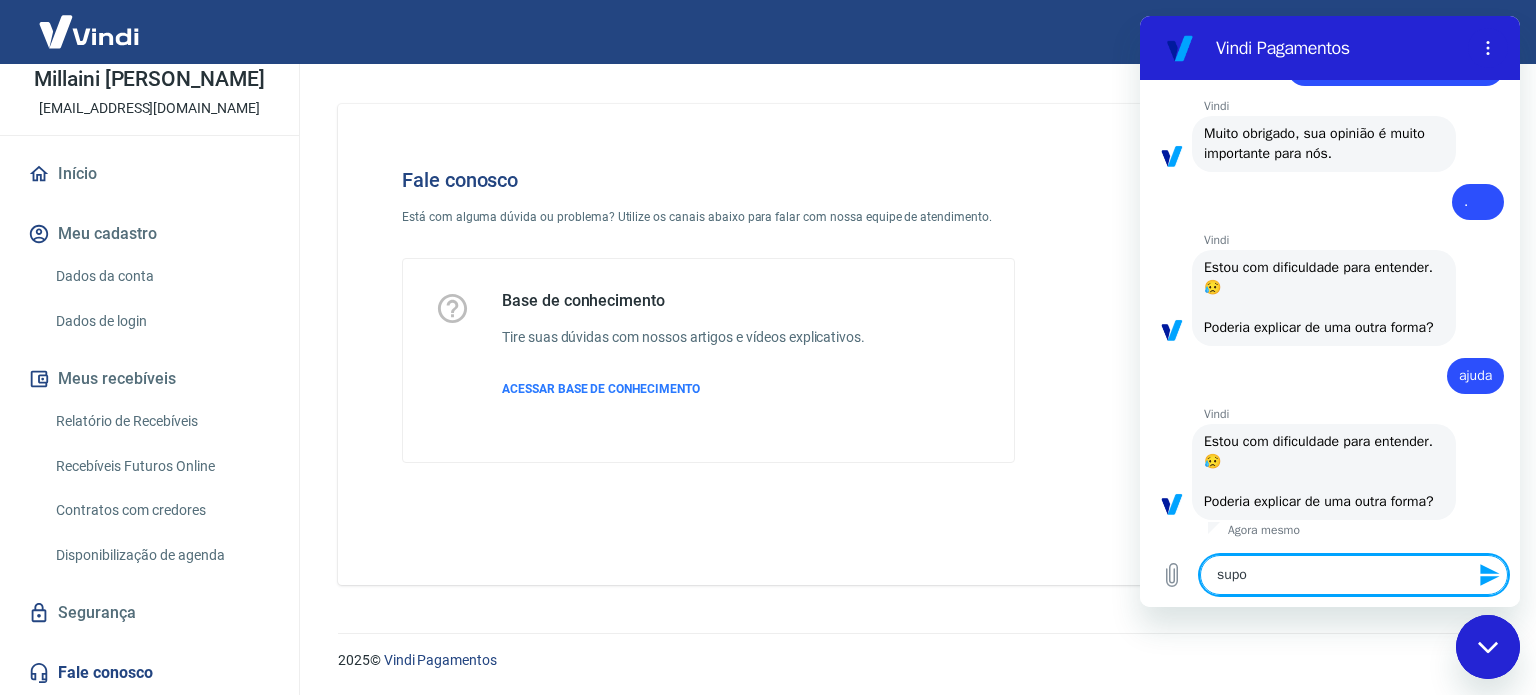 type on "supor" 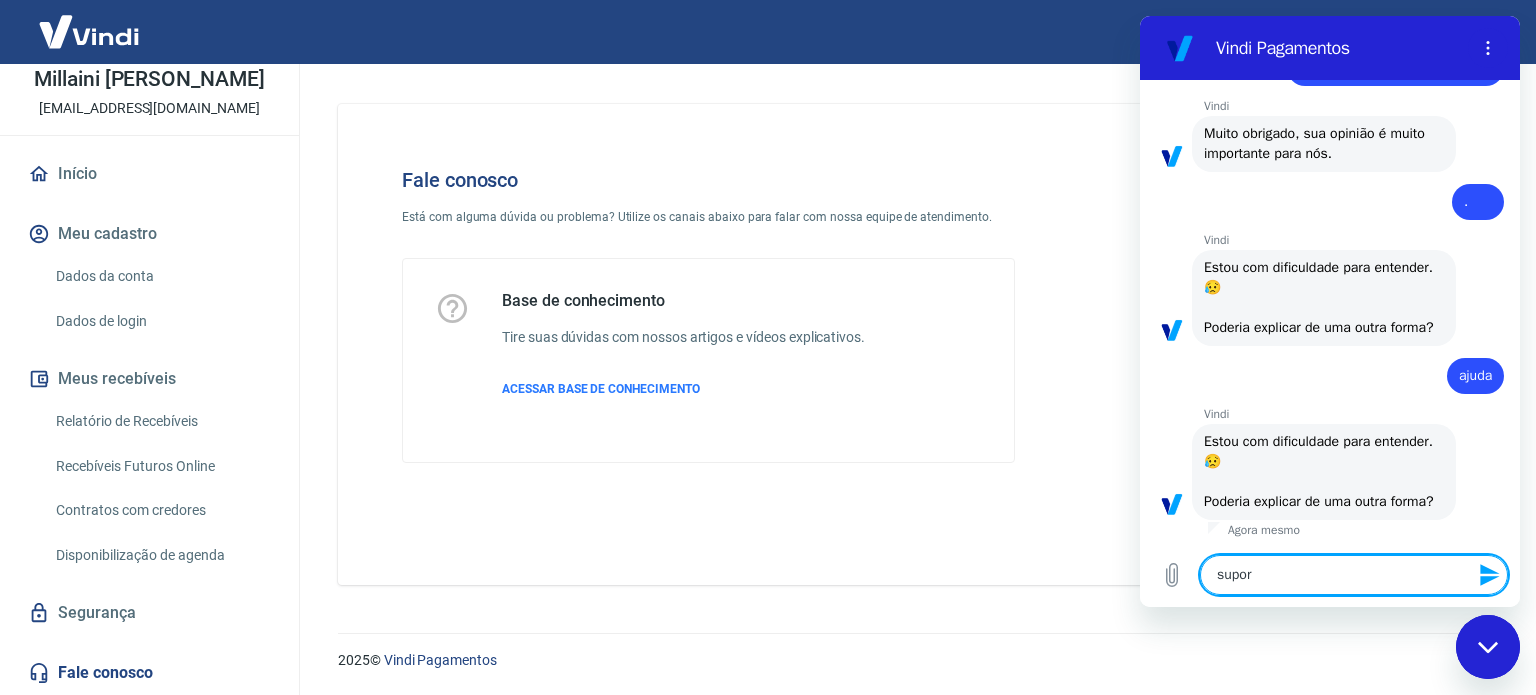 type on "suport" 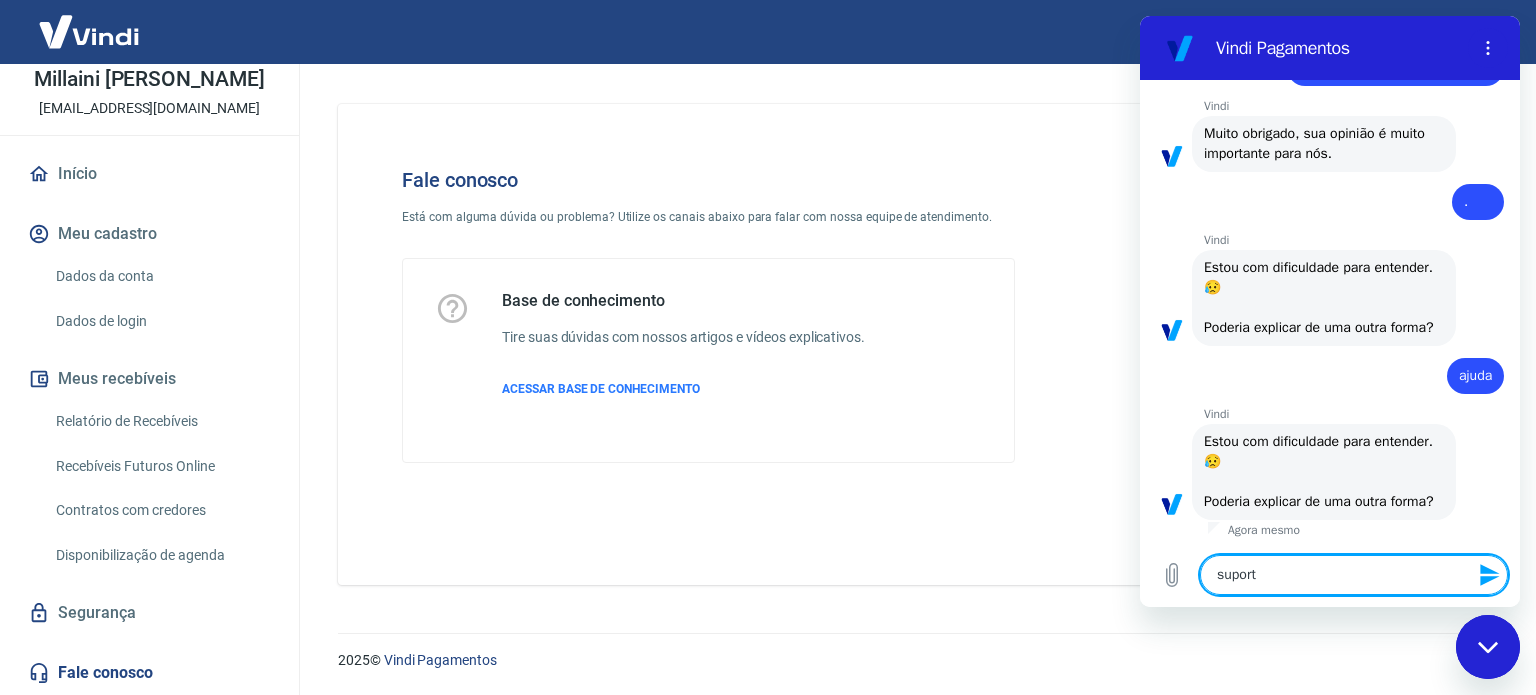 type on "suporte" 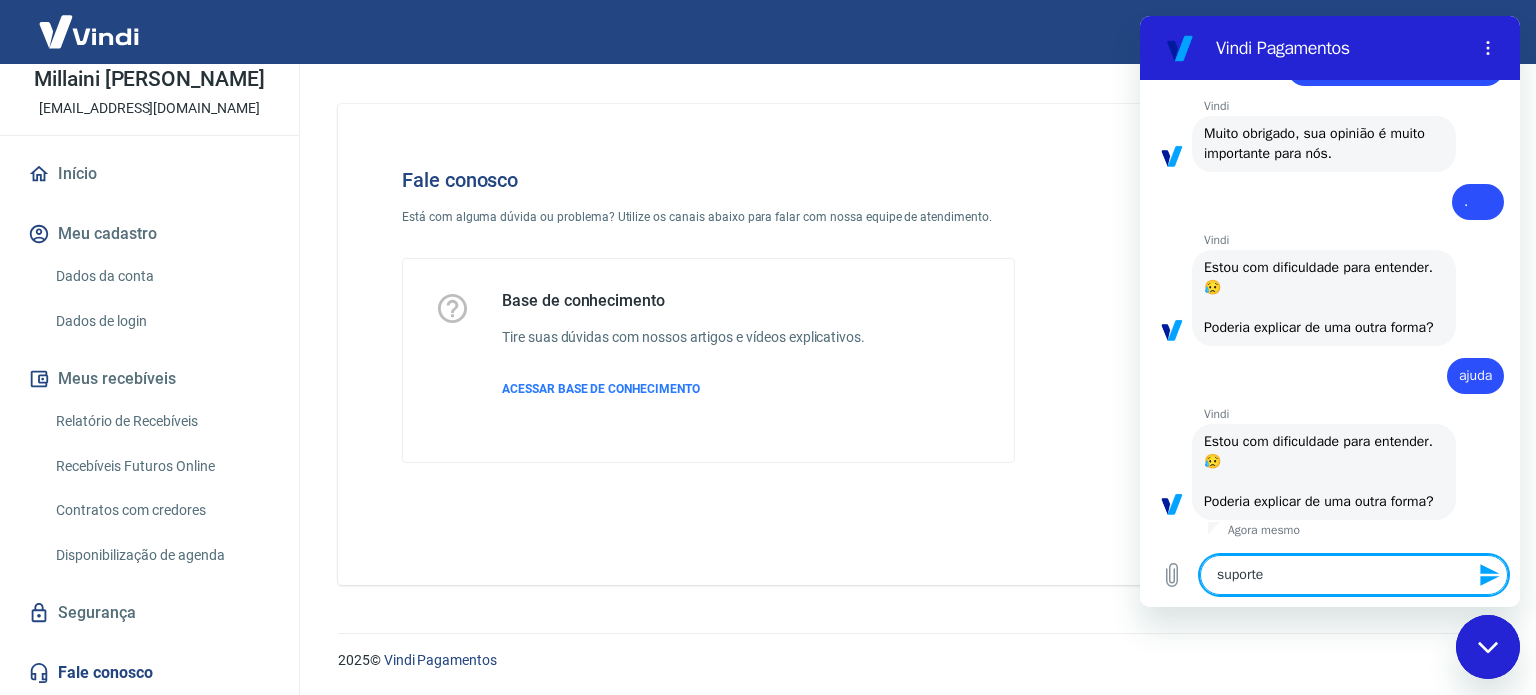 type on "suporte" 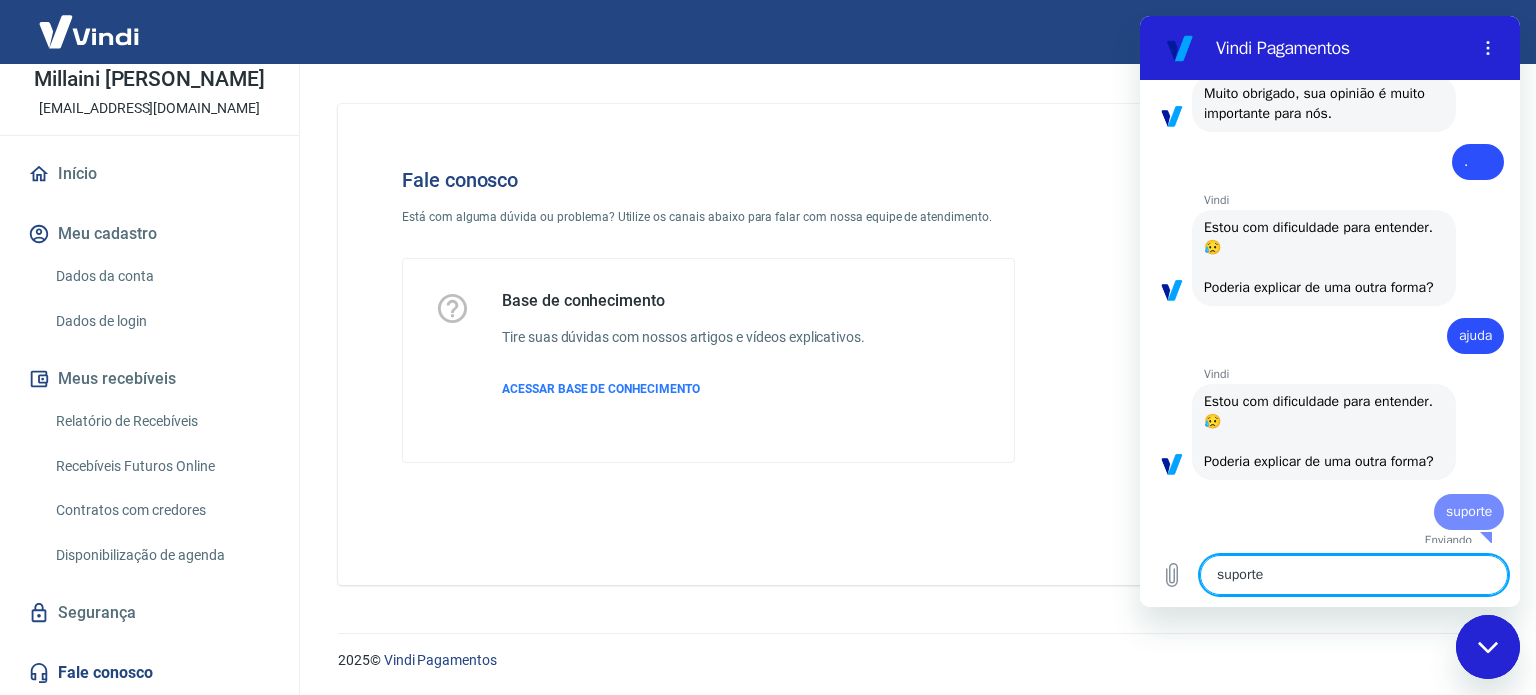 type 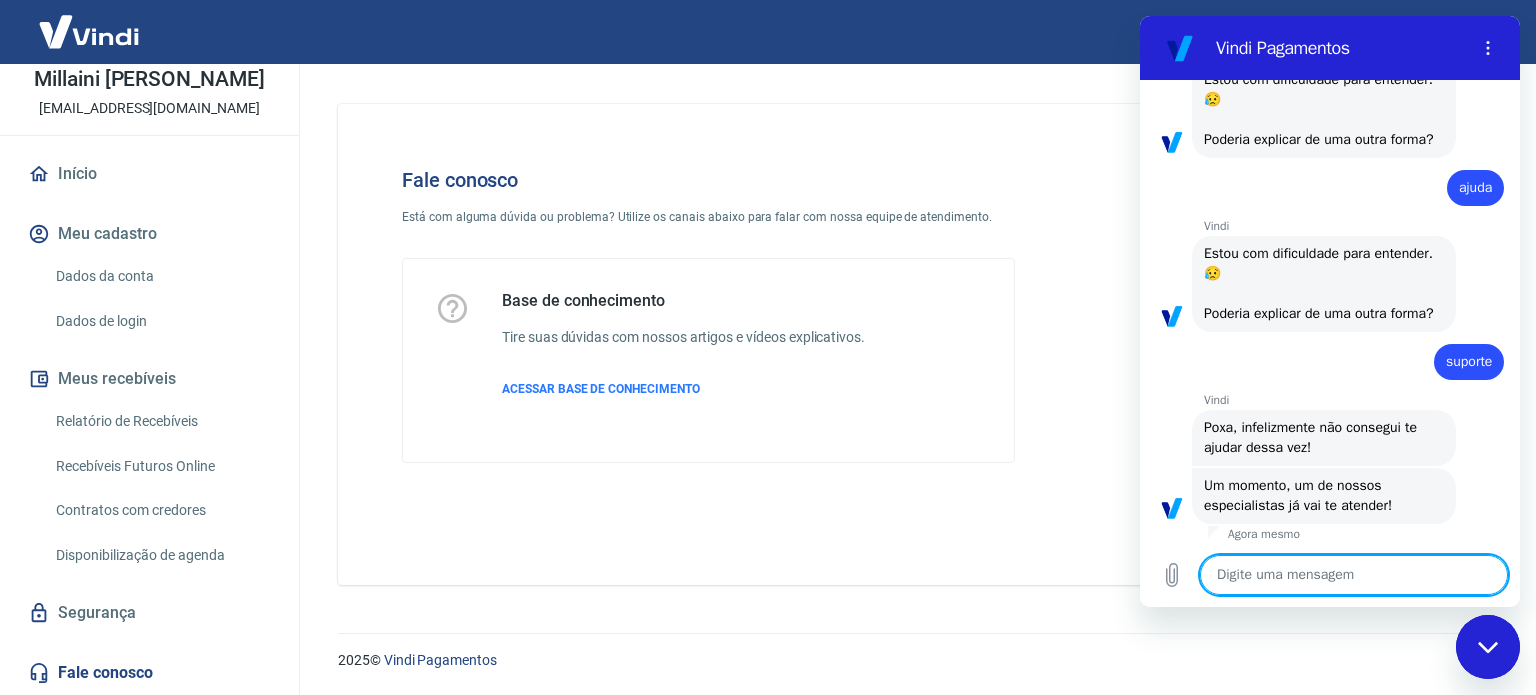 scroll, scrollTop: 2392, scrollLeft: 0, axis: vertical 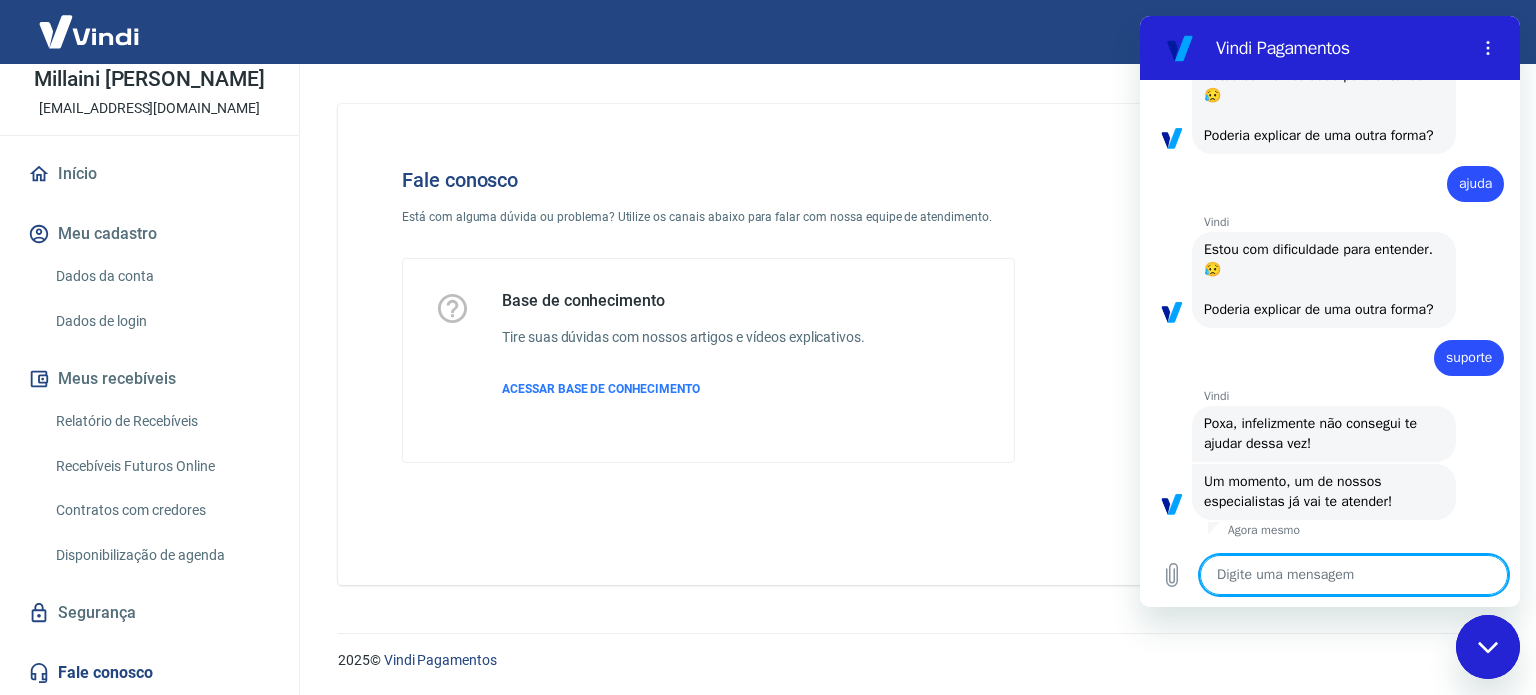 type on "x" 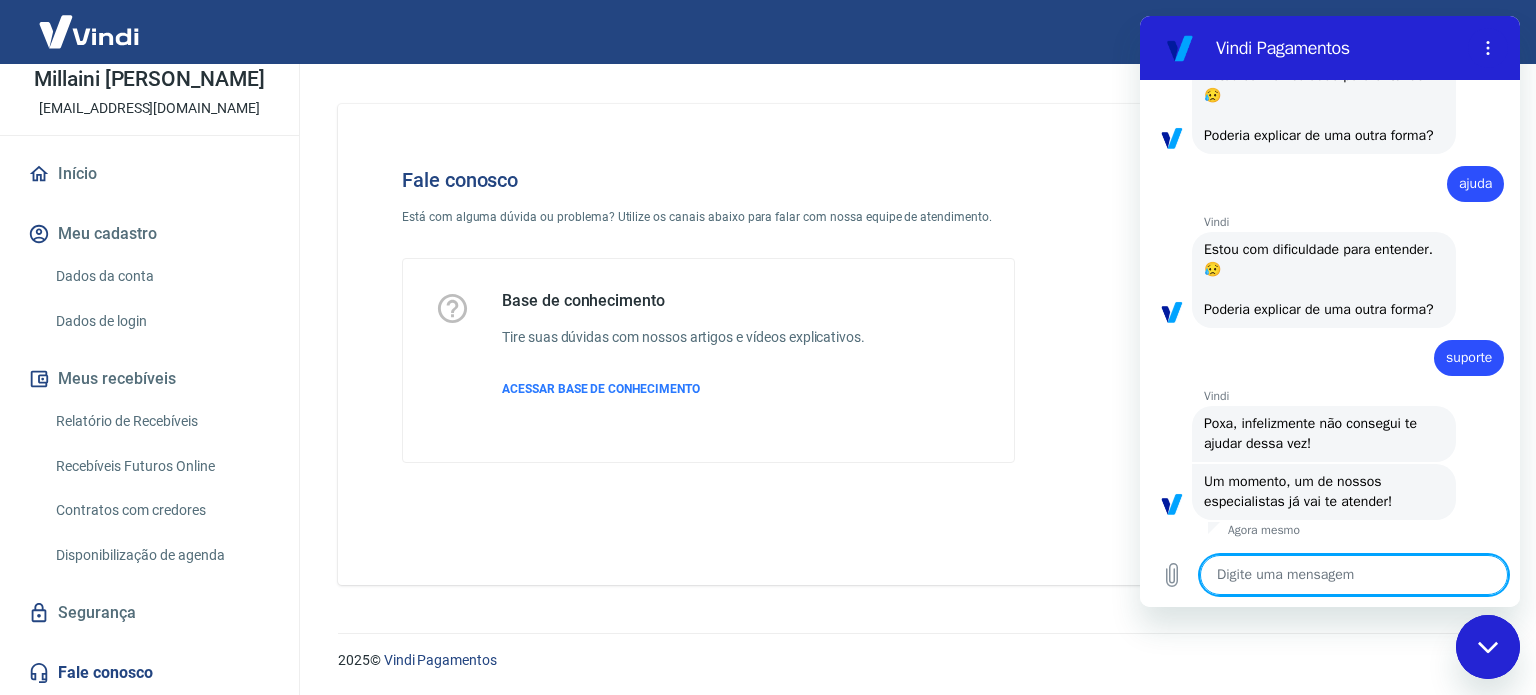 type on "a" 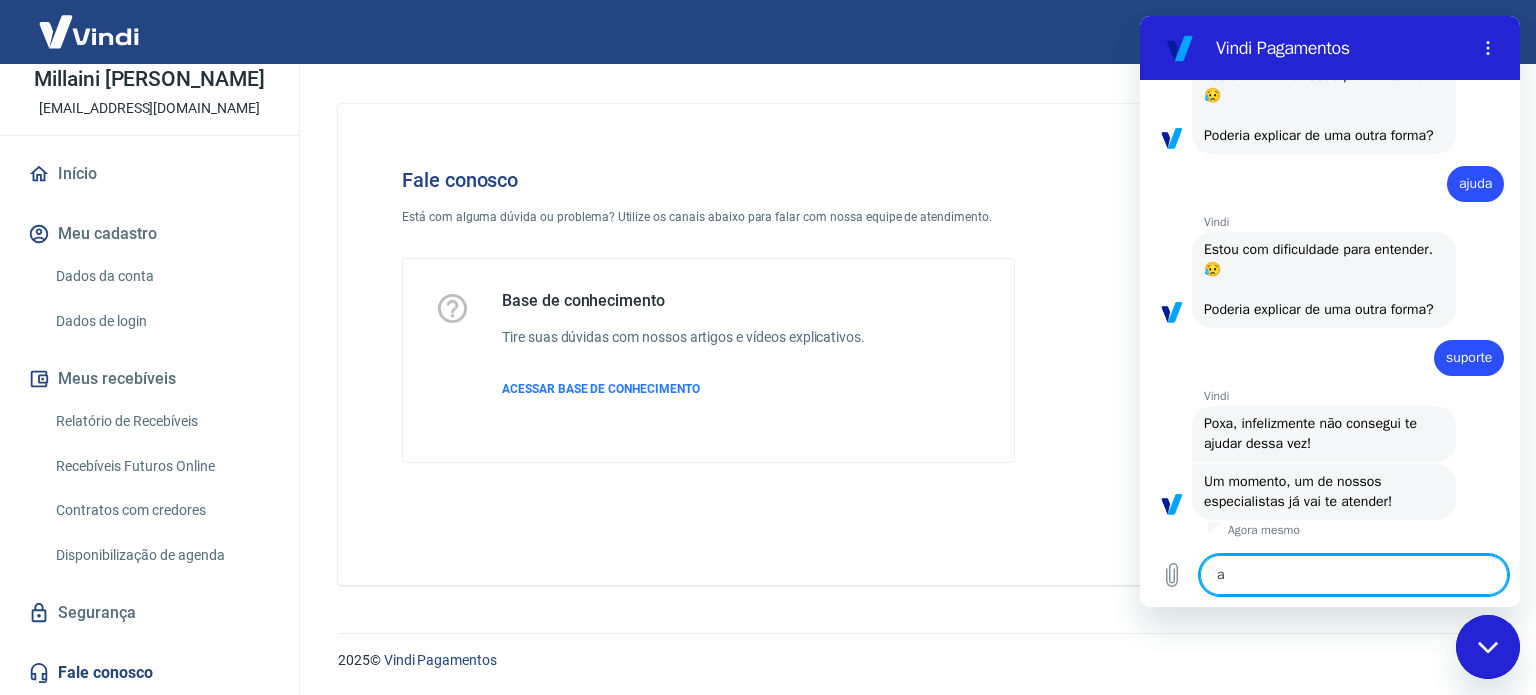 type on "al" 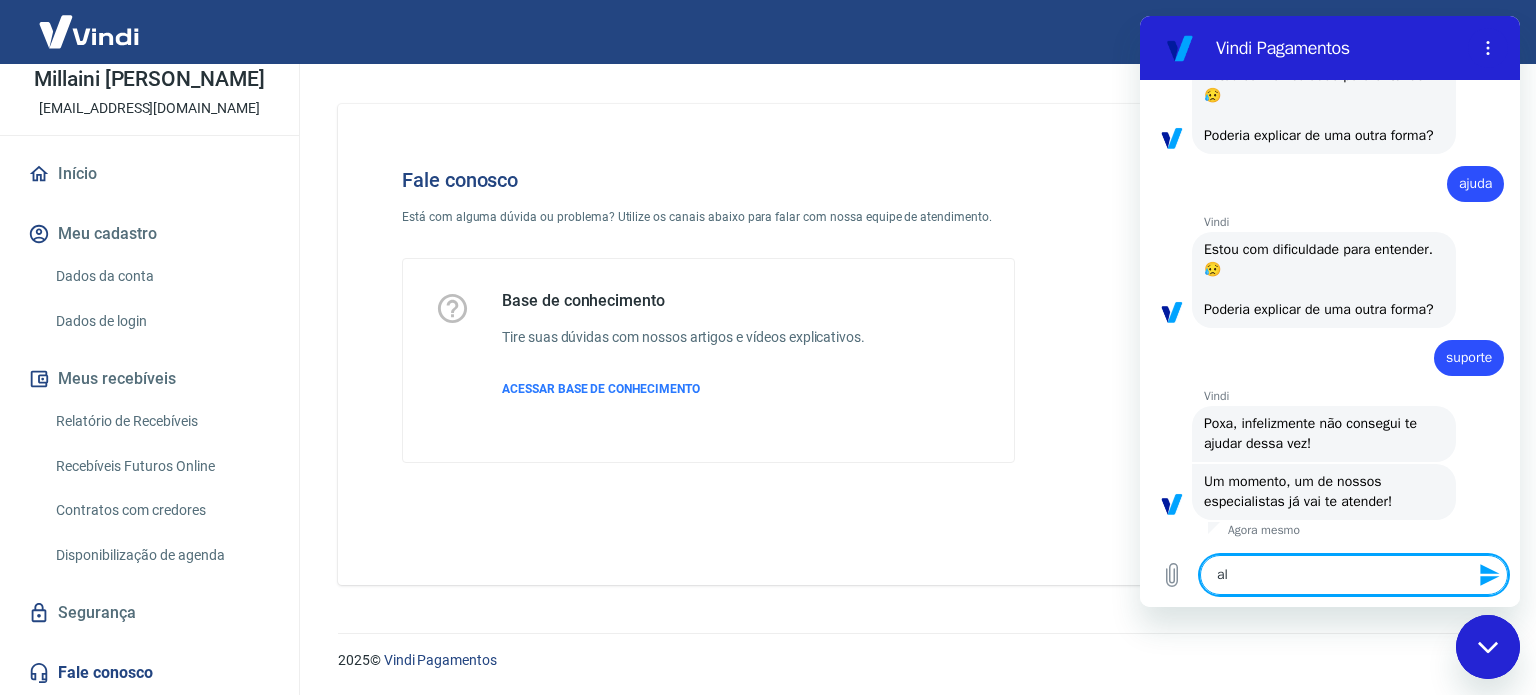 type on "ale" 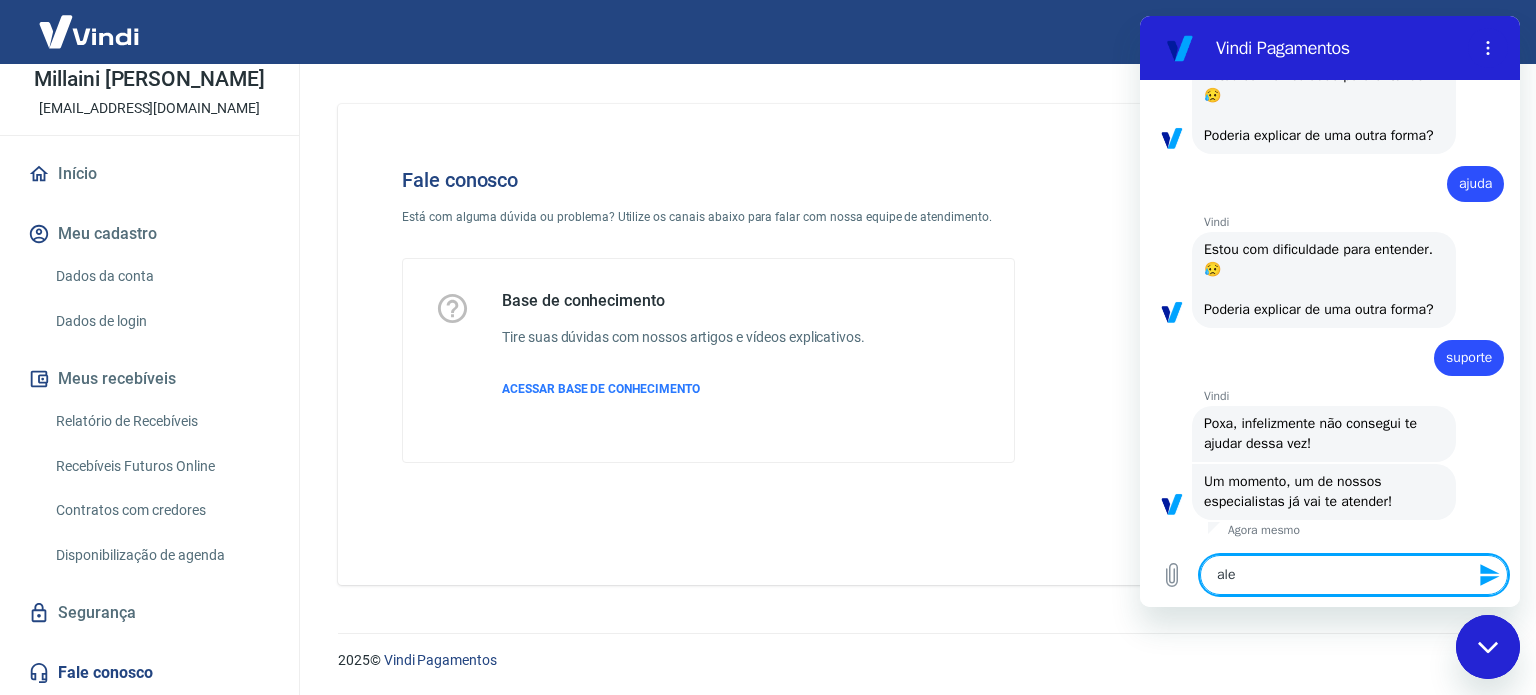 type on "alel" 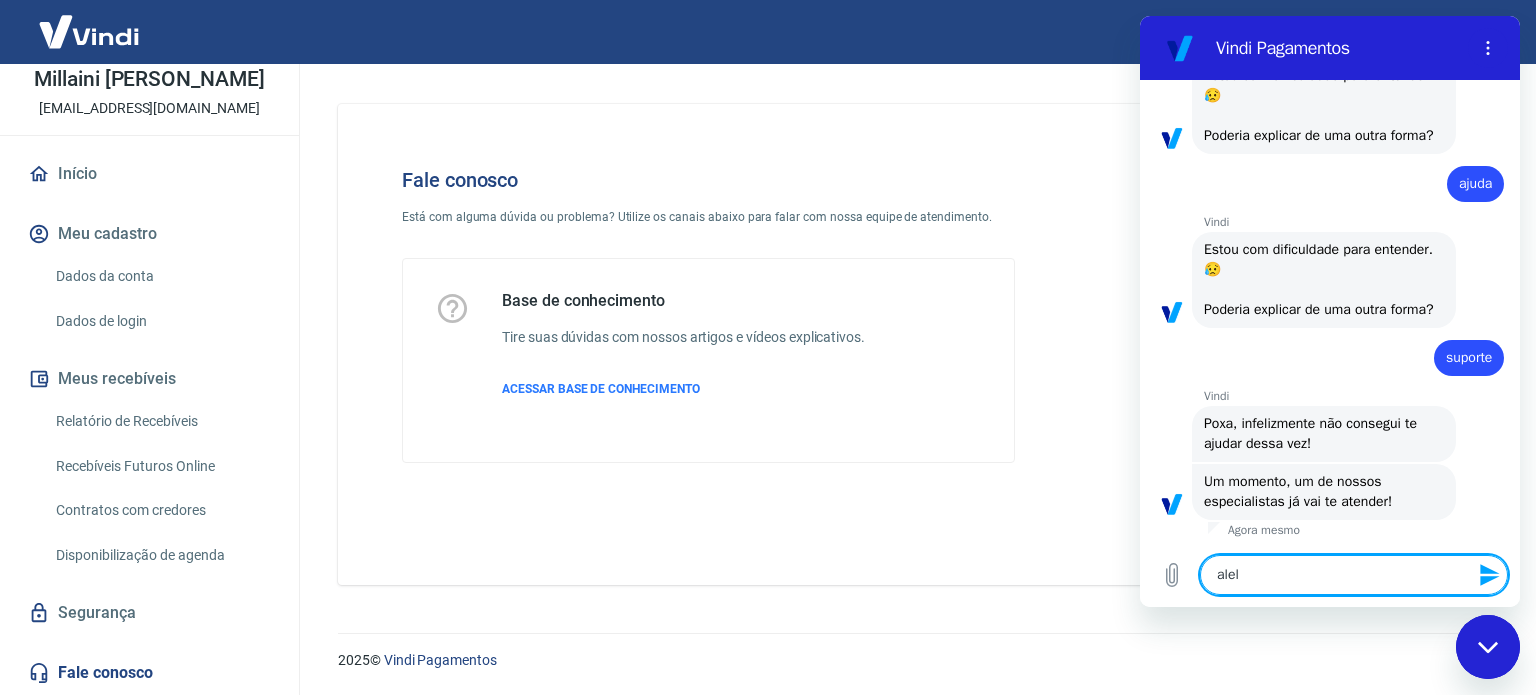 type on "alelu" 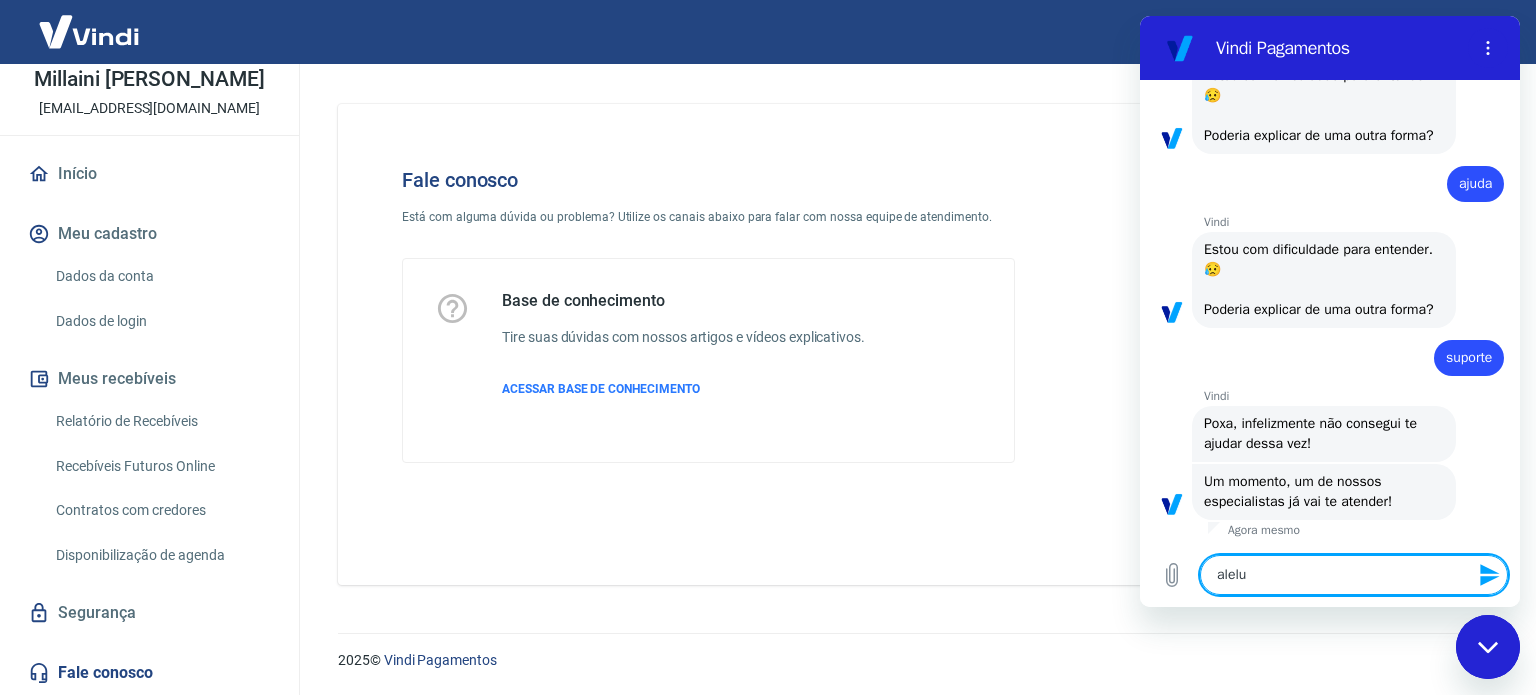 type on "alelui" 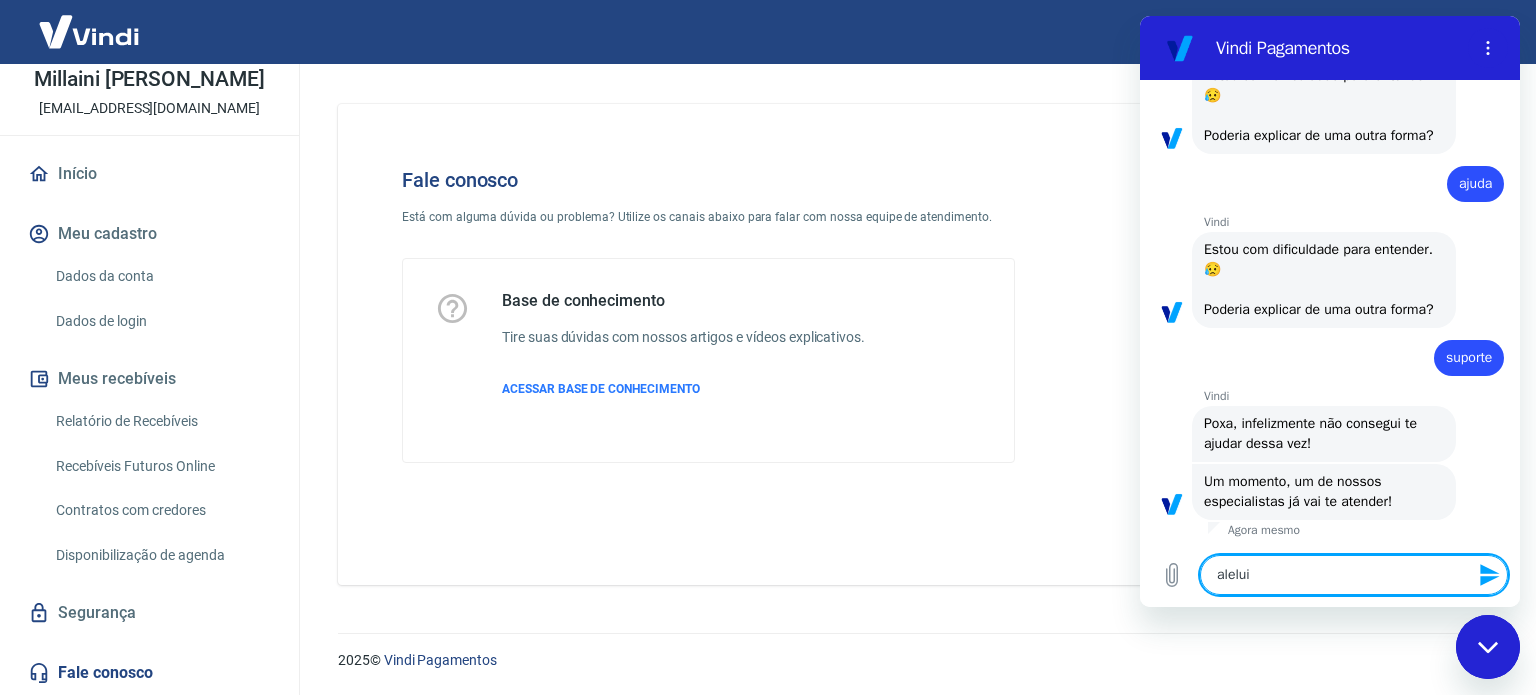 type on "aleluia" 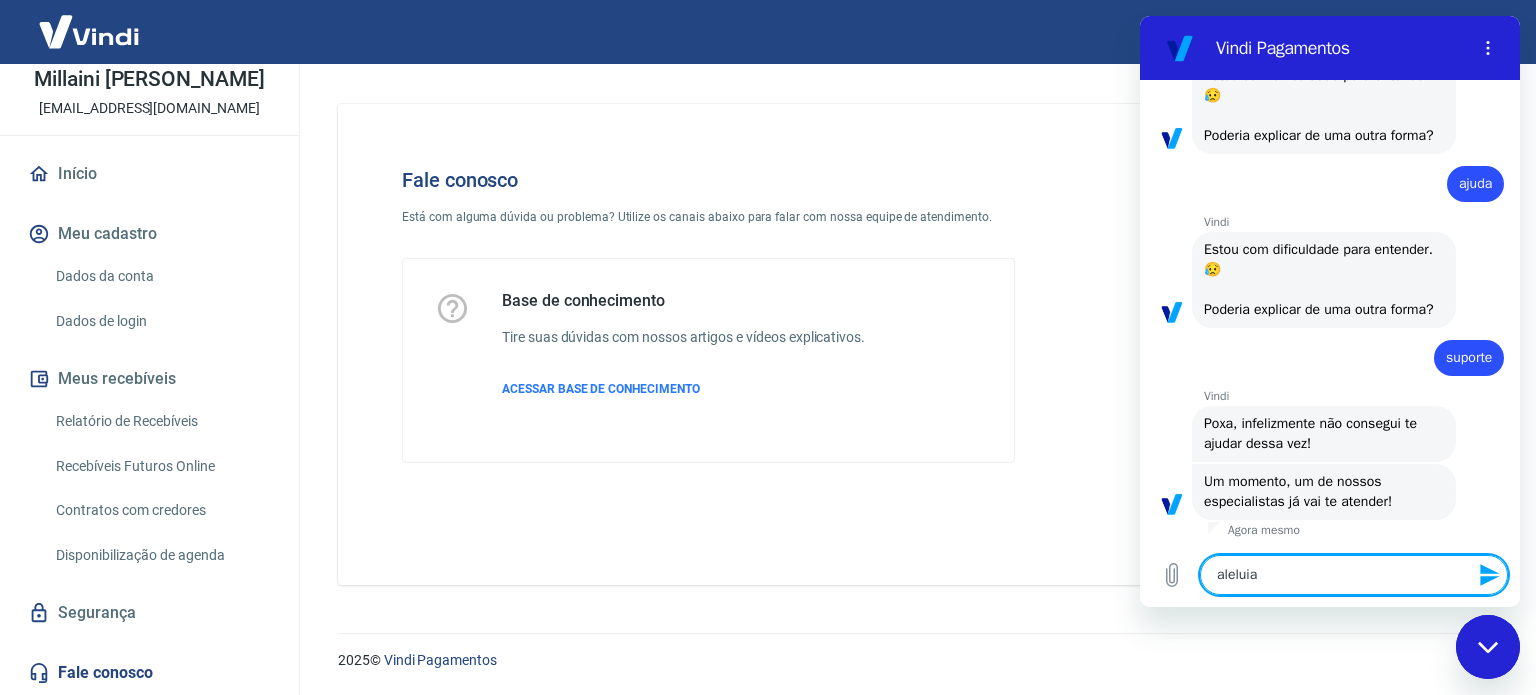 type 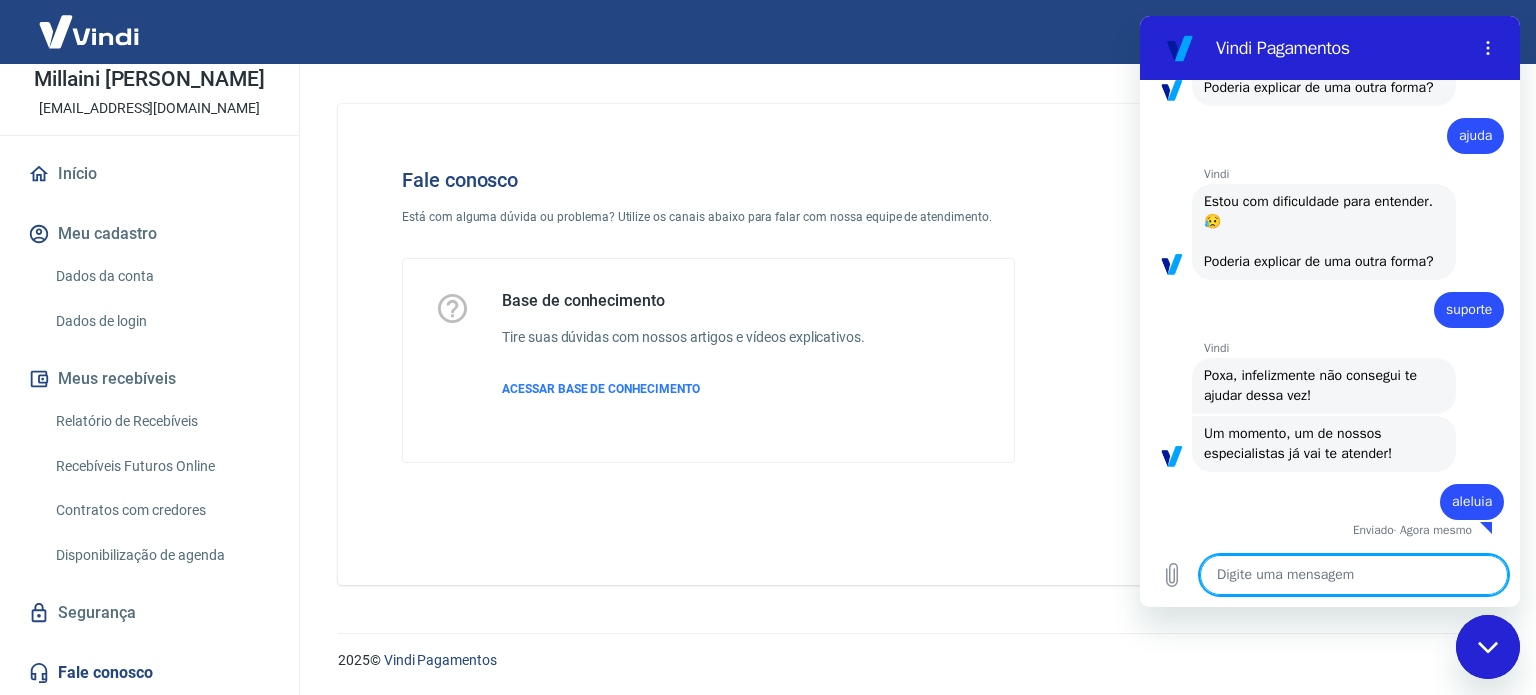 scroll, scrollTop: 2440, scrollLeft: 0, axis: vertical 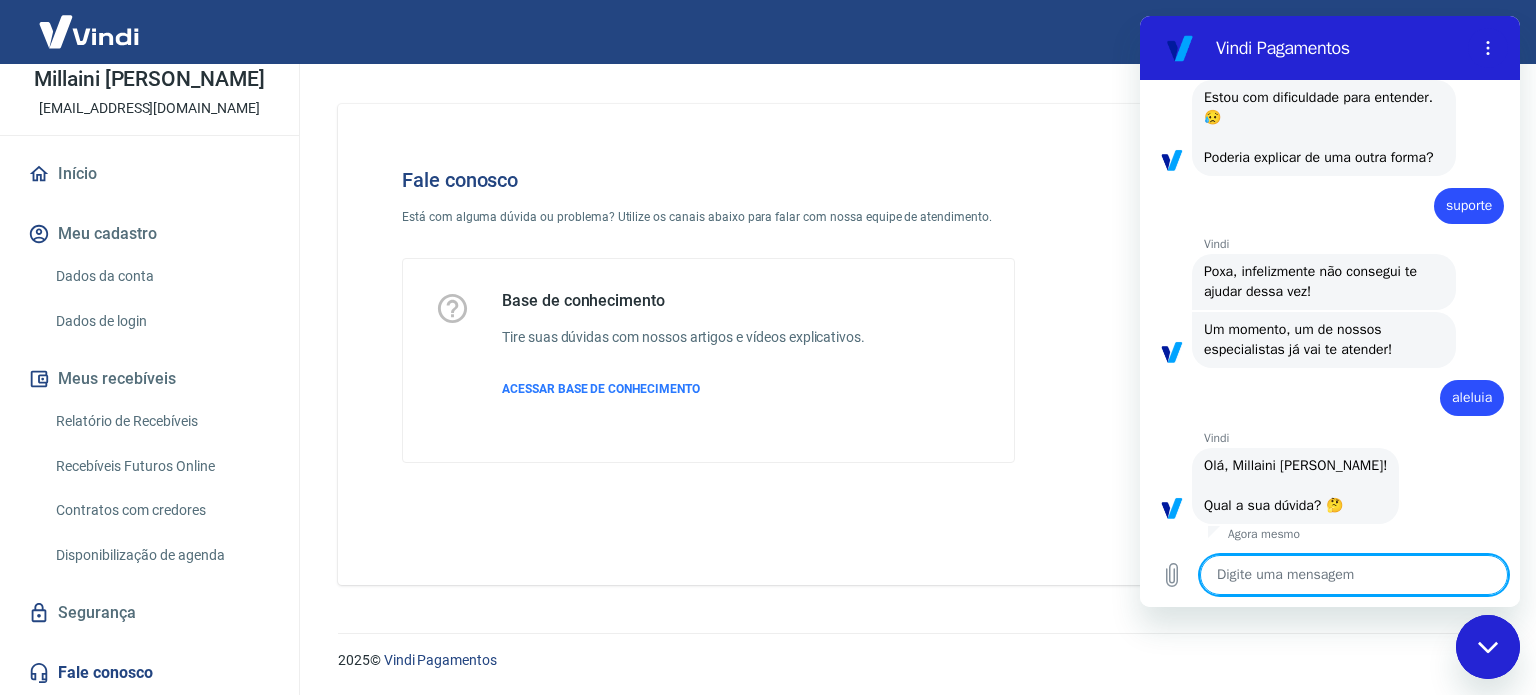 type on "x" 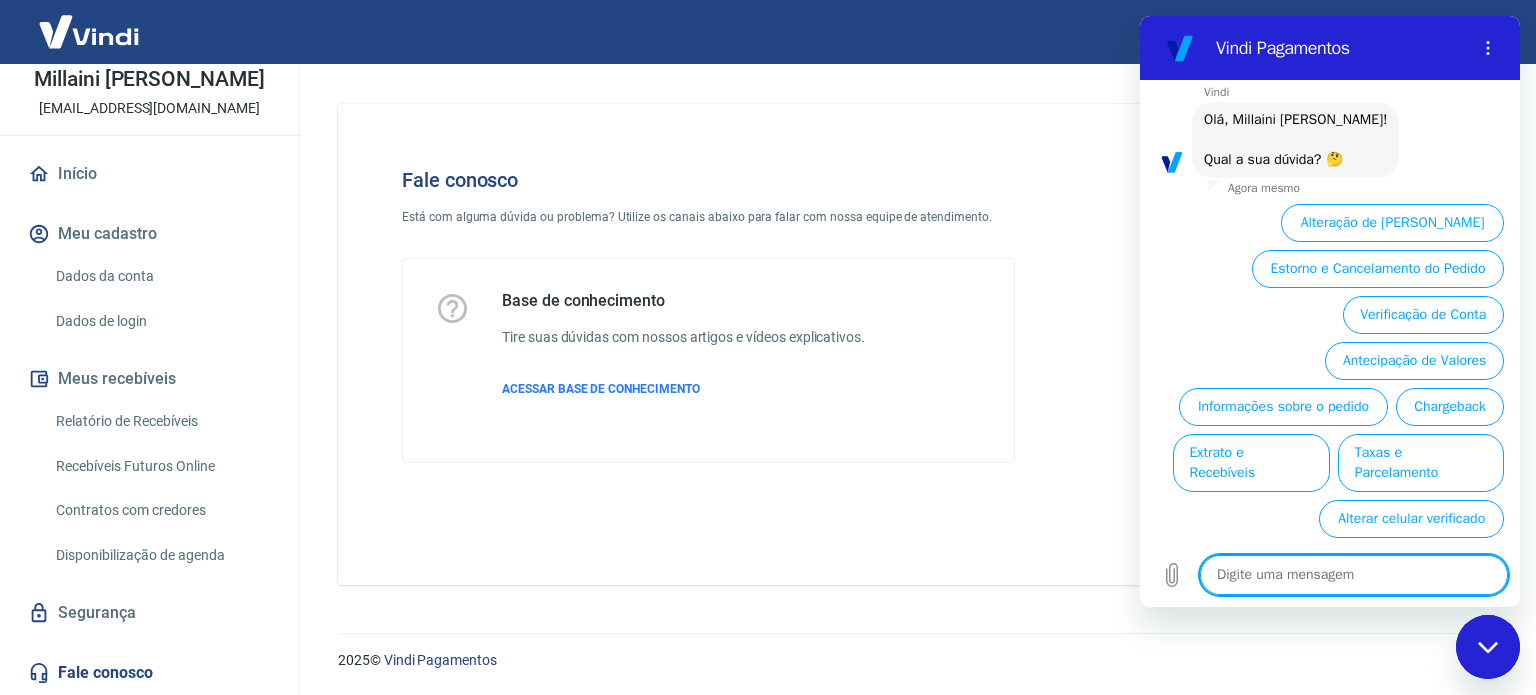 scroll, scrollTop: 2910, scrollLeft: 0, axis: vertical 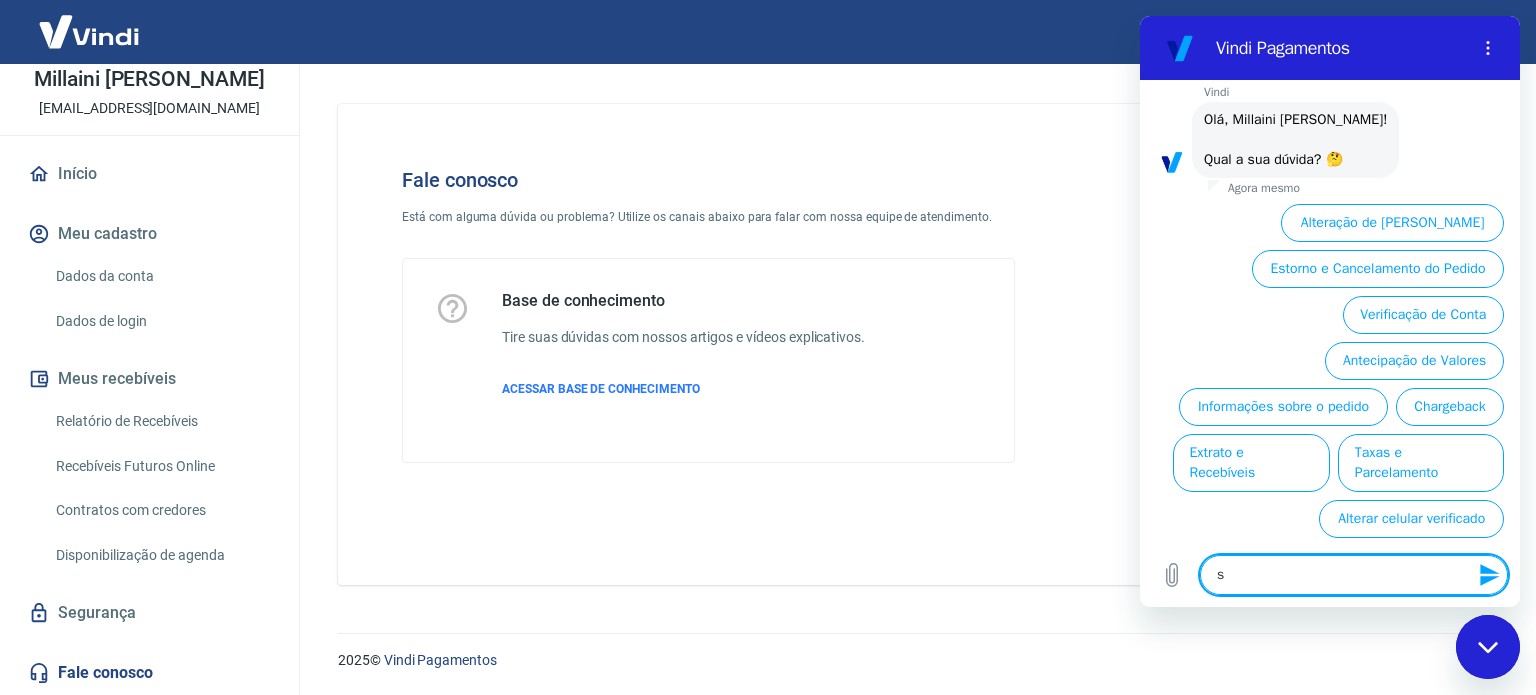 type on "su" 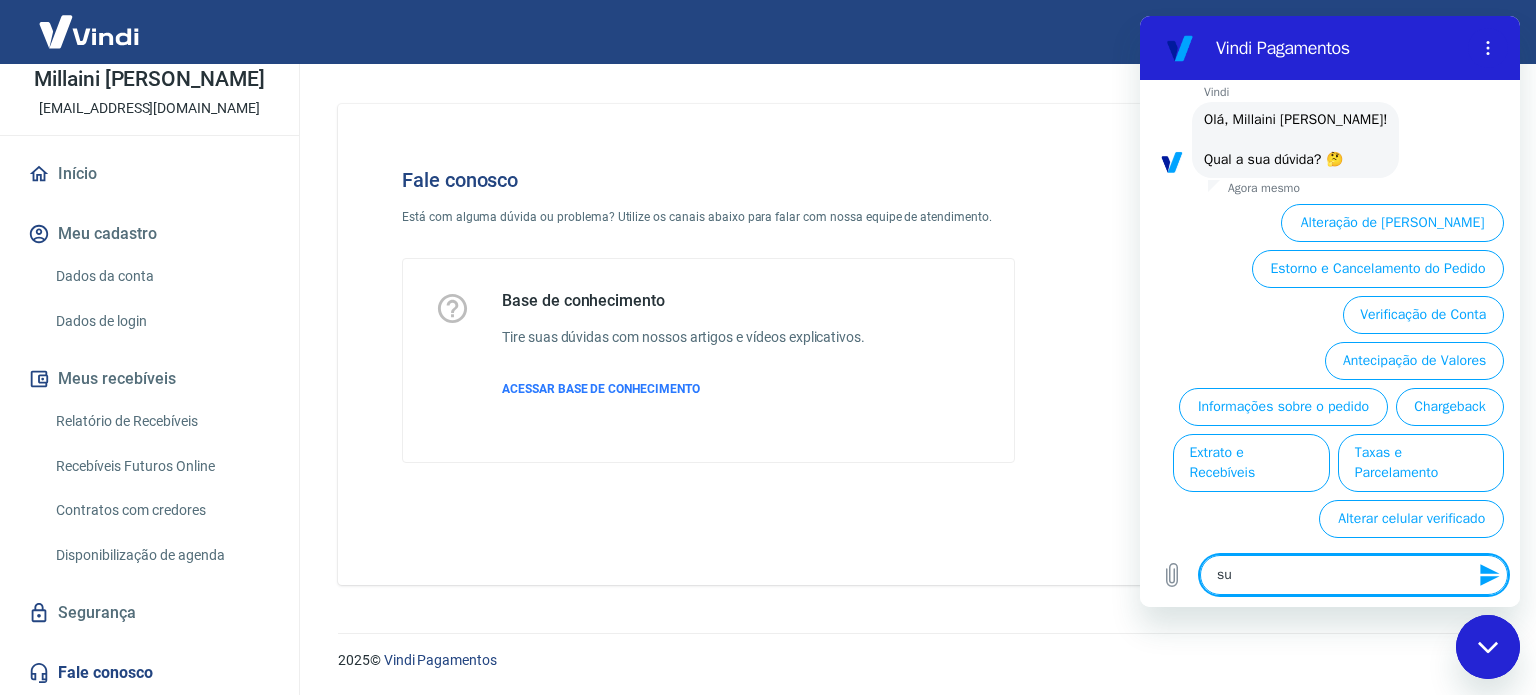 type on "sup" 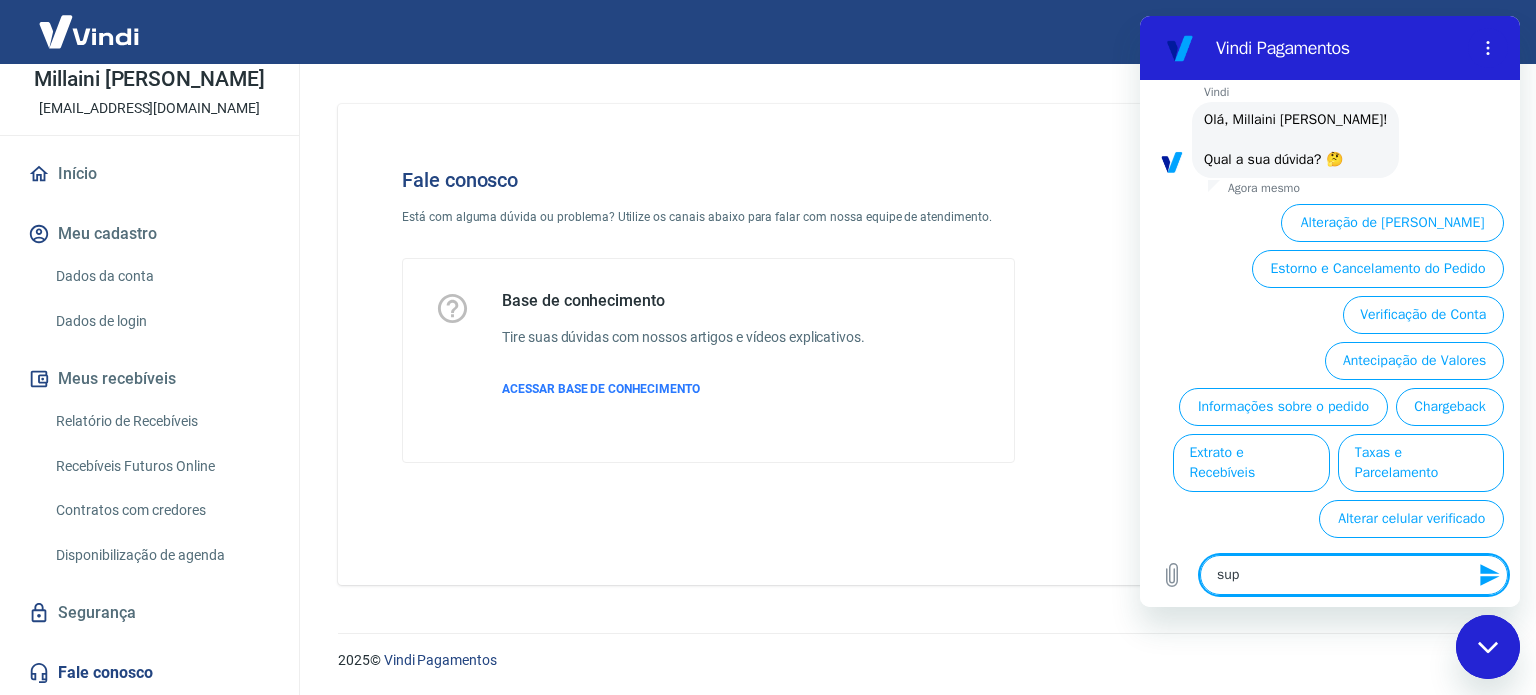 type on "supo" 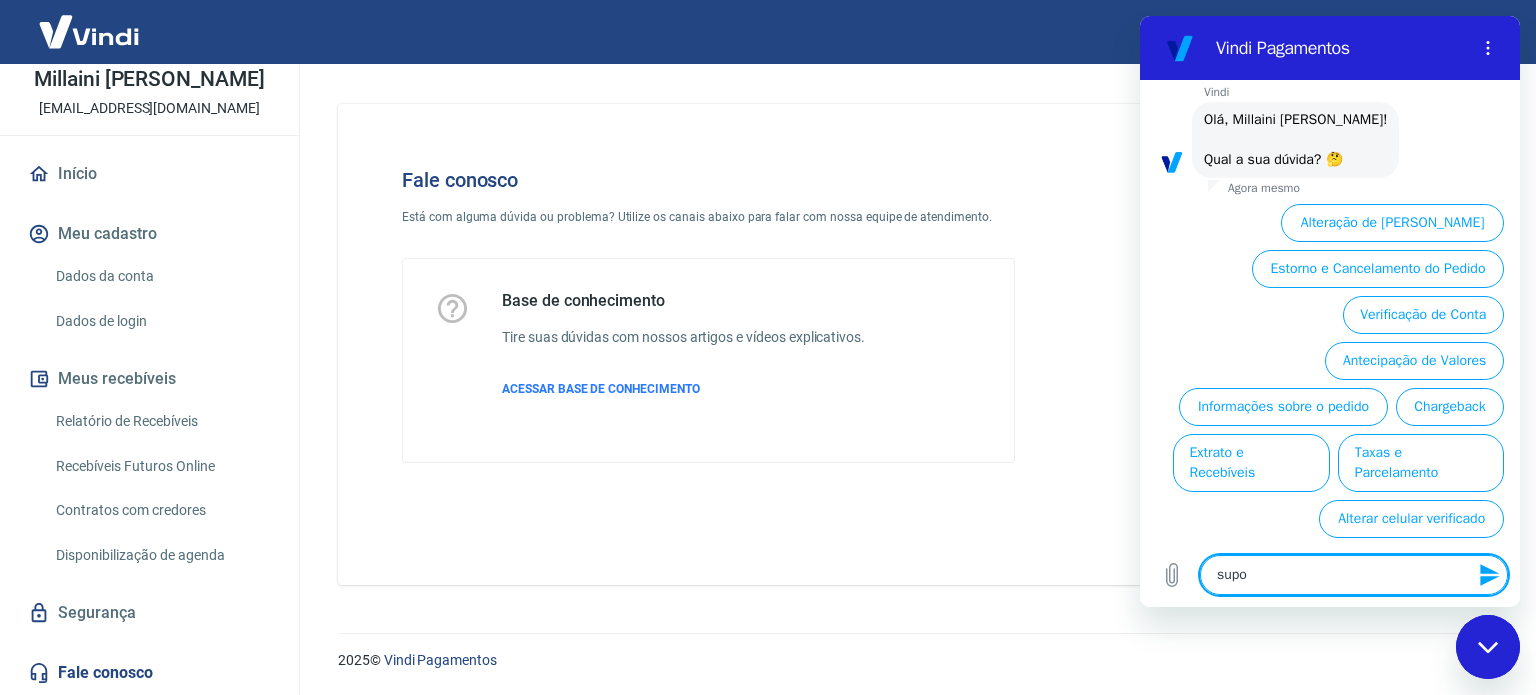 type on "supor" 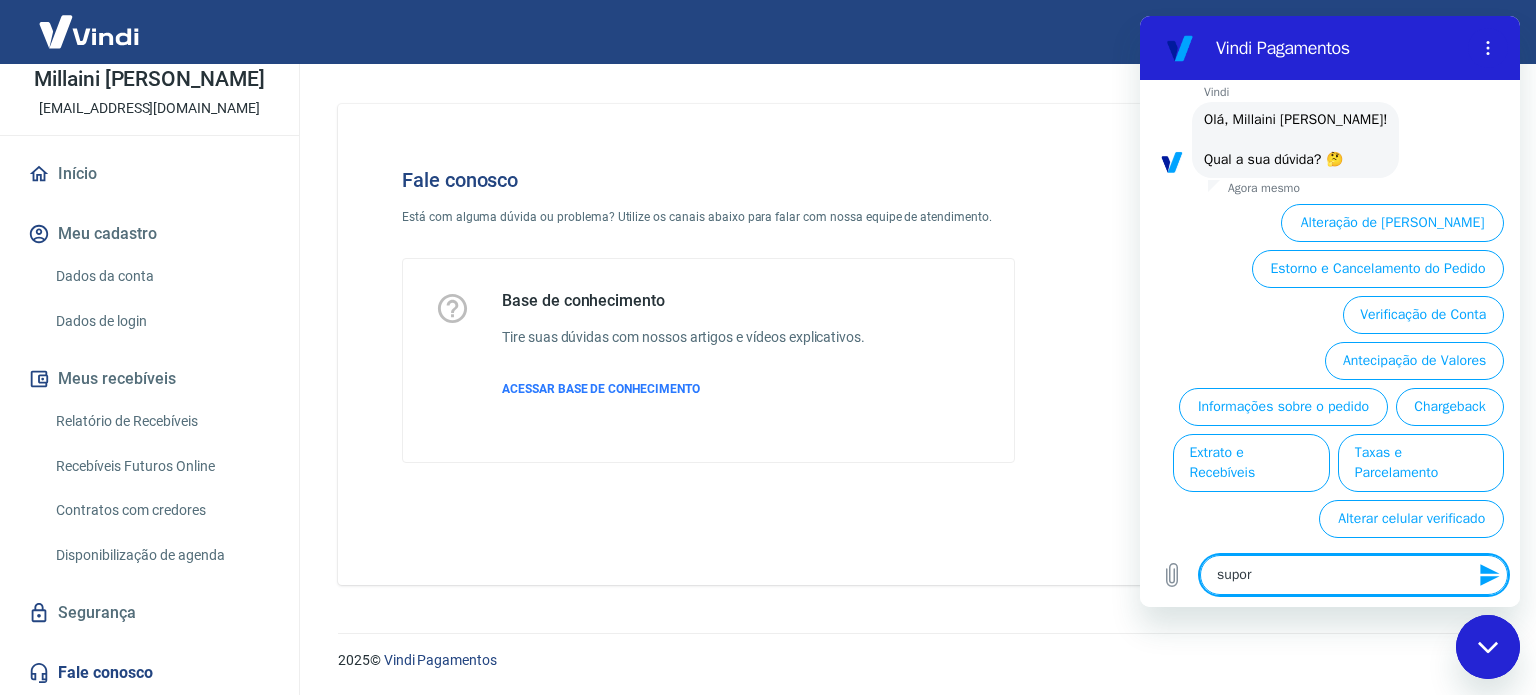 type on "suport" 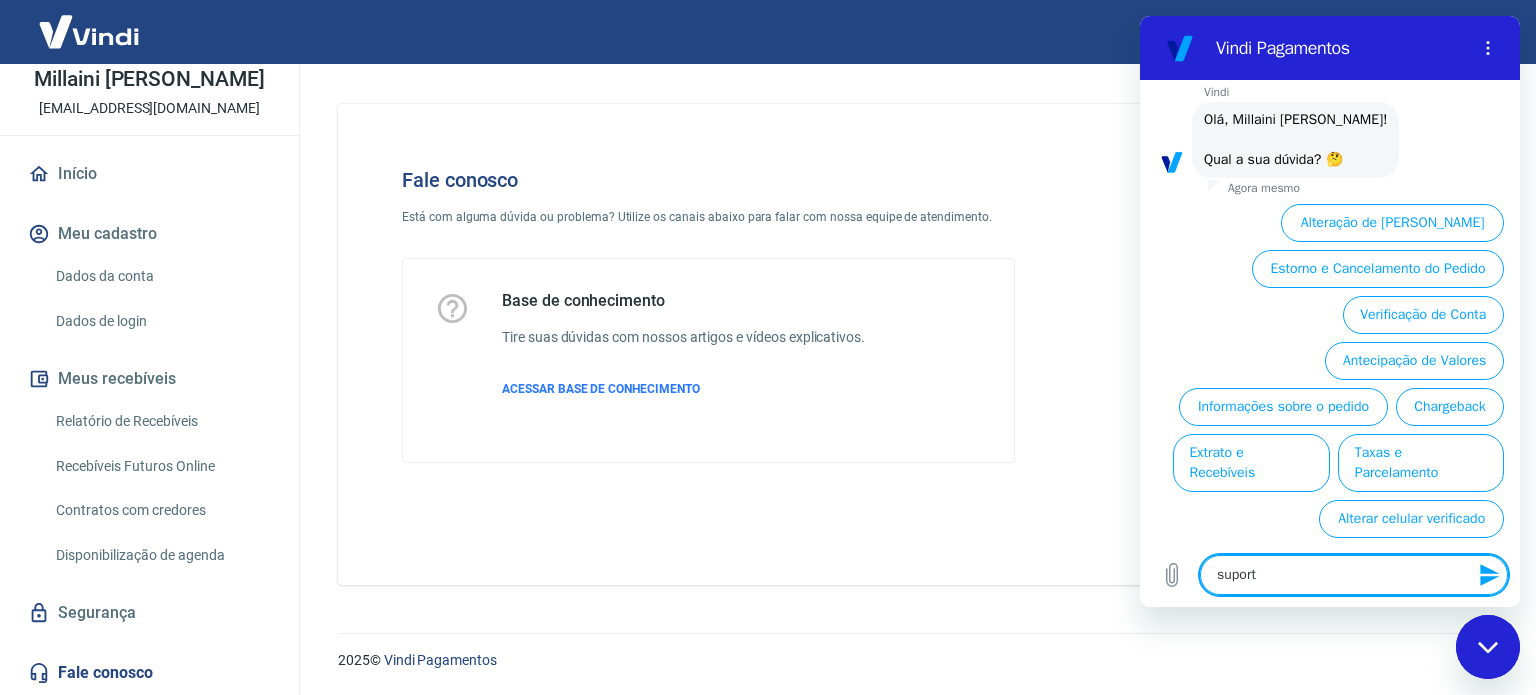 type on "suporte" 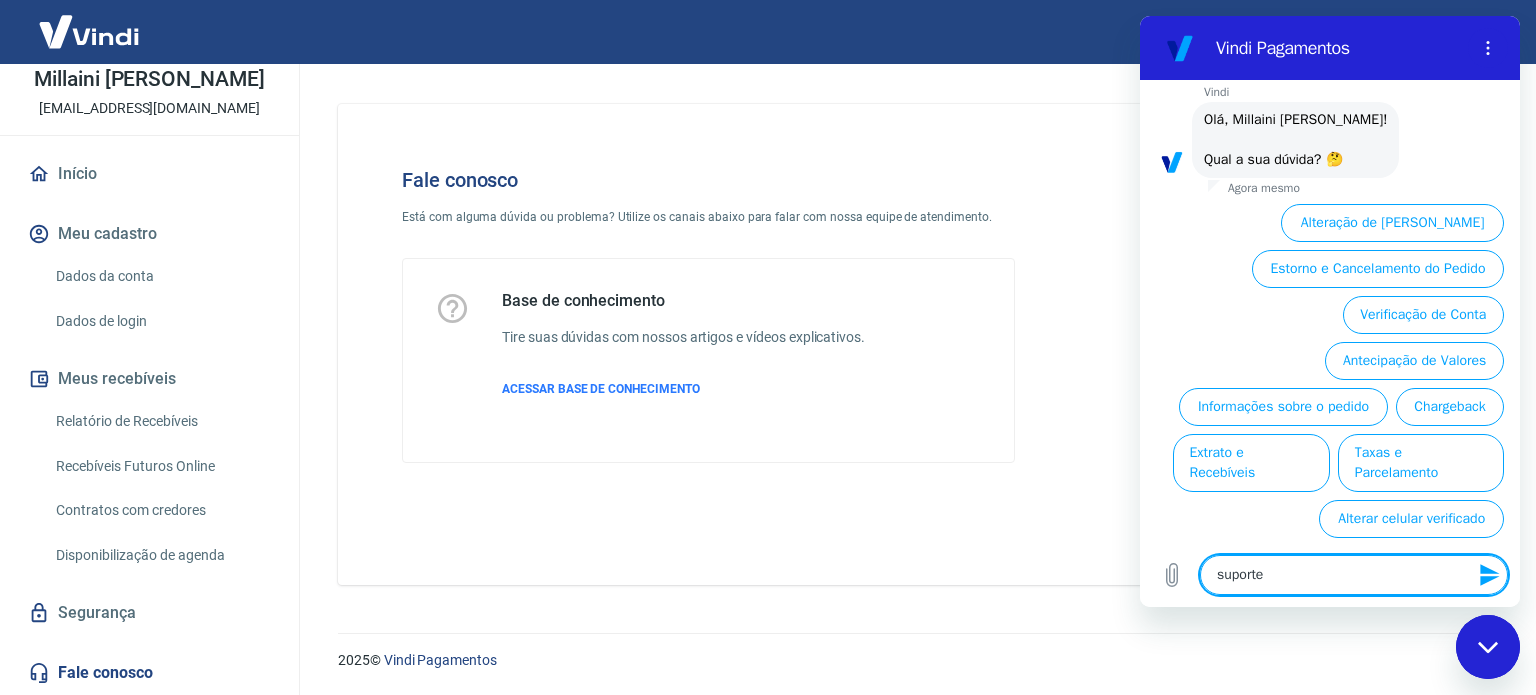 type on "suporte" 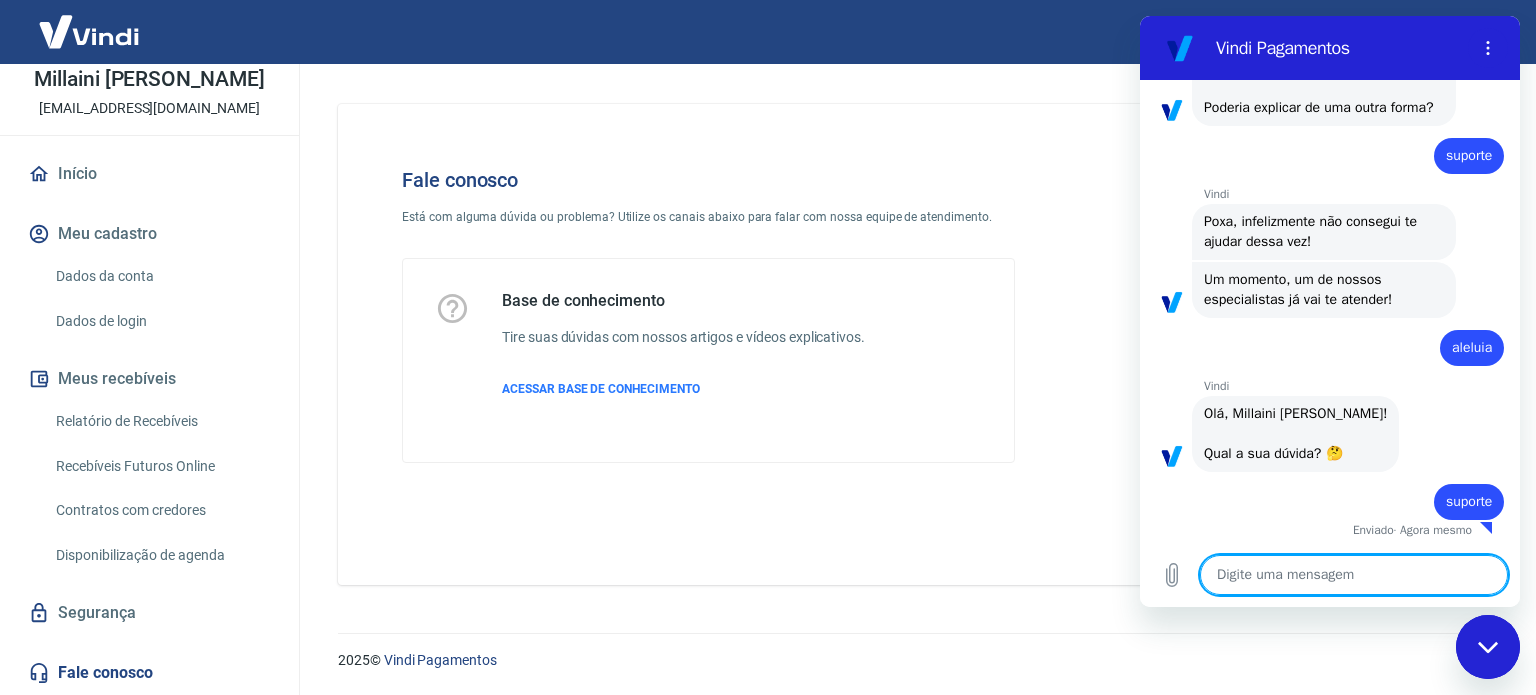 type on "x" 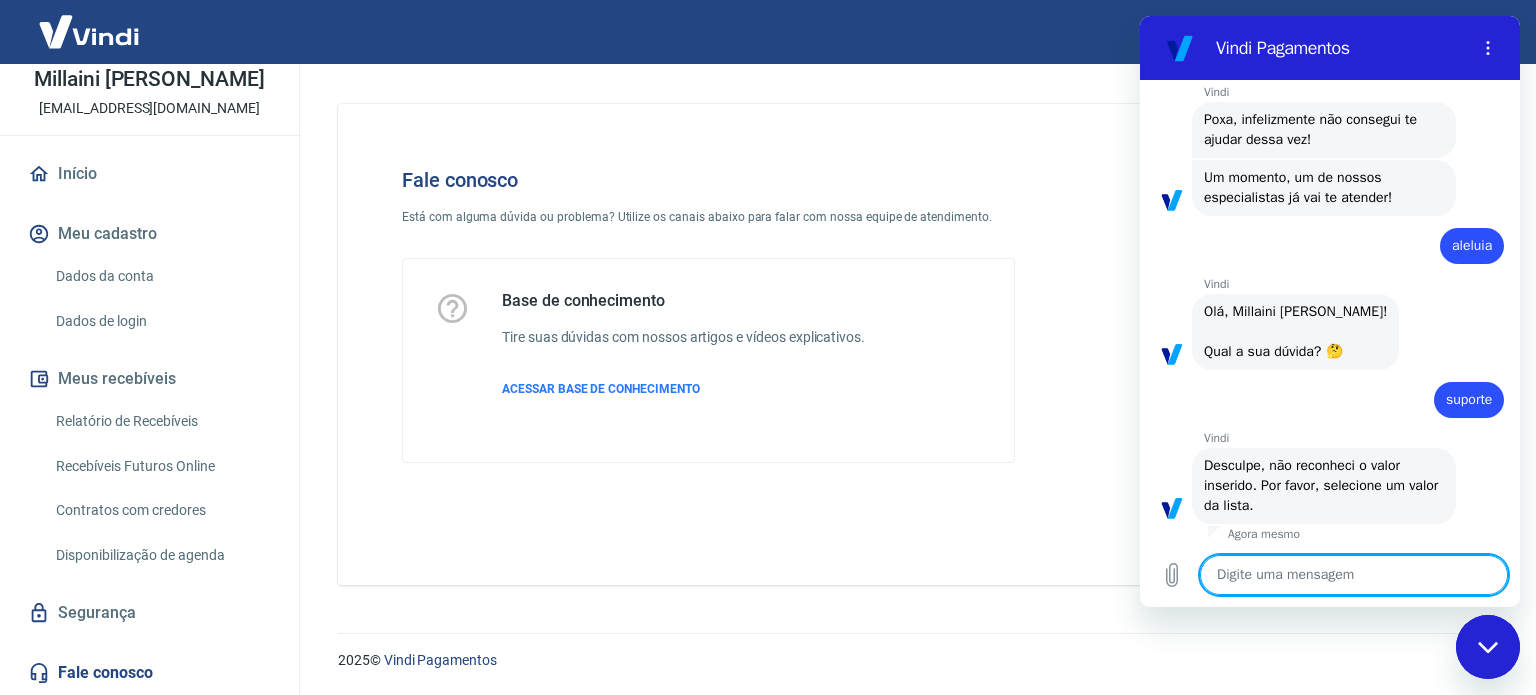 scroll, scrollTop: 2700, scrollLeft: 0, axis: vertical 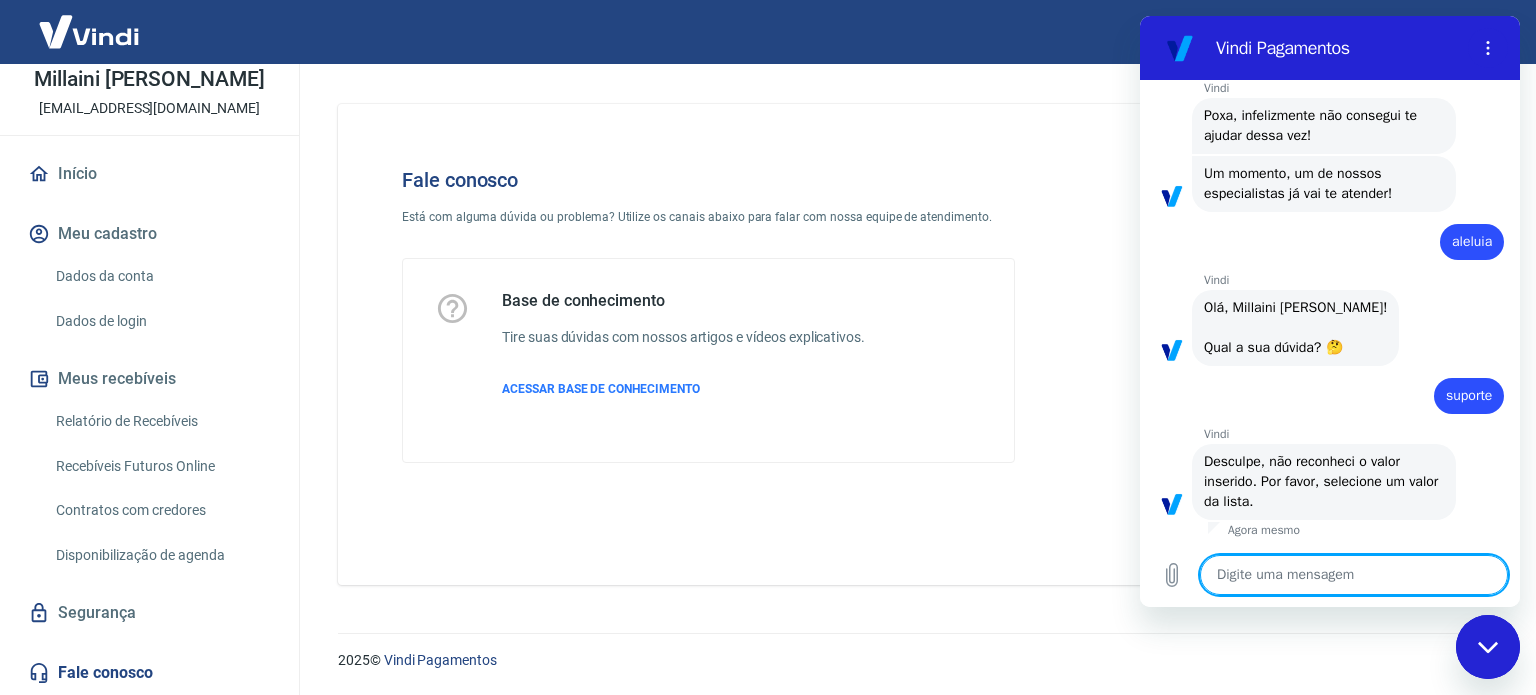 click at bounding box center [1354, 575] 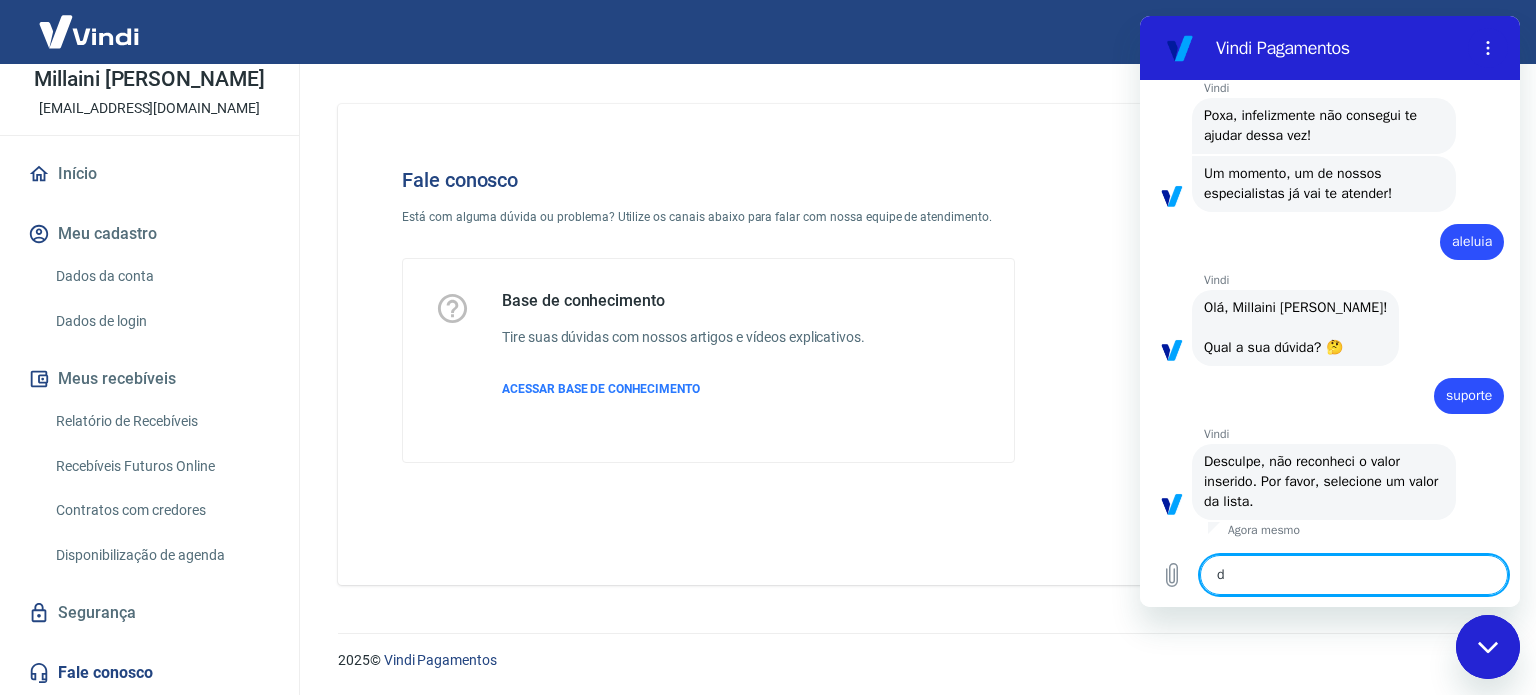 type on "da" 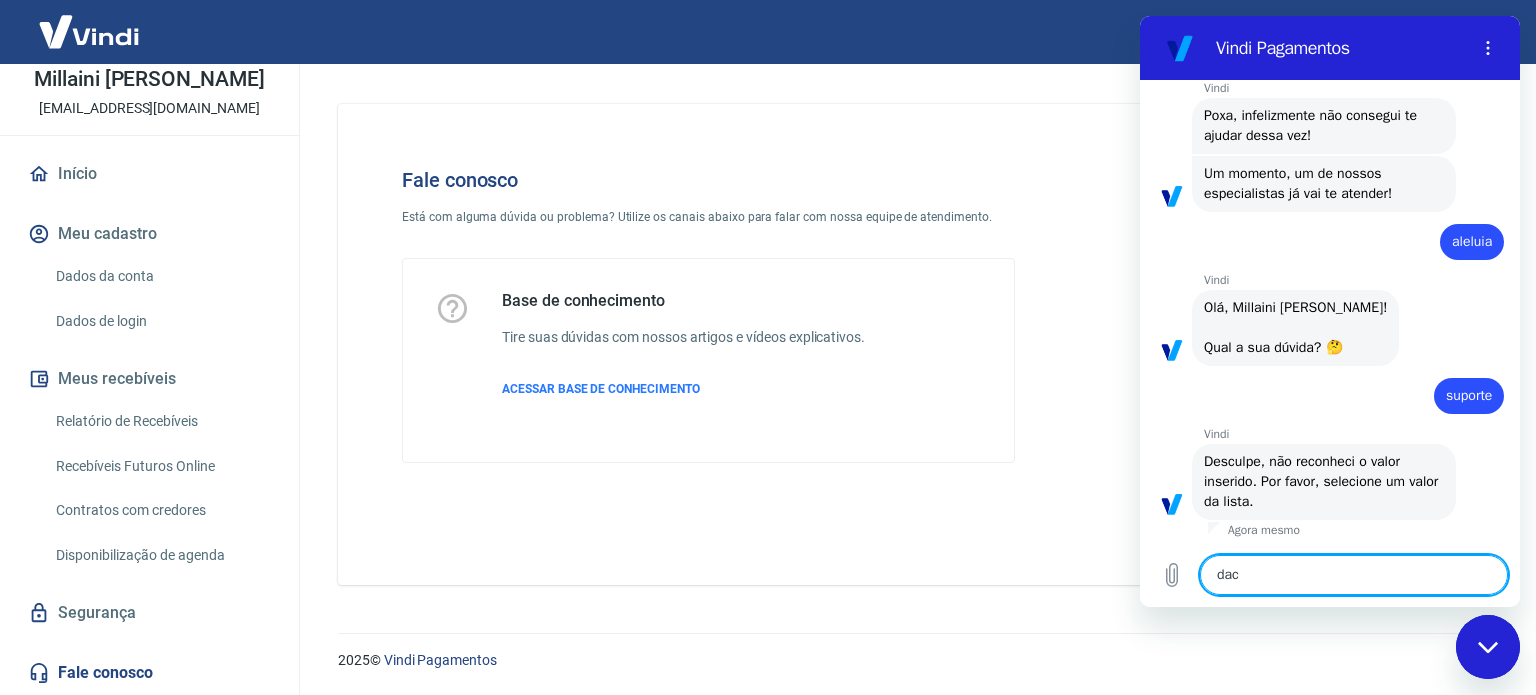 type on "dacf" 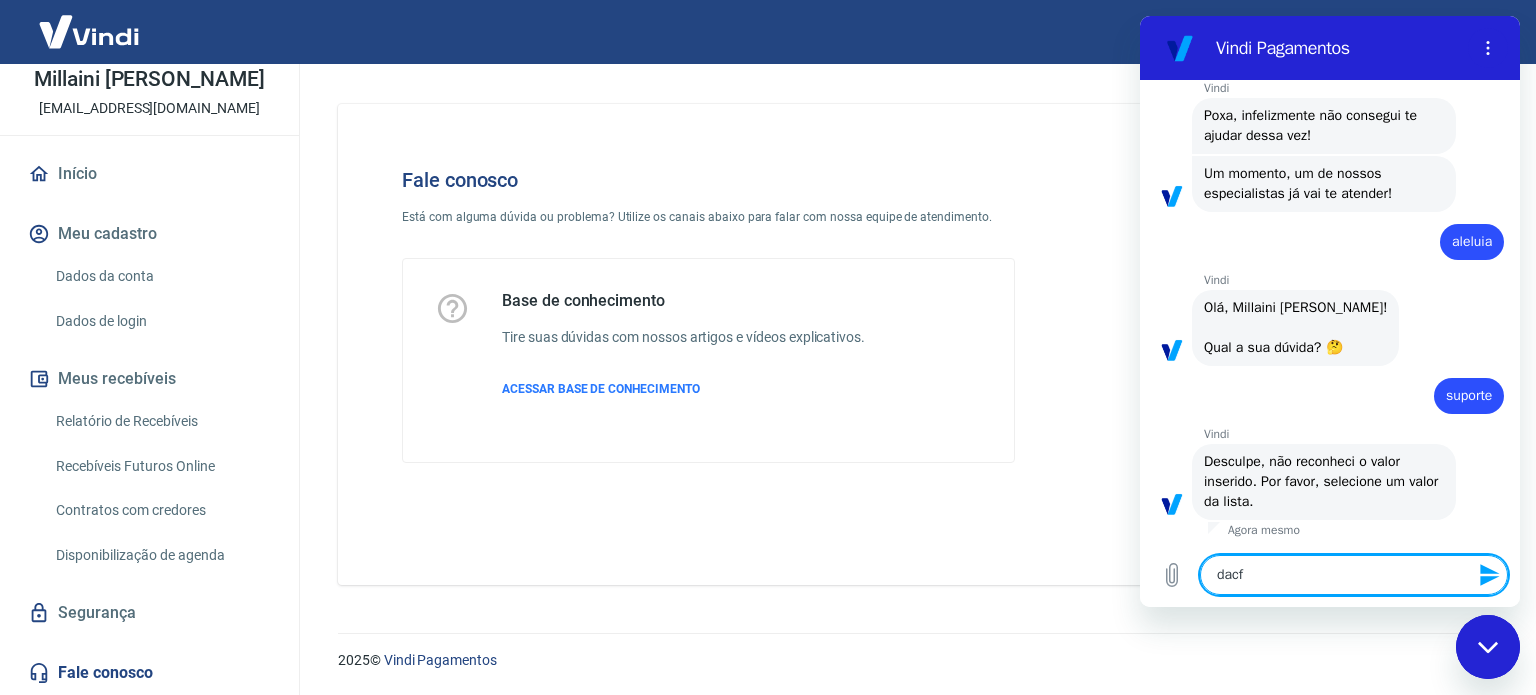 type 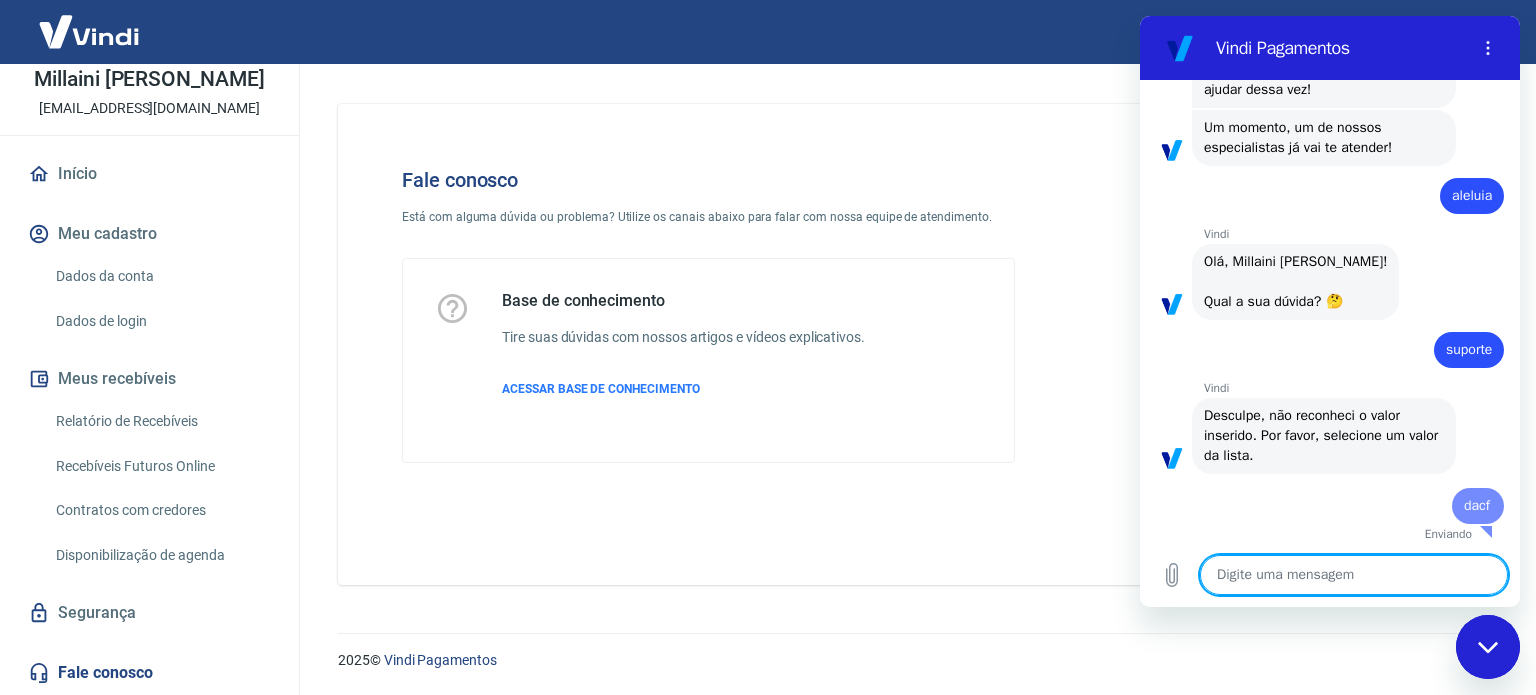 type on "x" 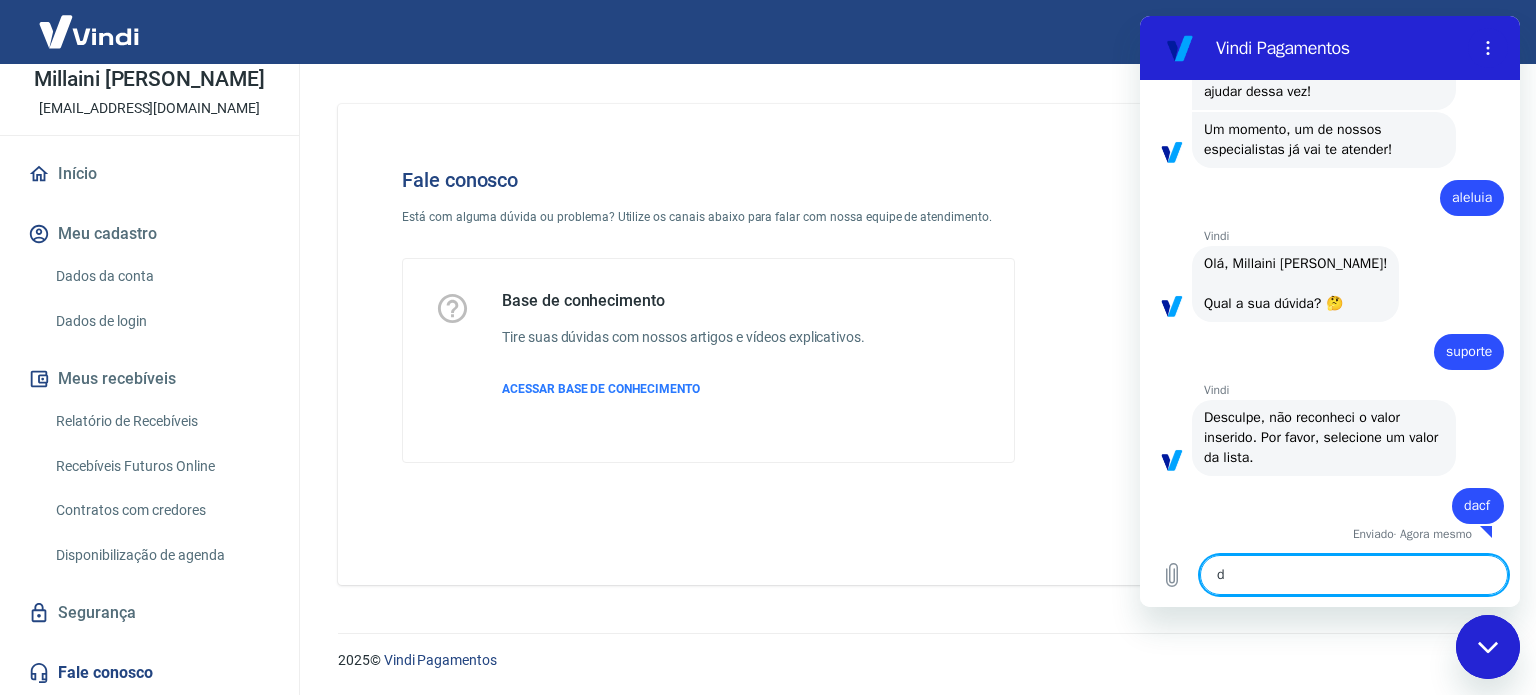 type on "ds" 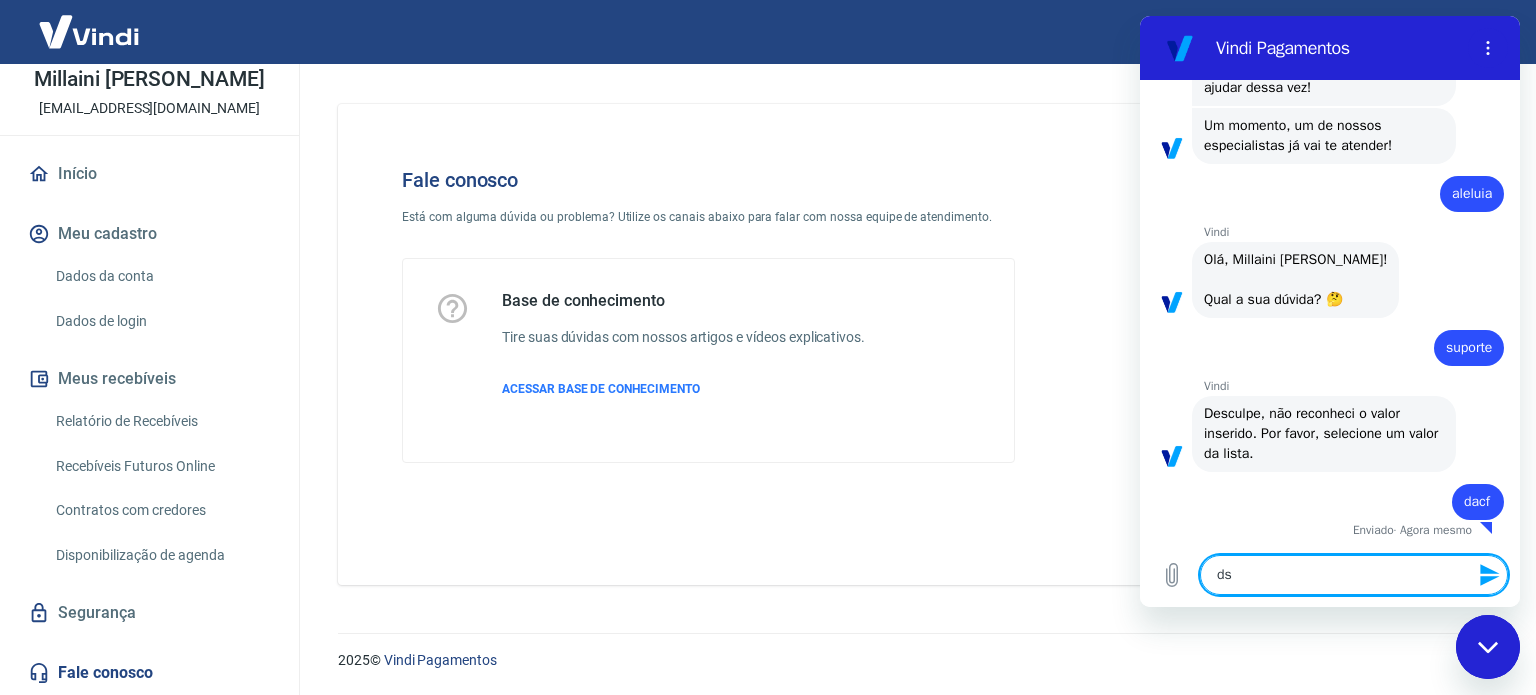 type on "dsc" 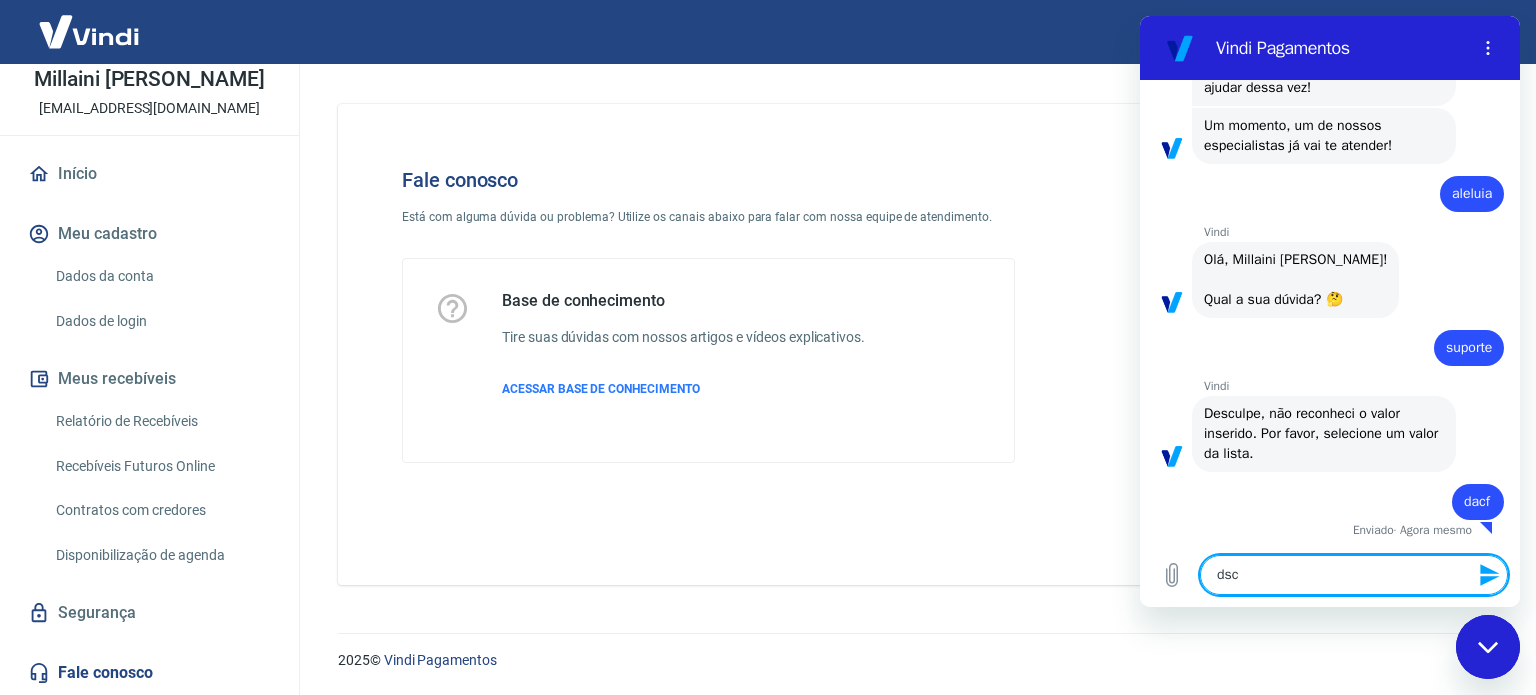 type 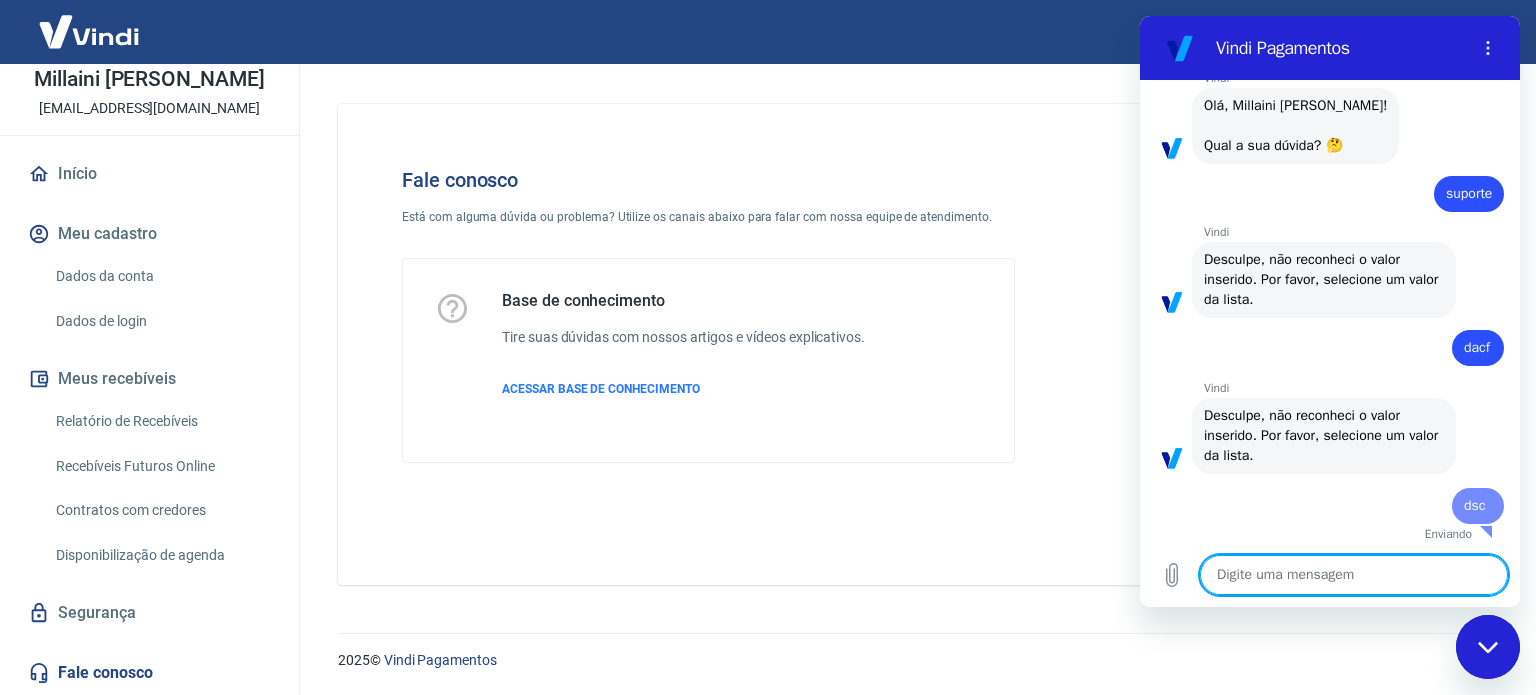 type on "x" 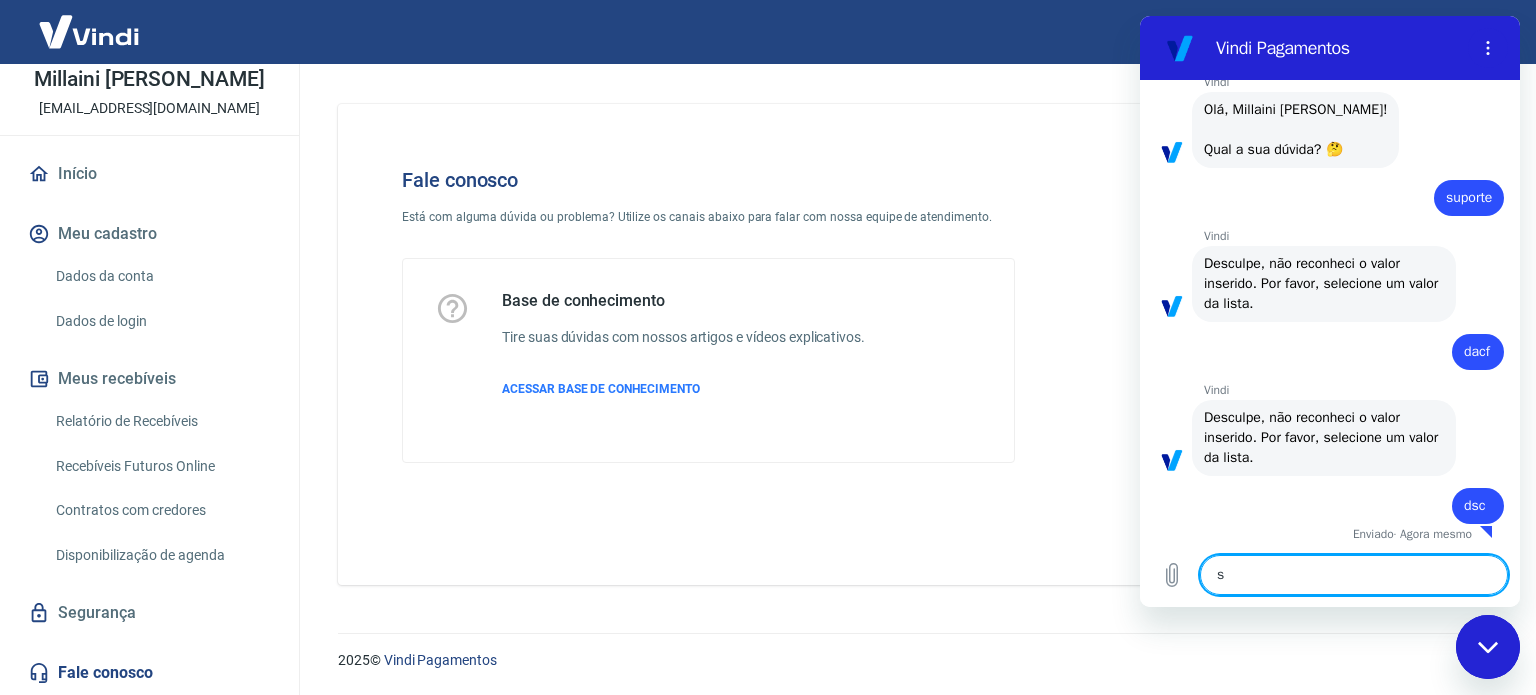 type on "sd" 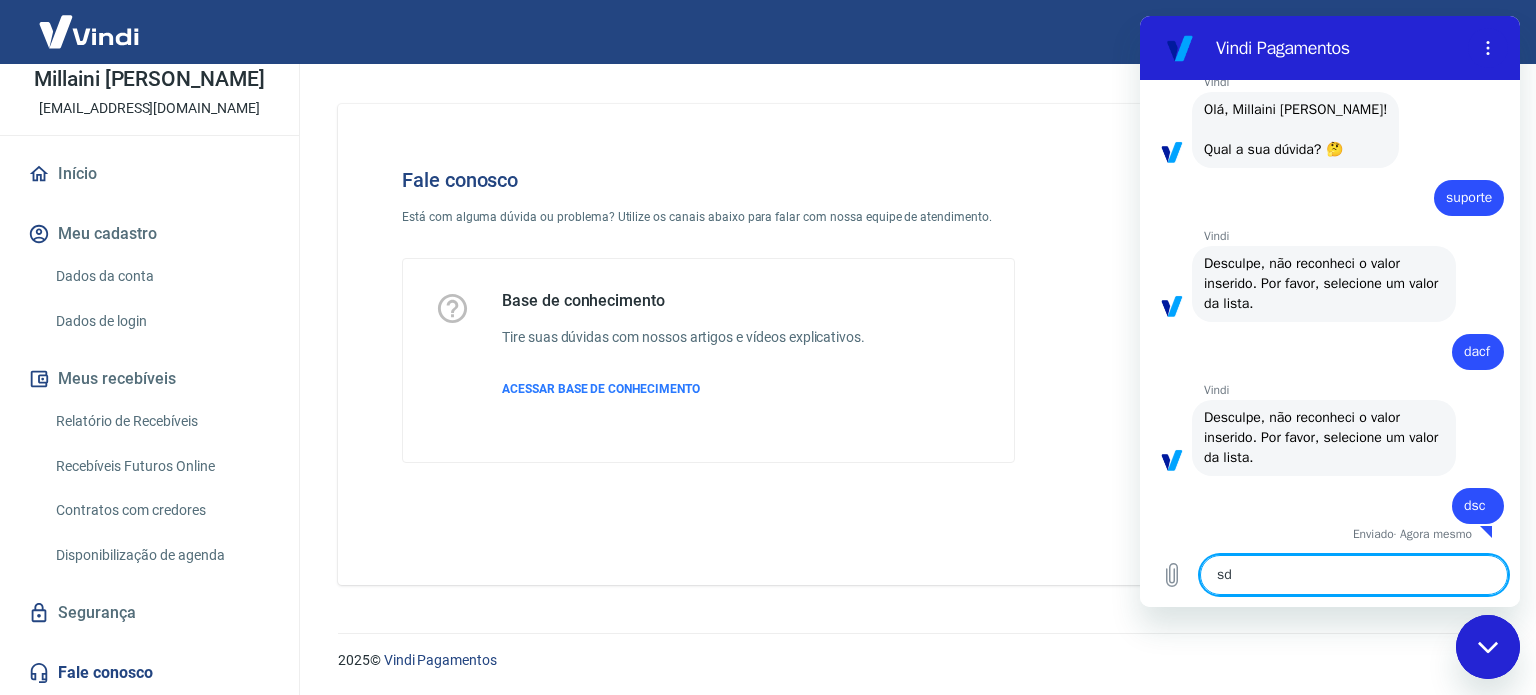 type on "sdc" 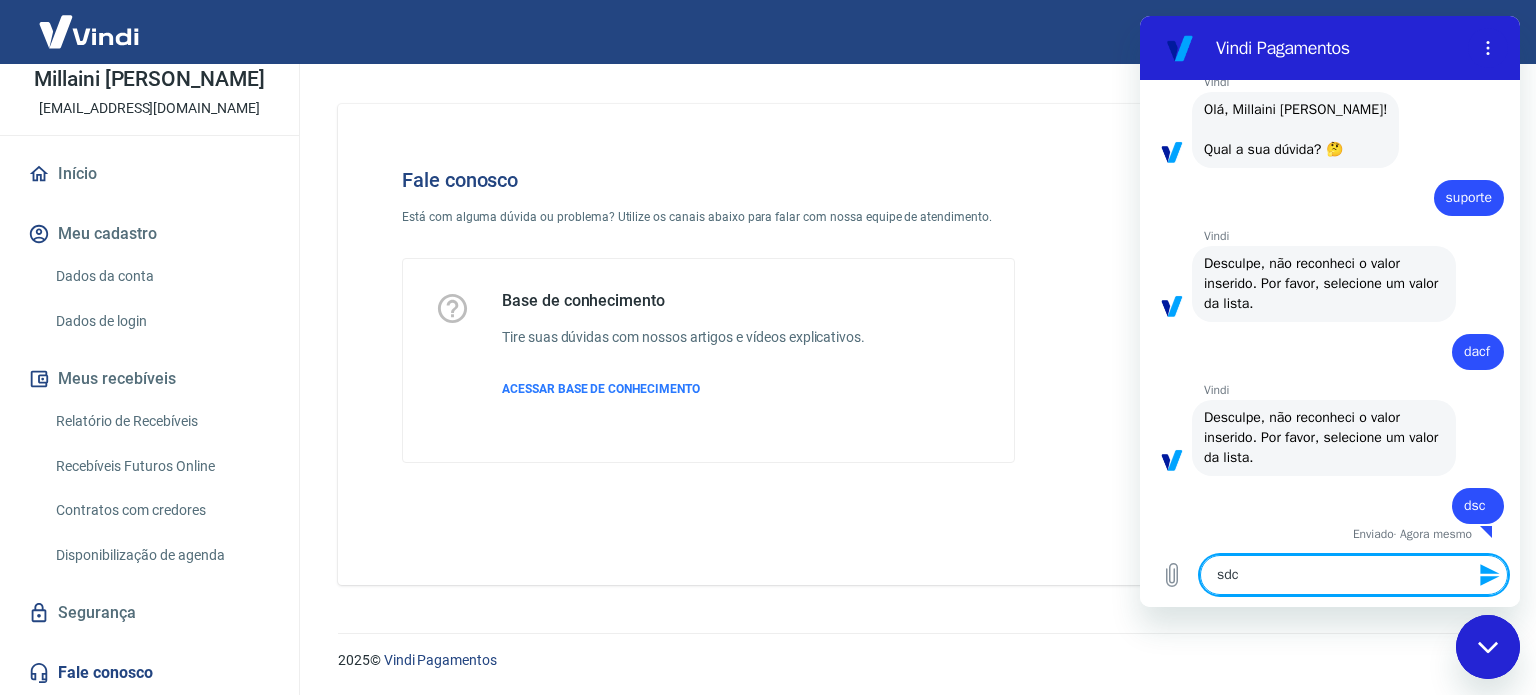 type 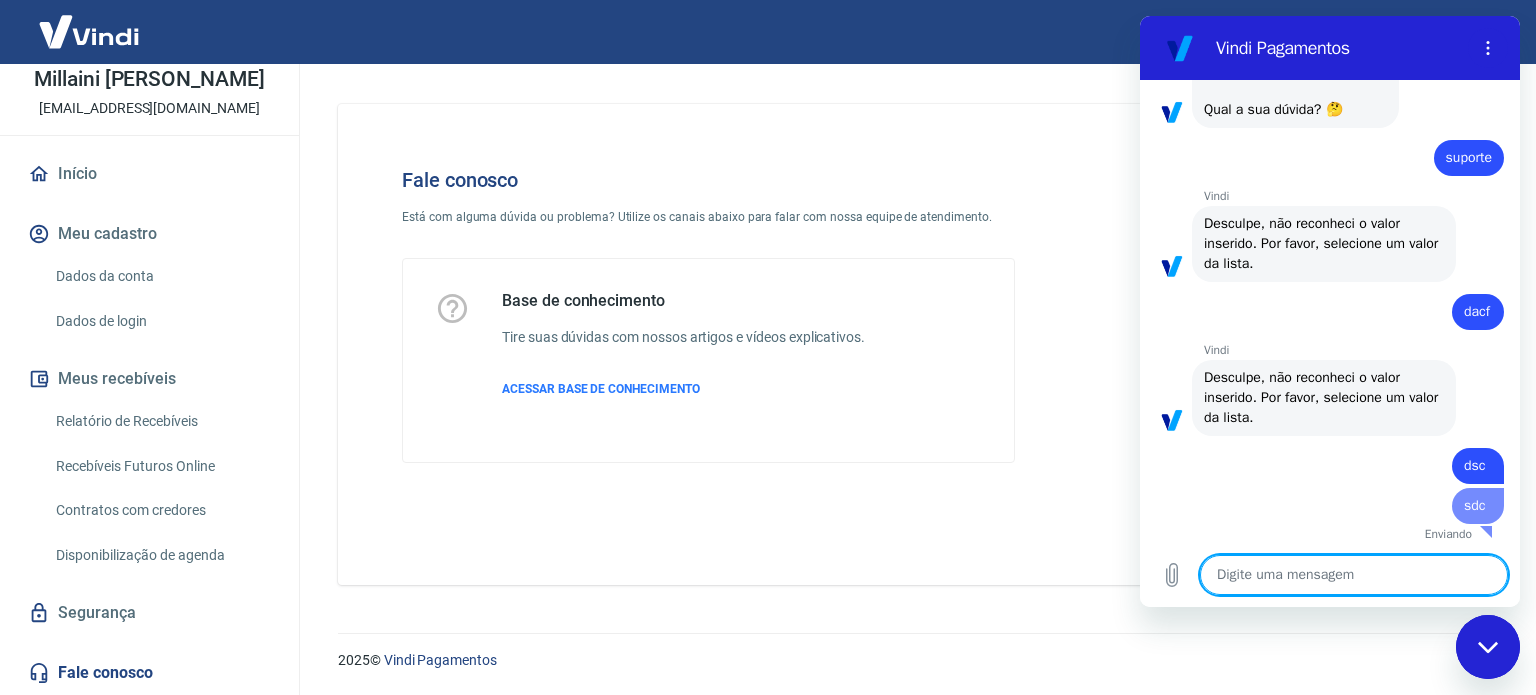 type on "x" 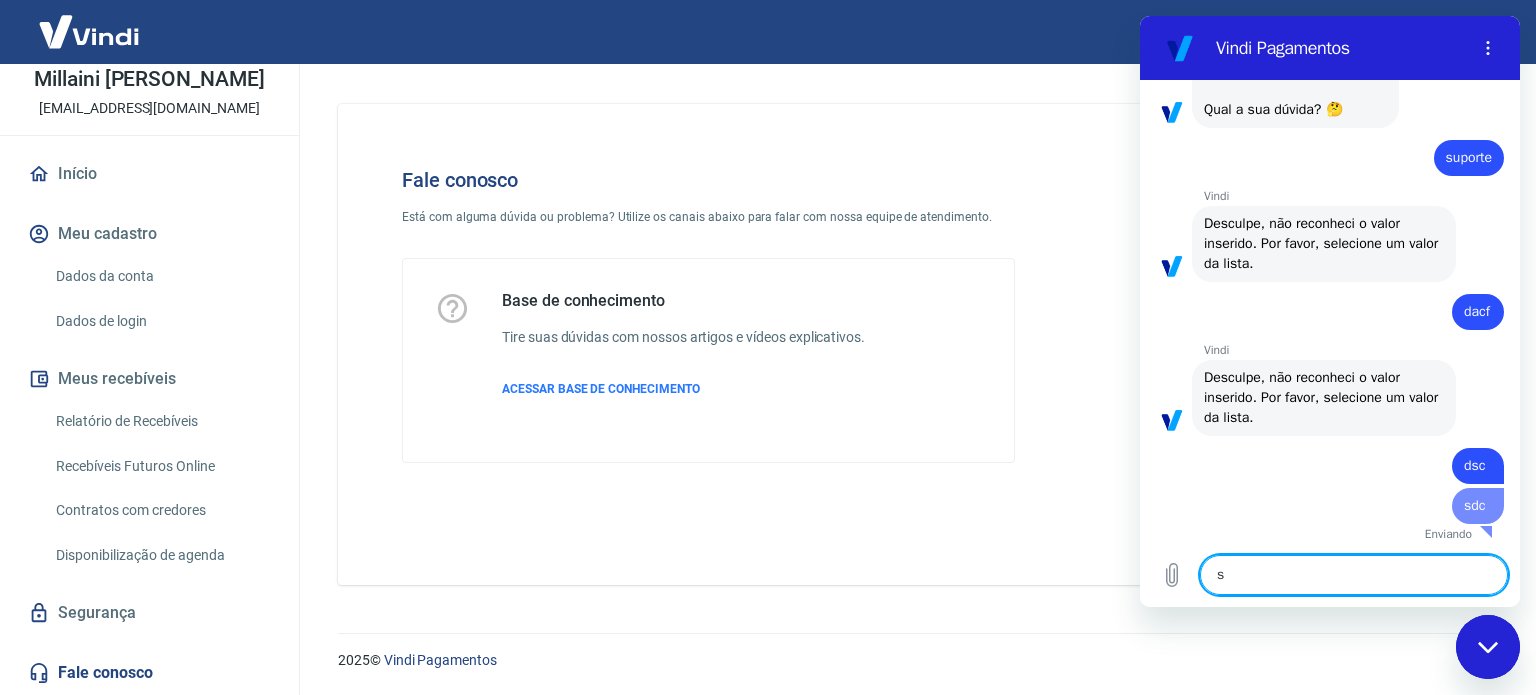 type on "sd" 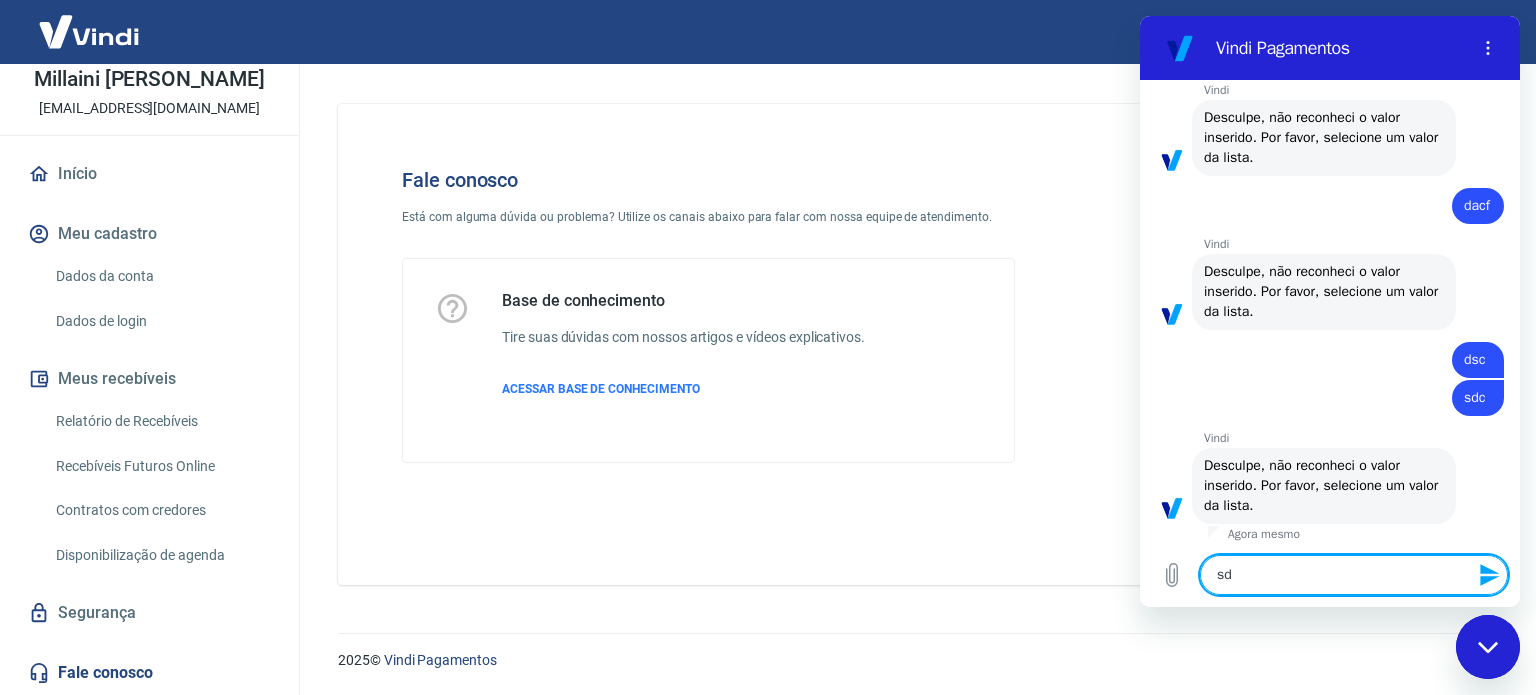 type on "sdc" 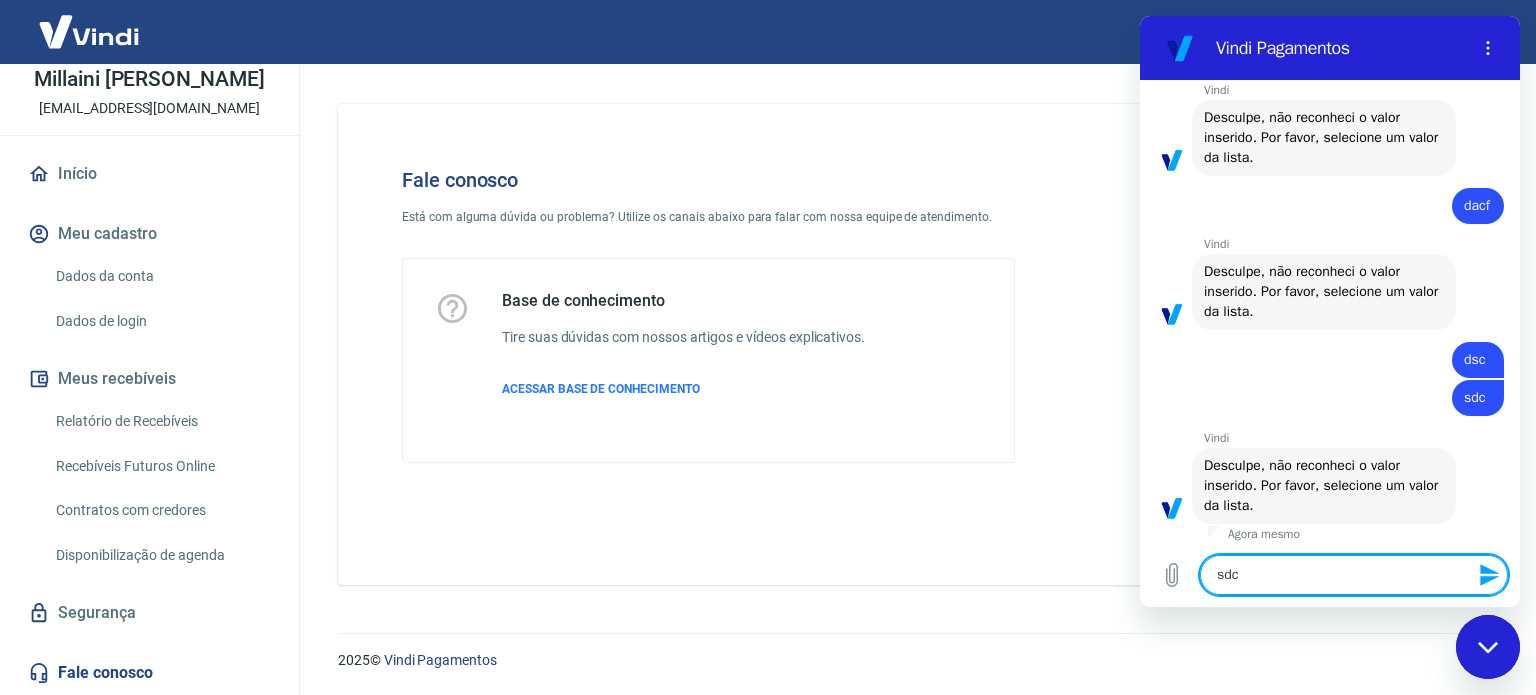 type on "x" 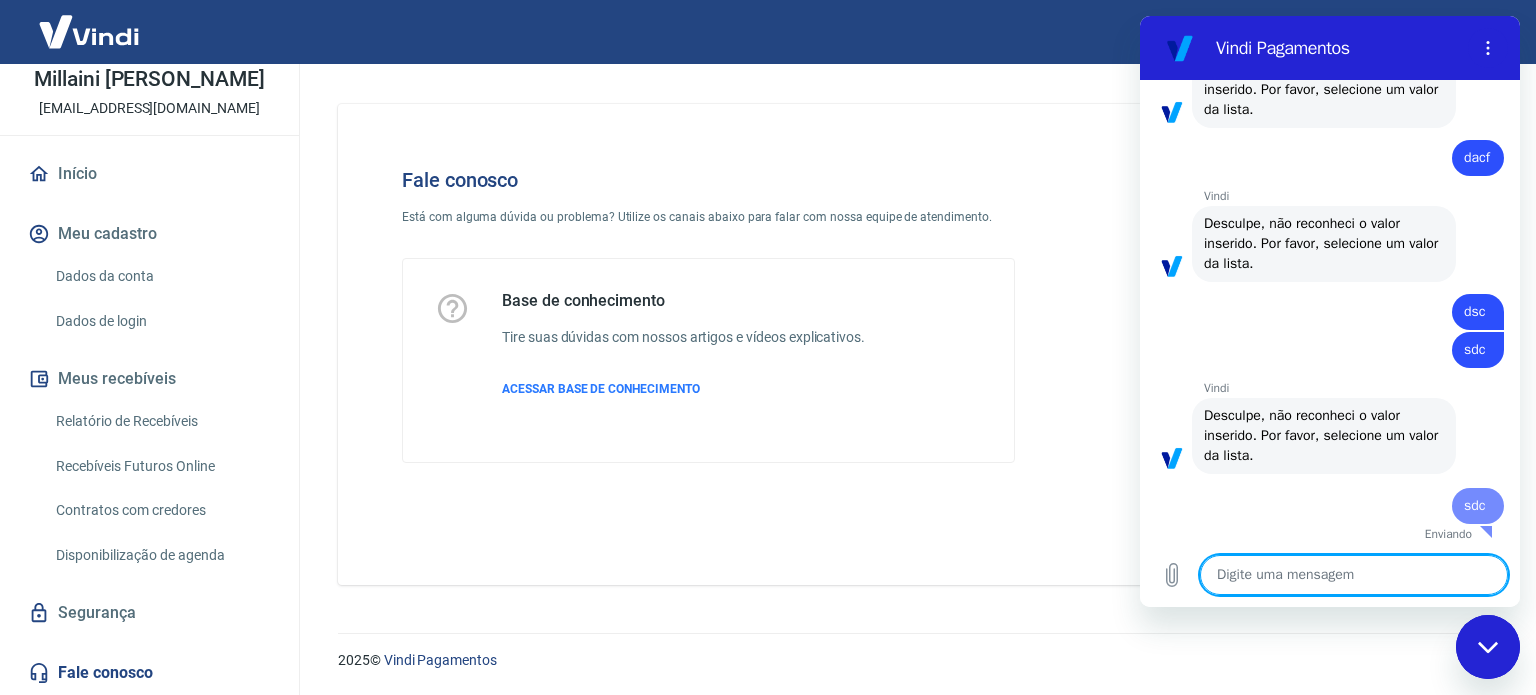 type on "x" 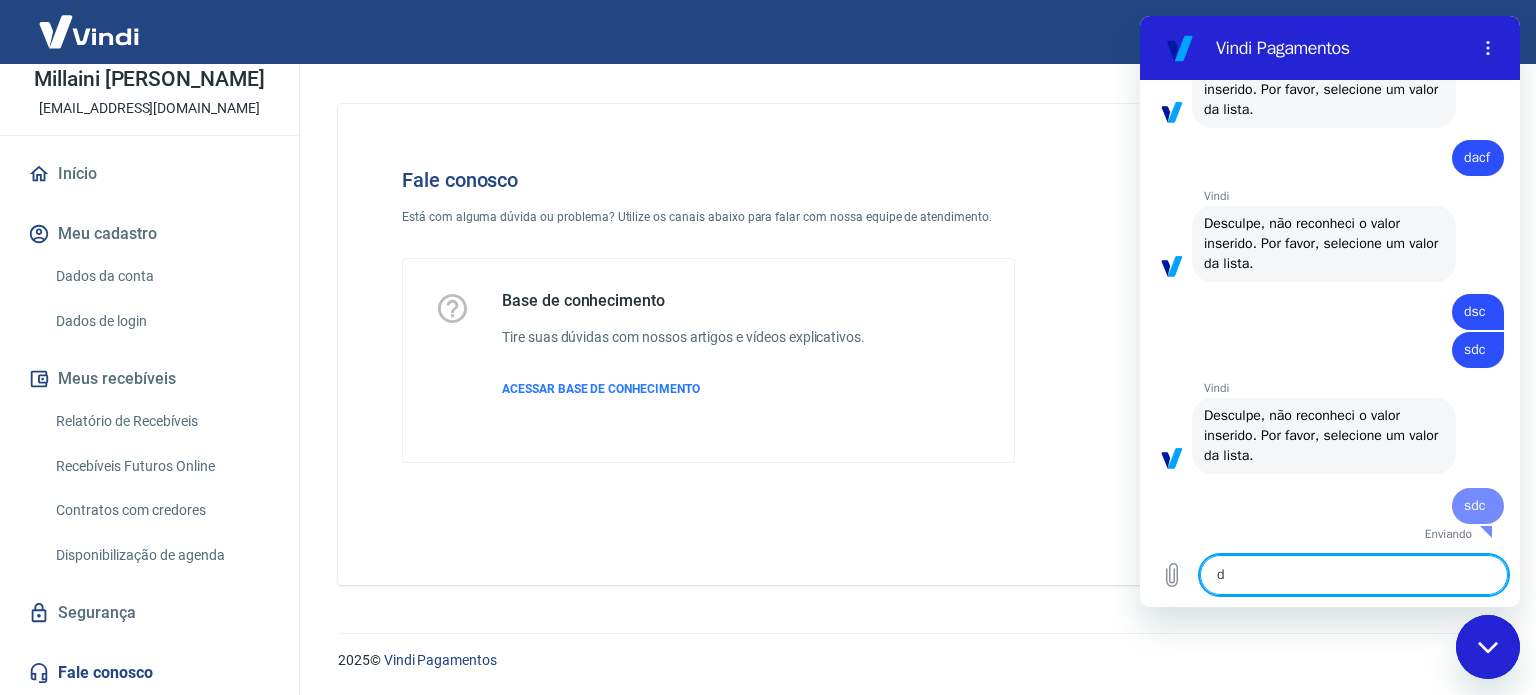 type 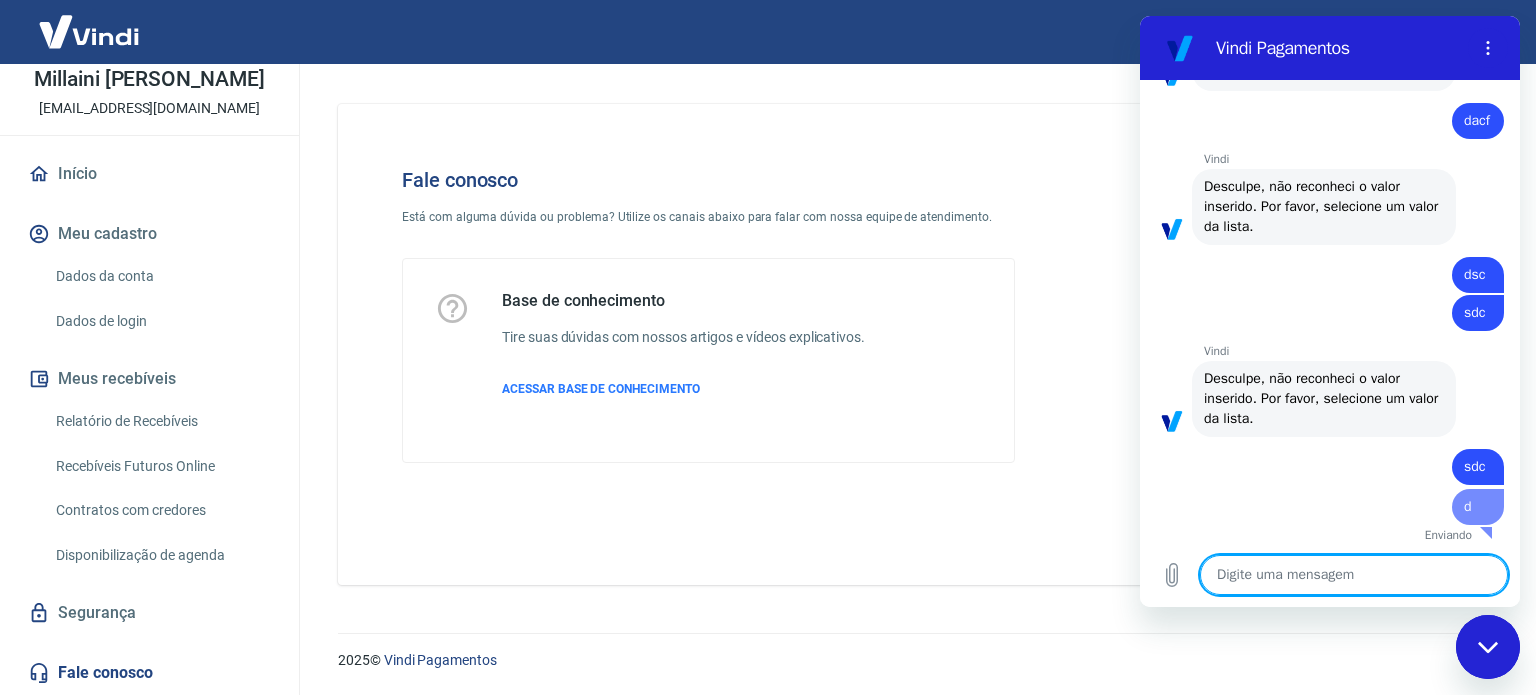 type on "c" 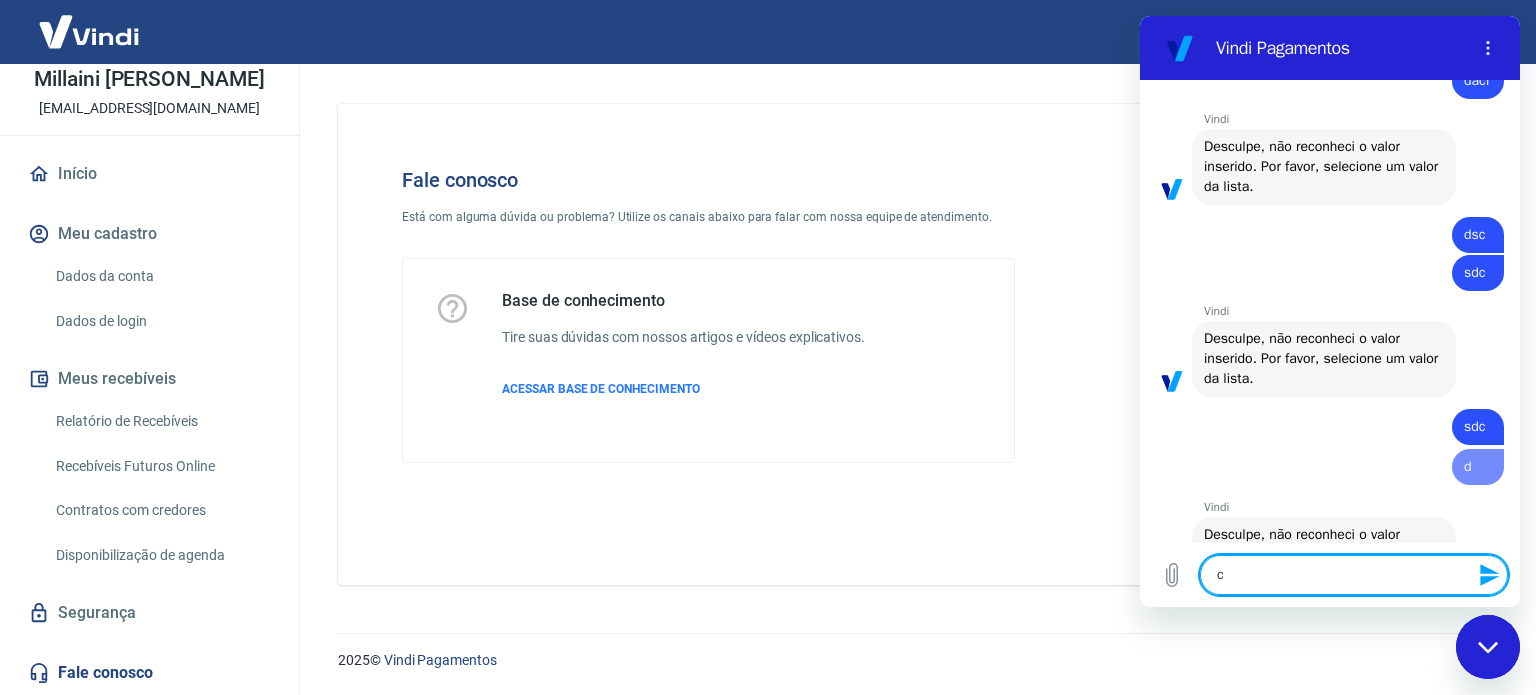 type on "x" 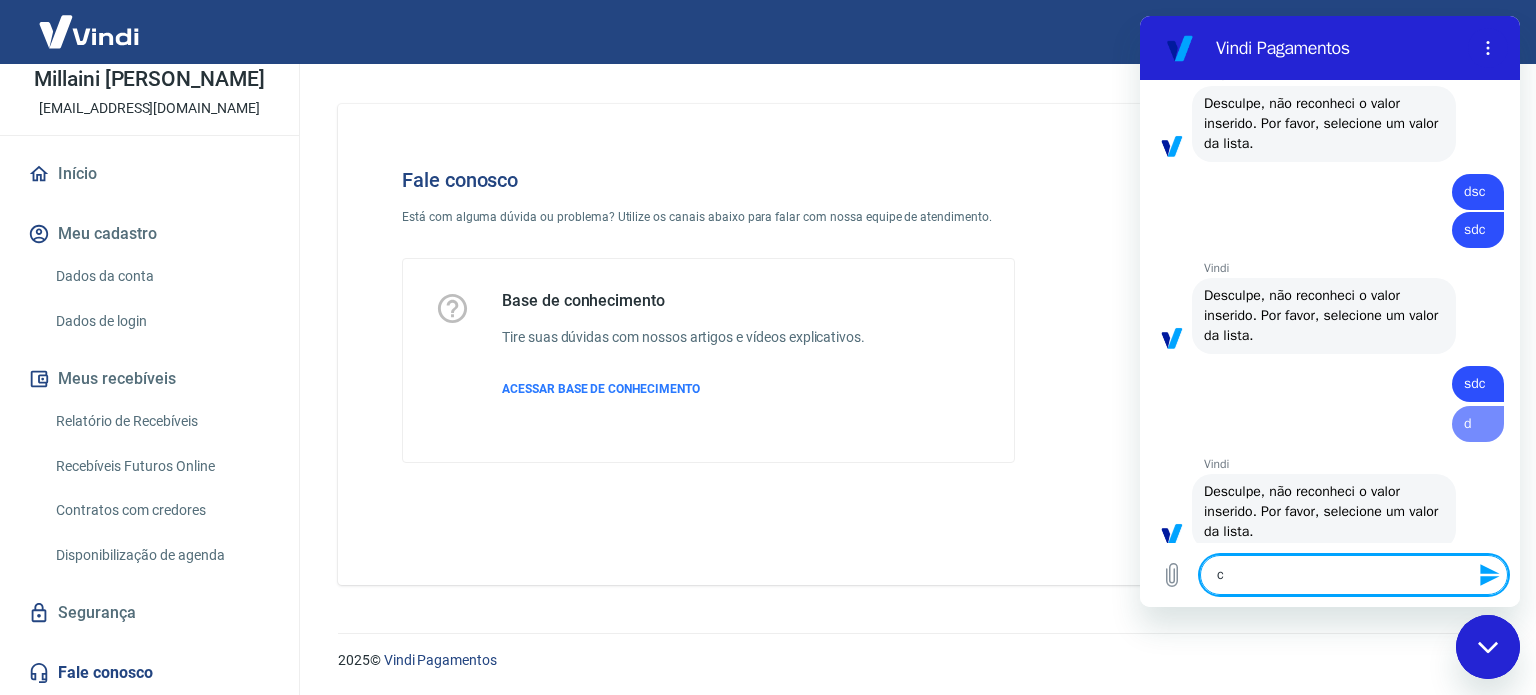 type on "cc" 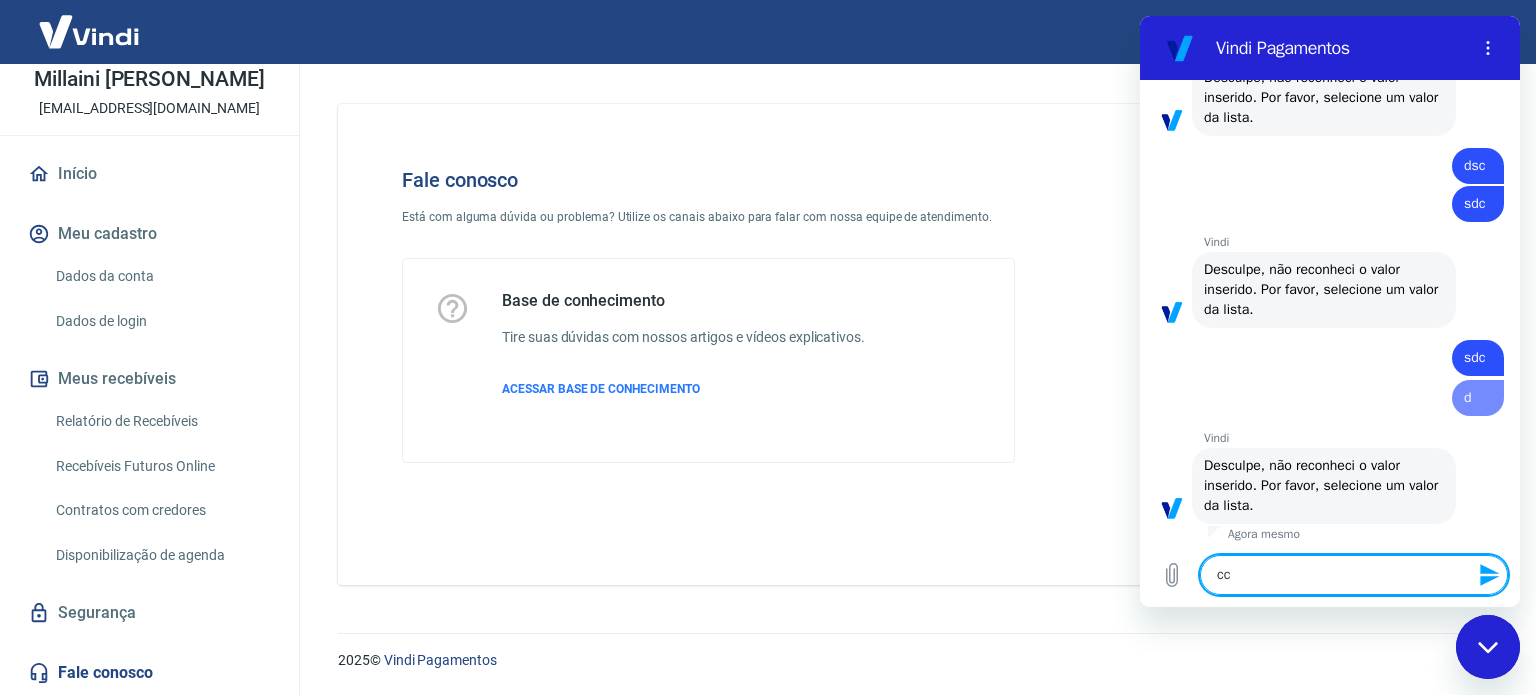 type on "x" 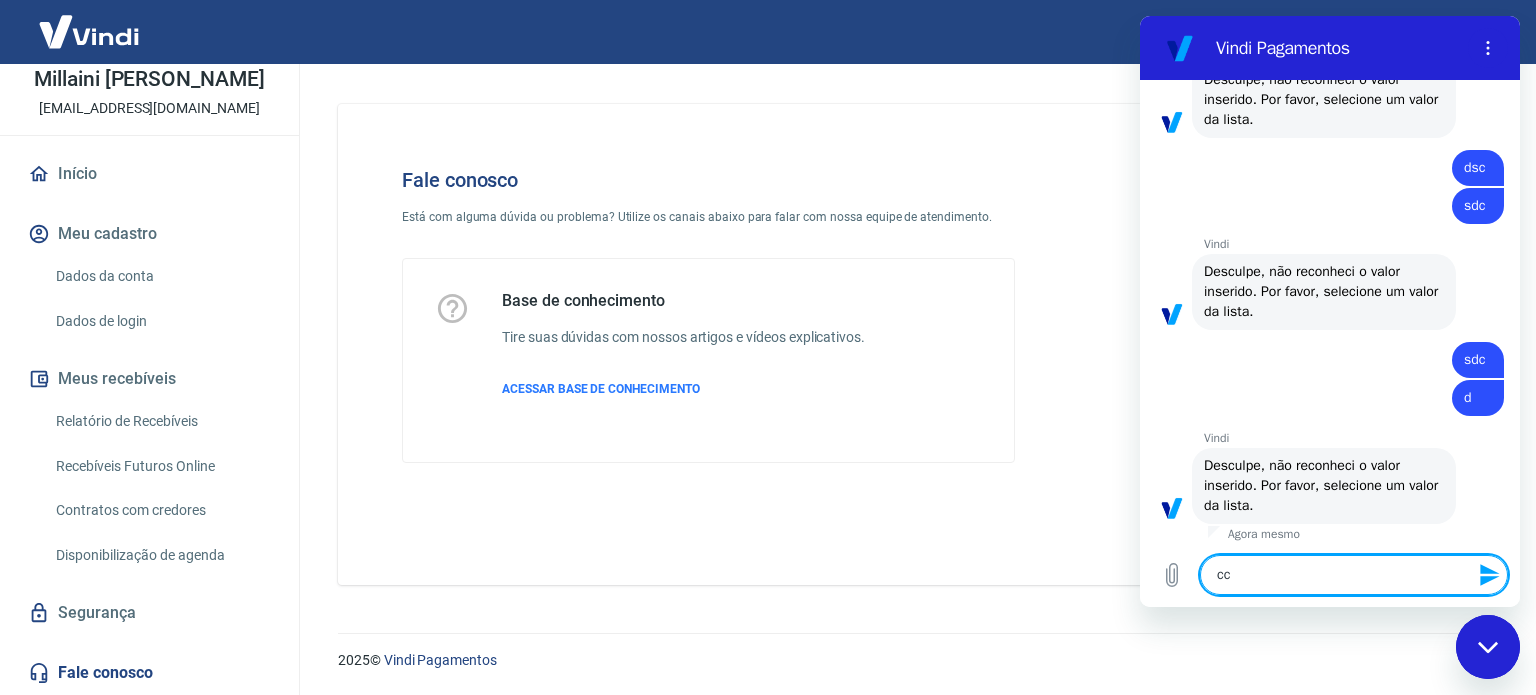 type 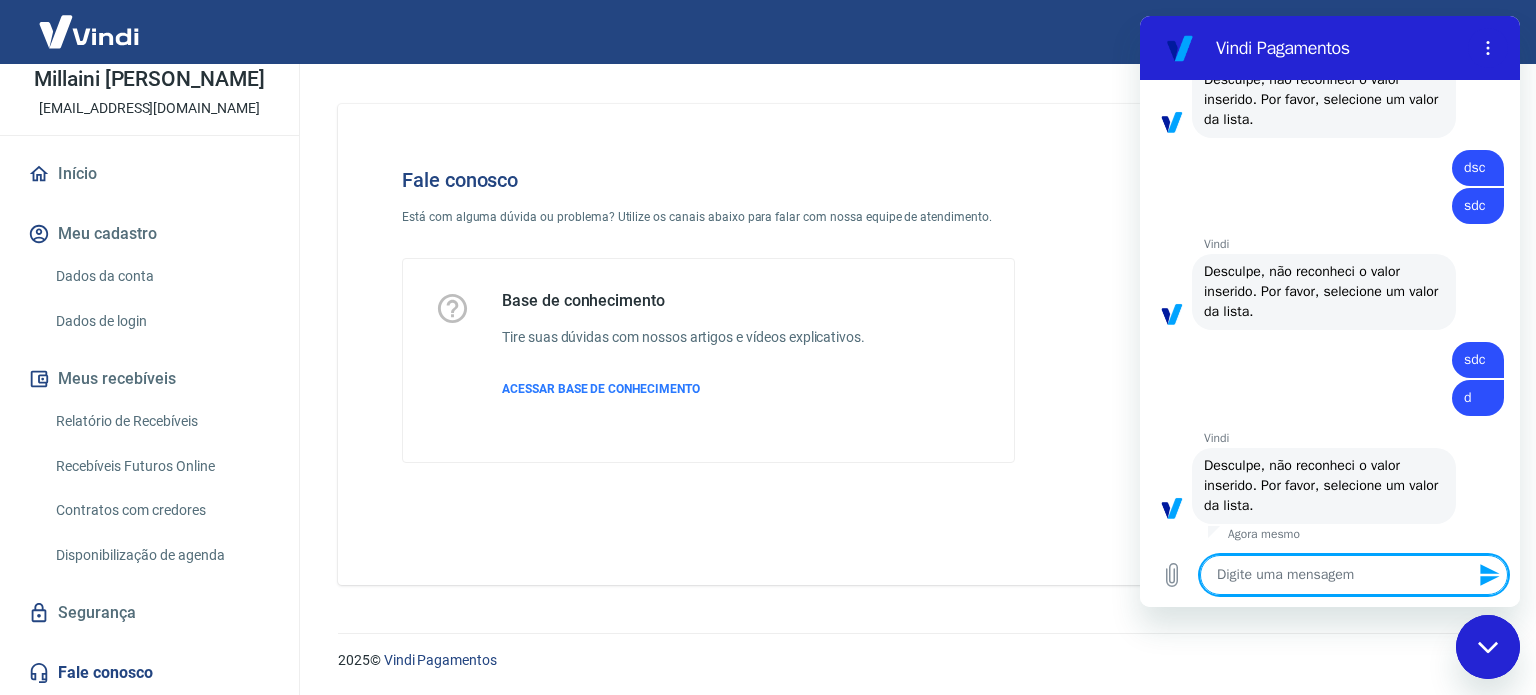 type on "x" 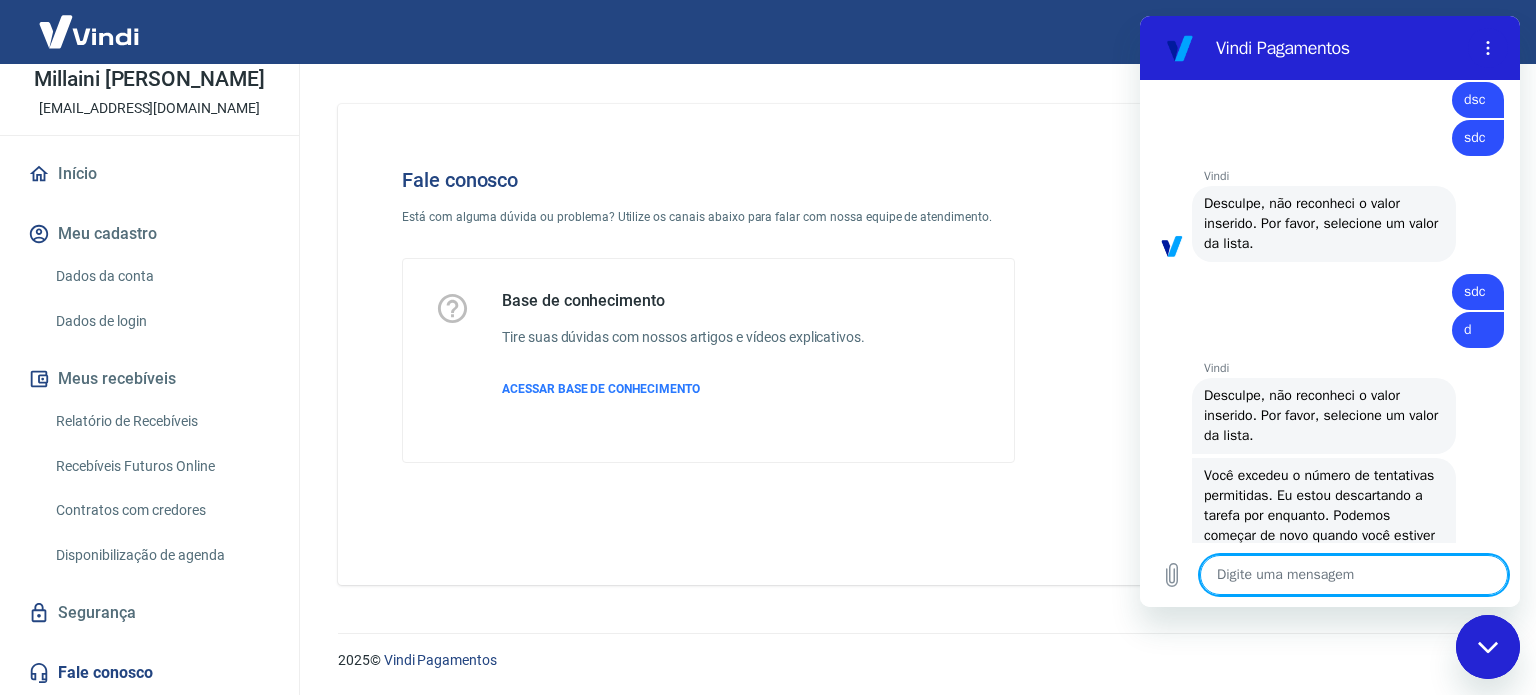 type on "d" 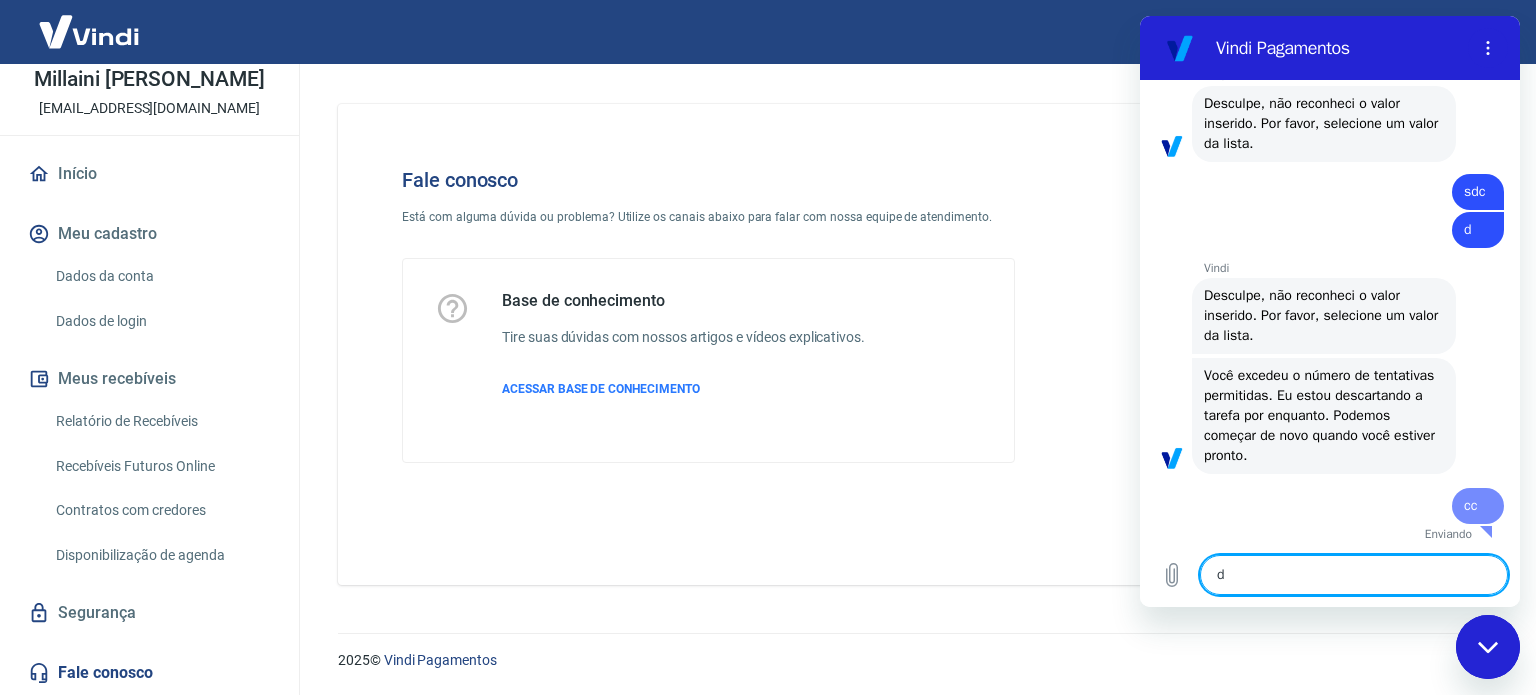 type on "x" 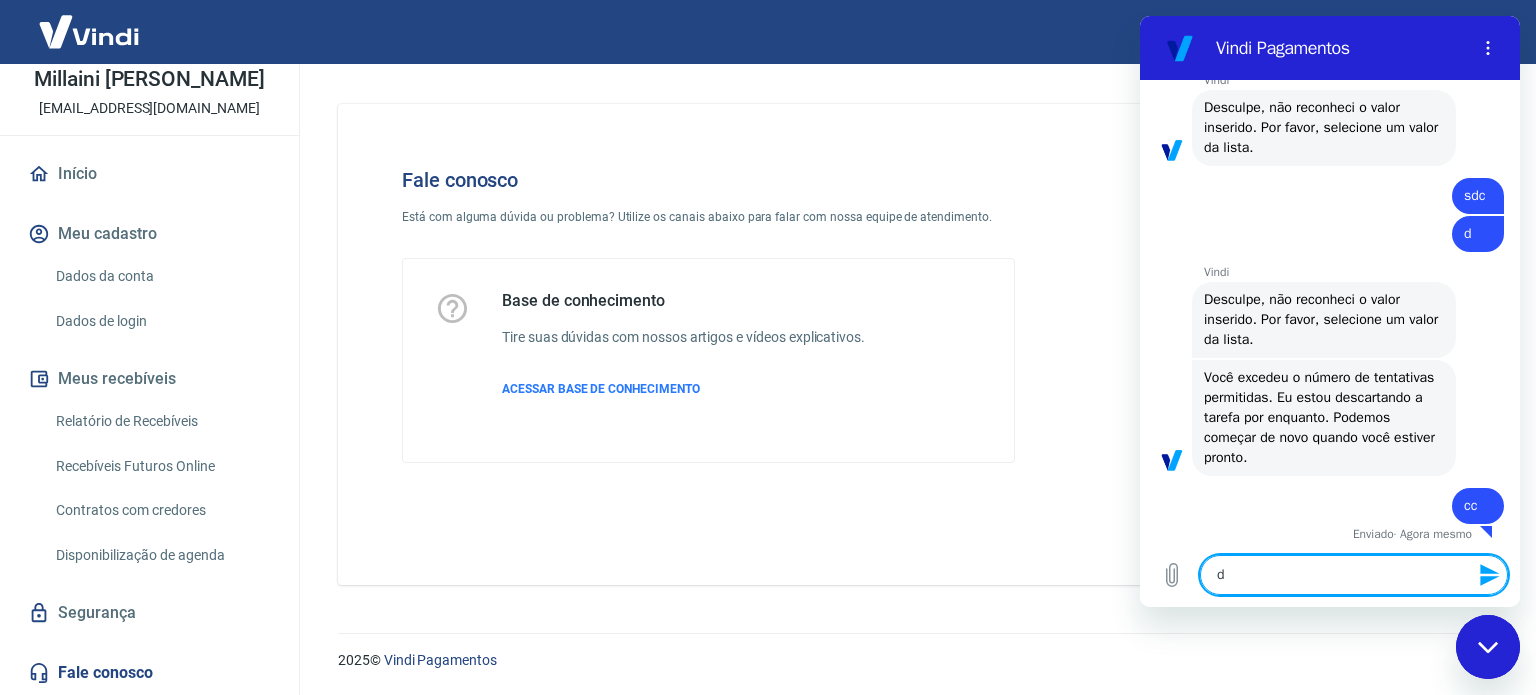 type 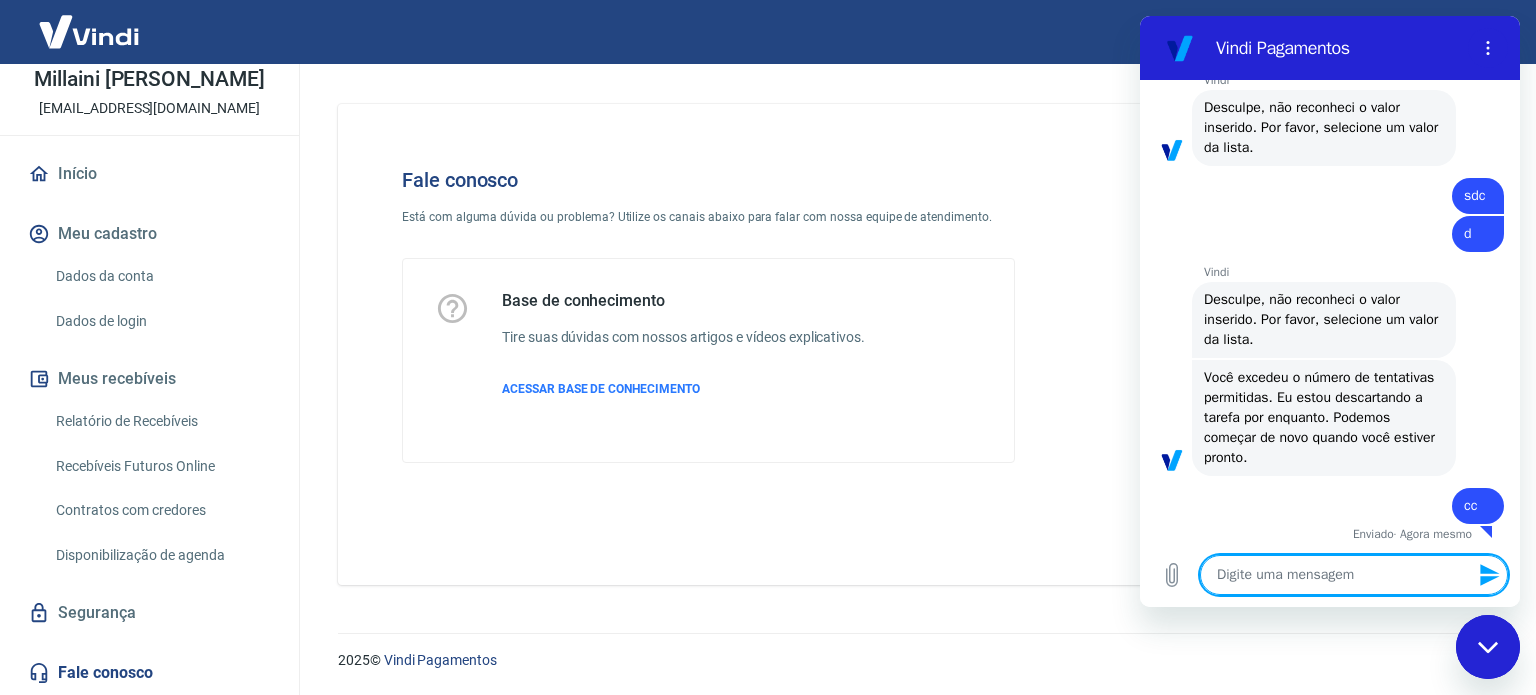 type on "x" 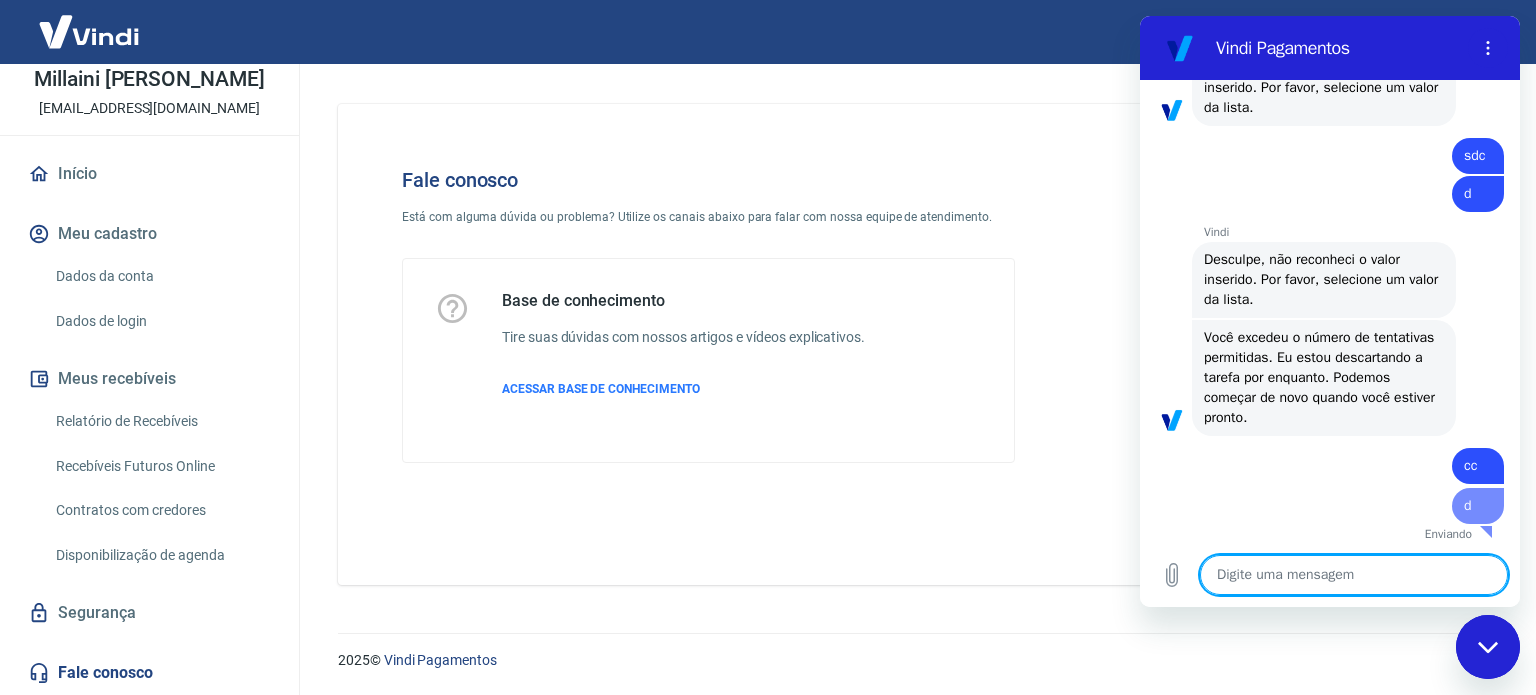 type on "d" 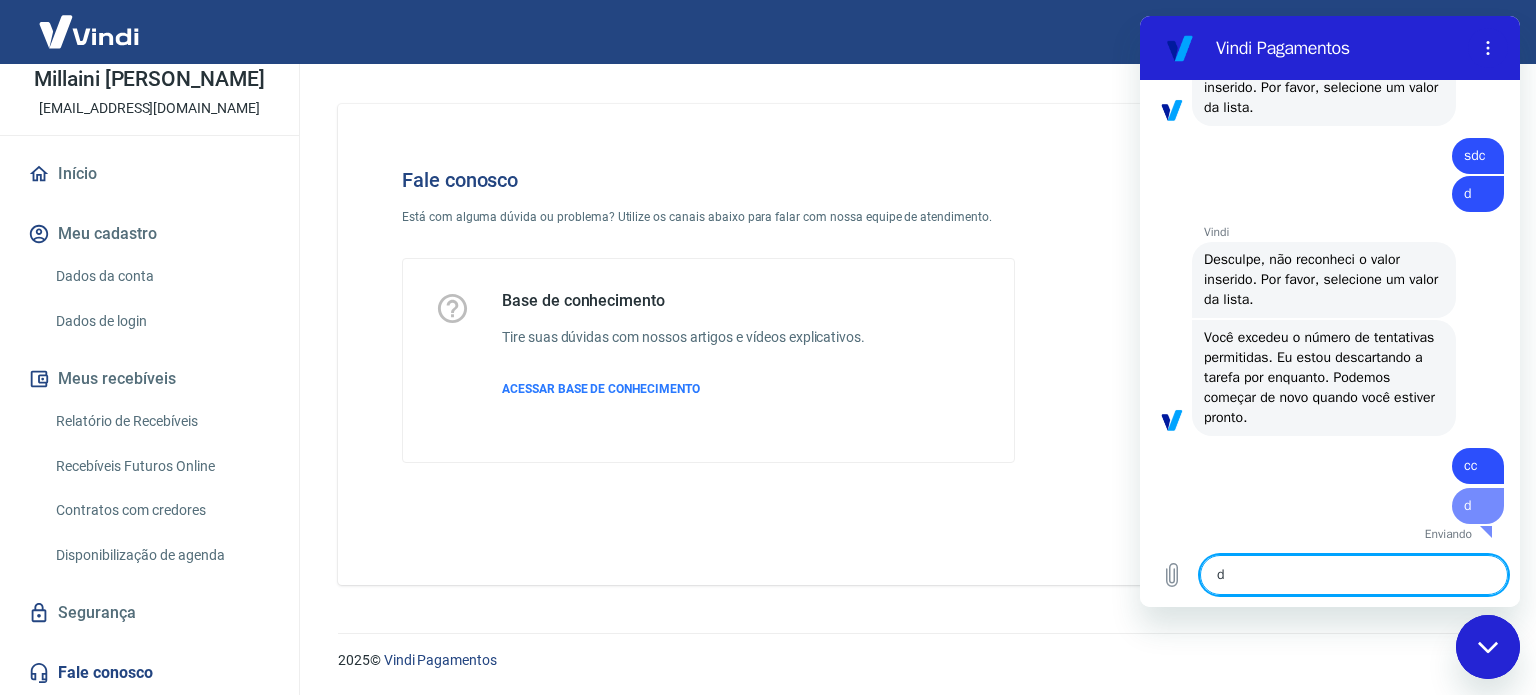 type on "x" 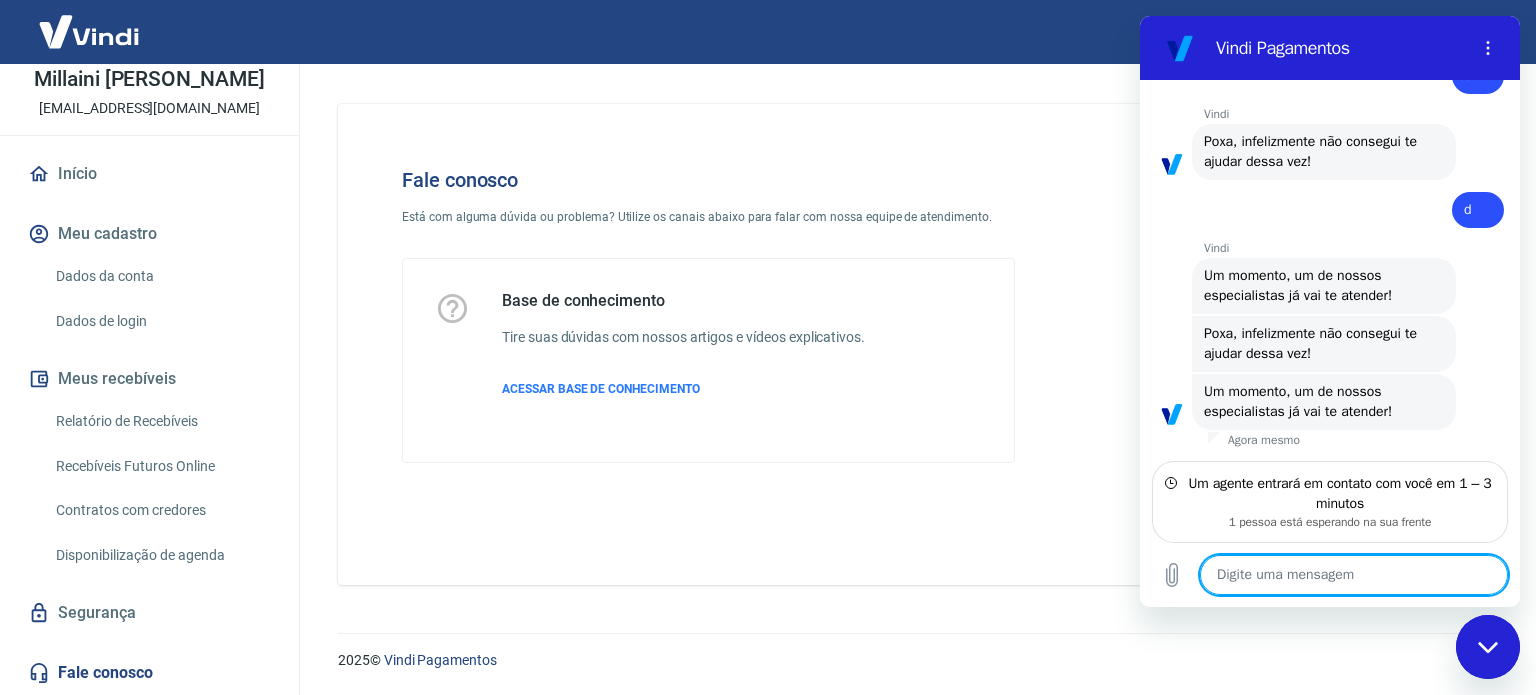 scroll, scrollTop: 3847, scrollLeft: 0, axis: vertical 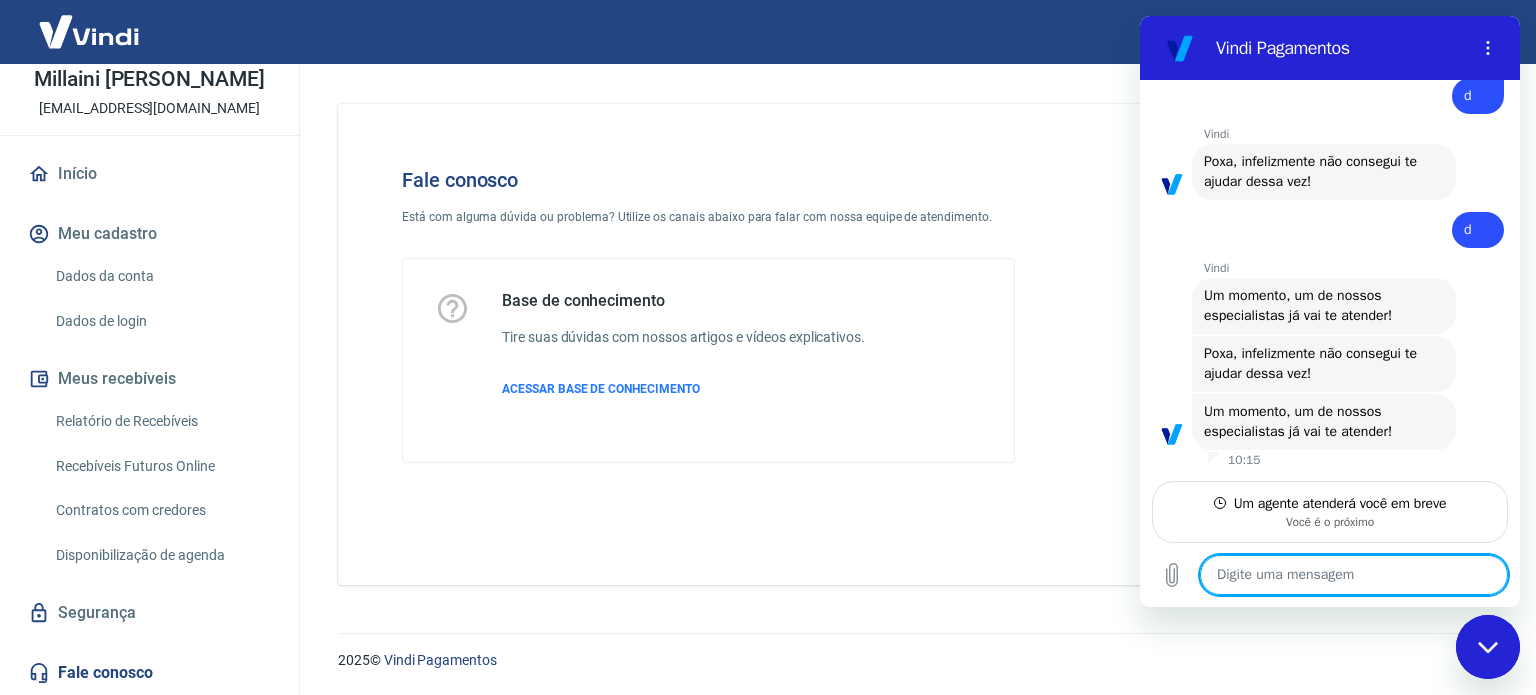 click at bounding box center [1354, 575] 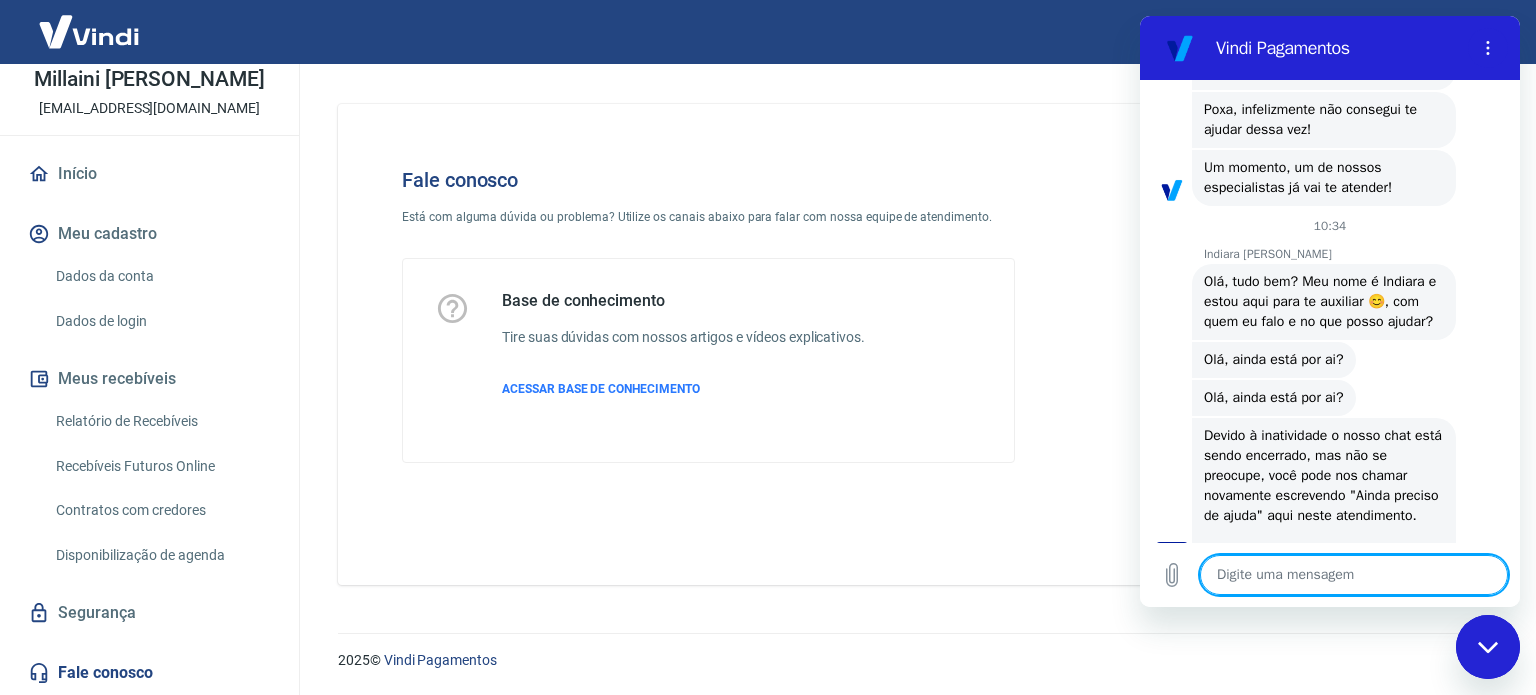 scroll, scrollTop: 4297, scrollLeft: 0, axis: vertical 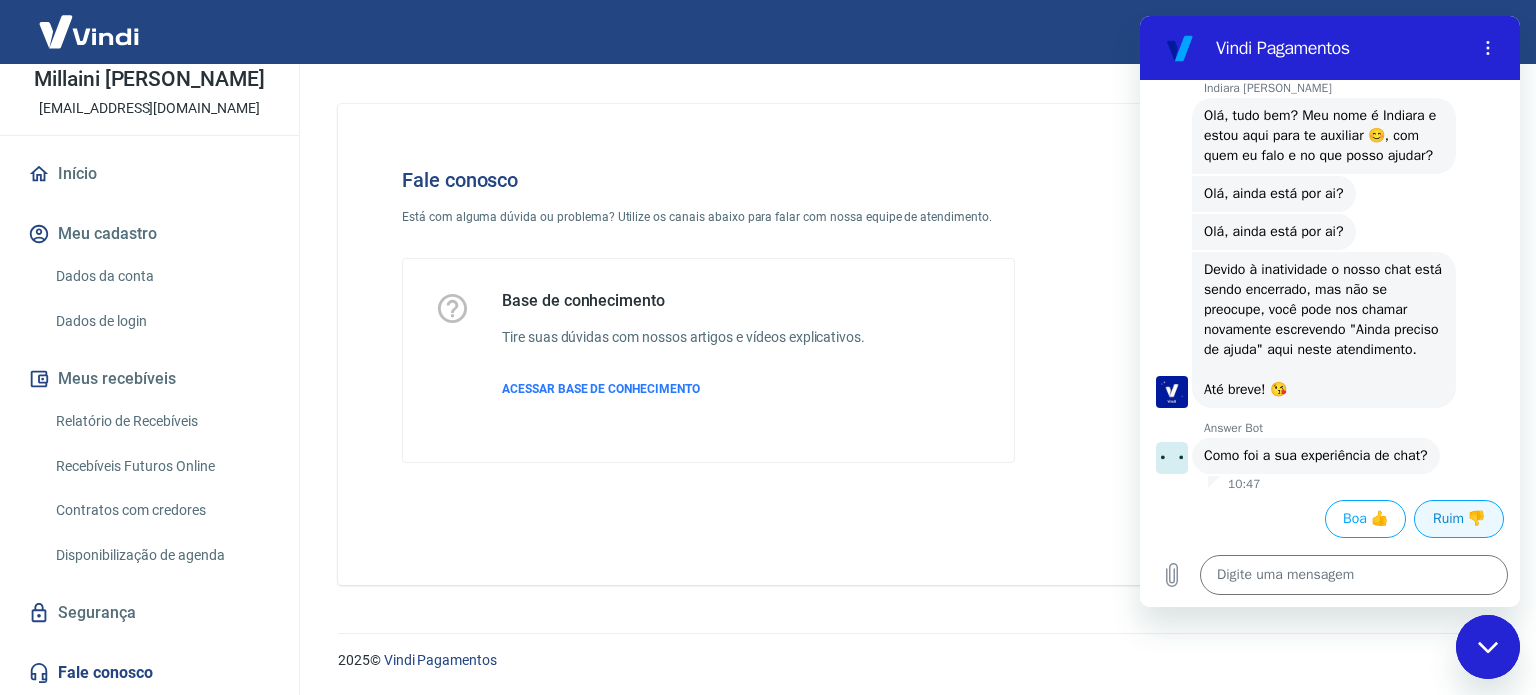 click on "Ruim 👎" at bounding box center [1459, 519] 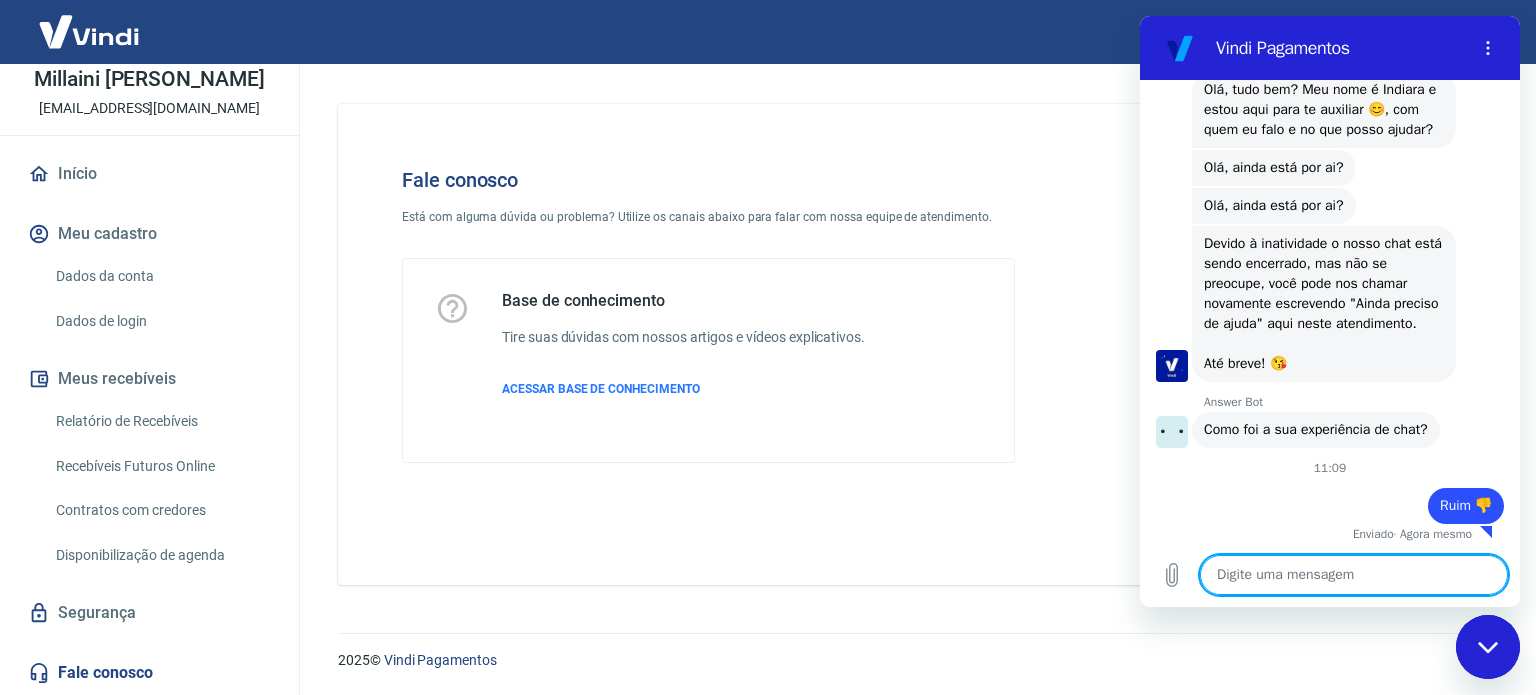 type on "x" 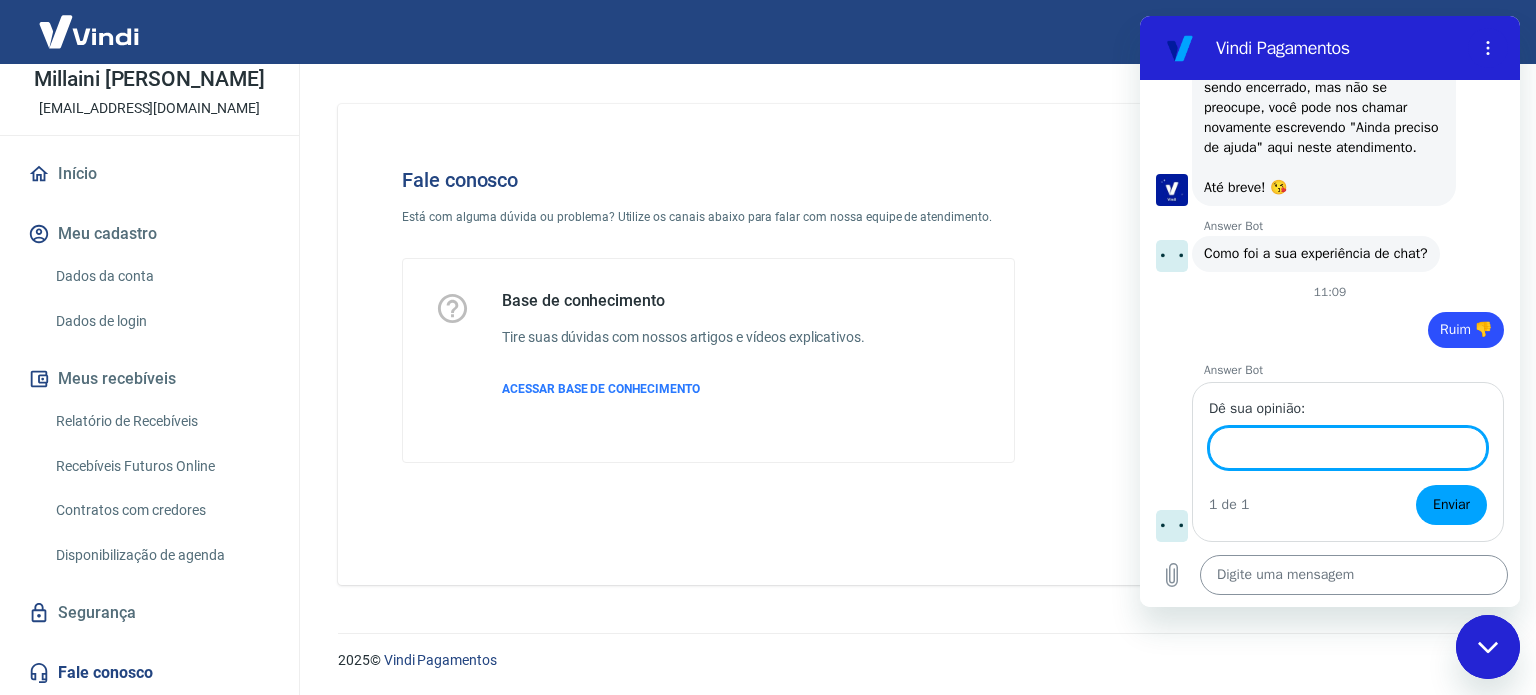 scroll, scrollTop: 4496, scrollLeft: 0, axis: vertical 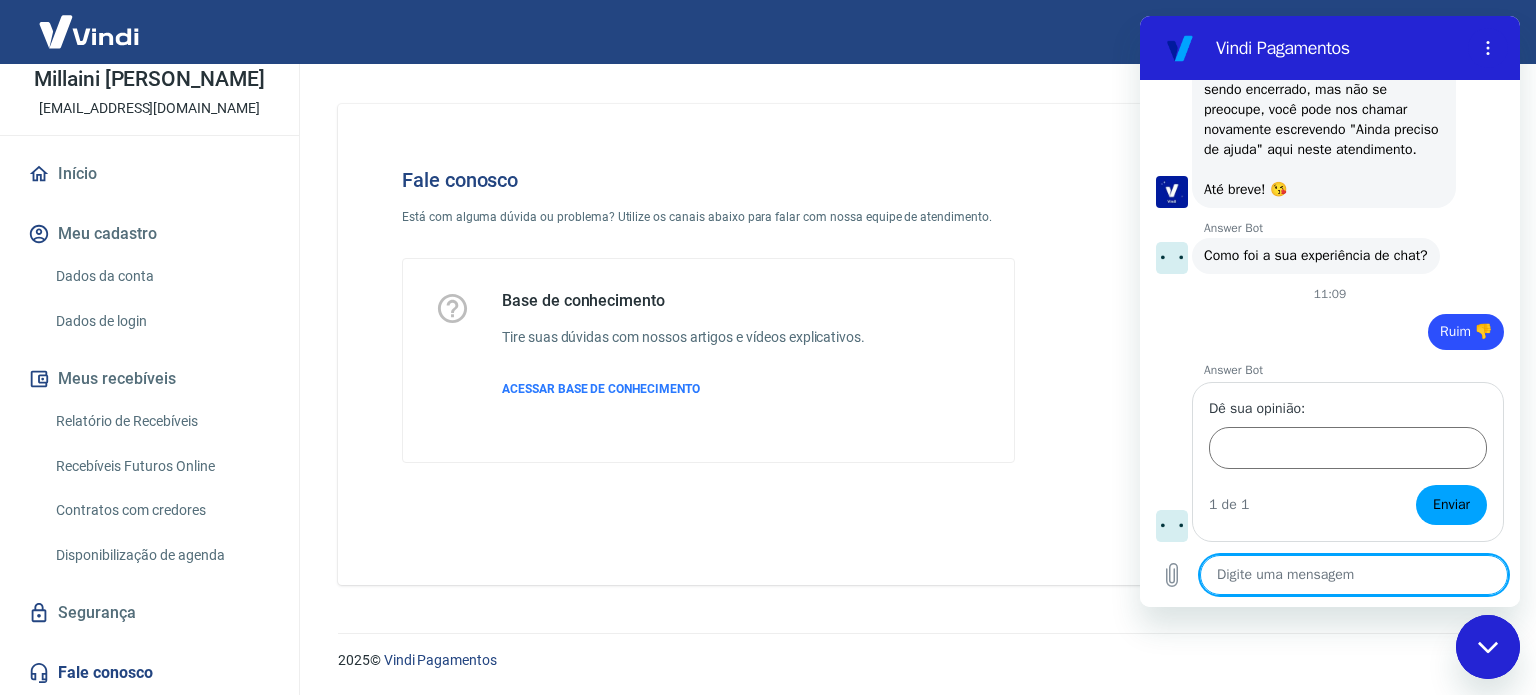 click at bounding box center [1354, 575] 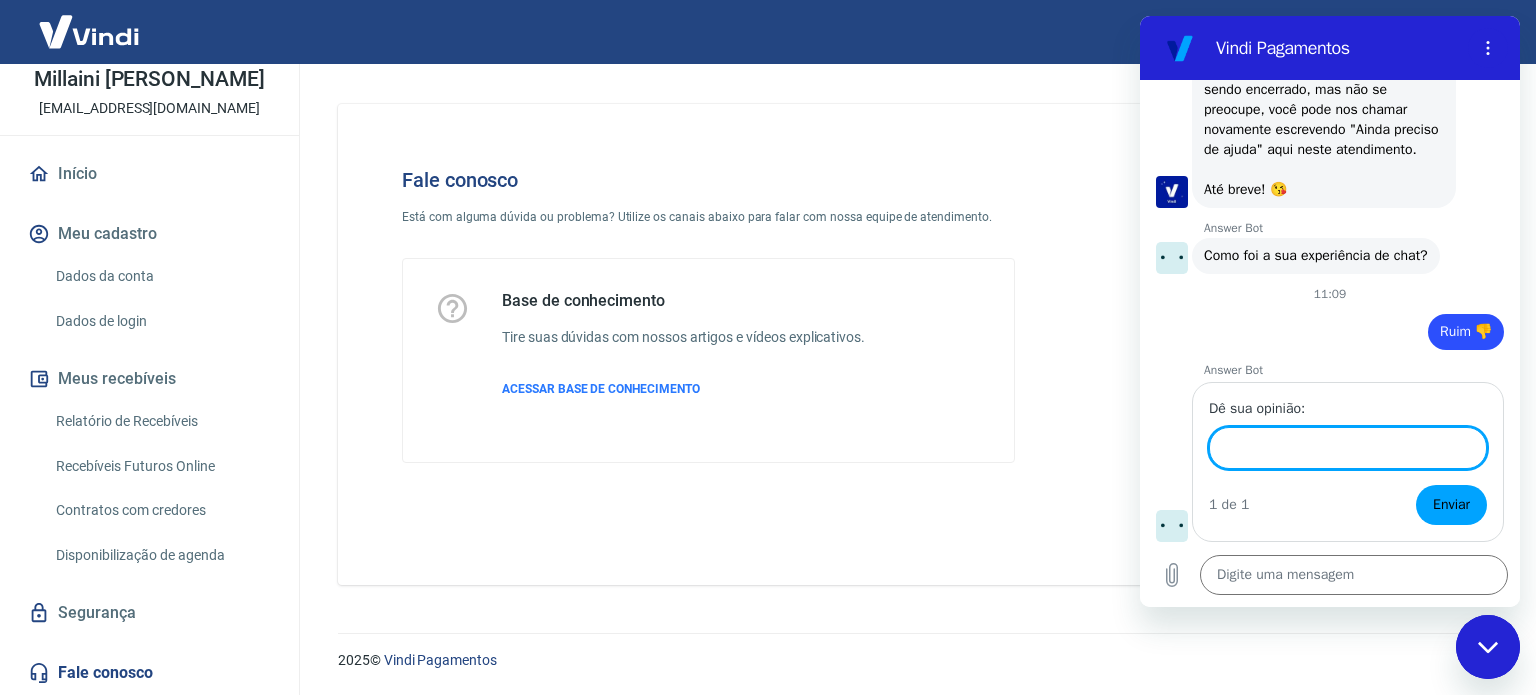 click on "Dê sua opinião:" at bounding box center (1348, 448) 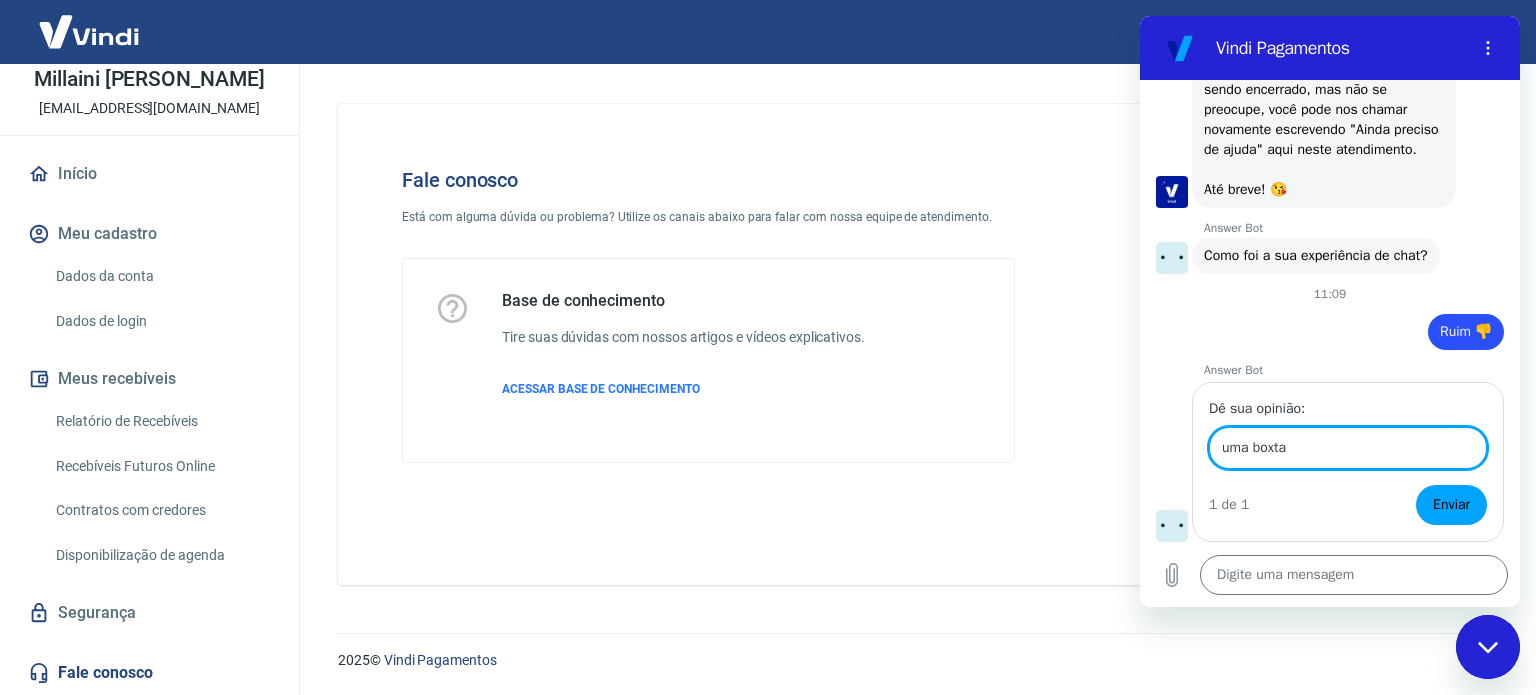 type on "uma boxta" 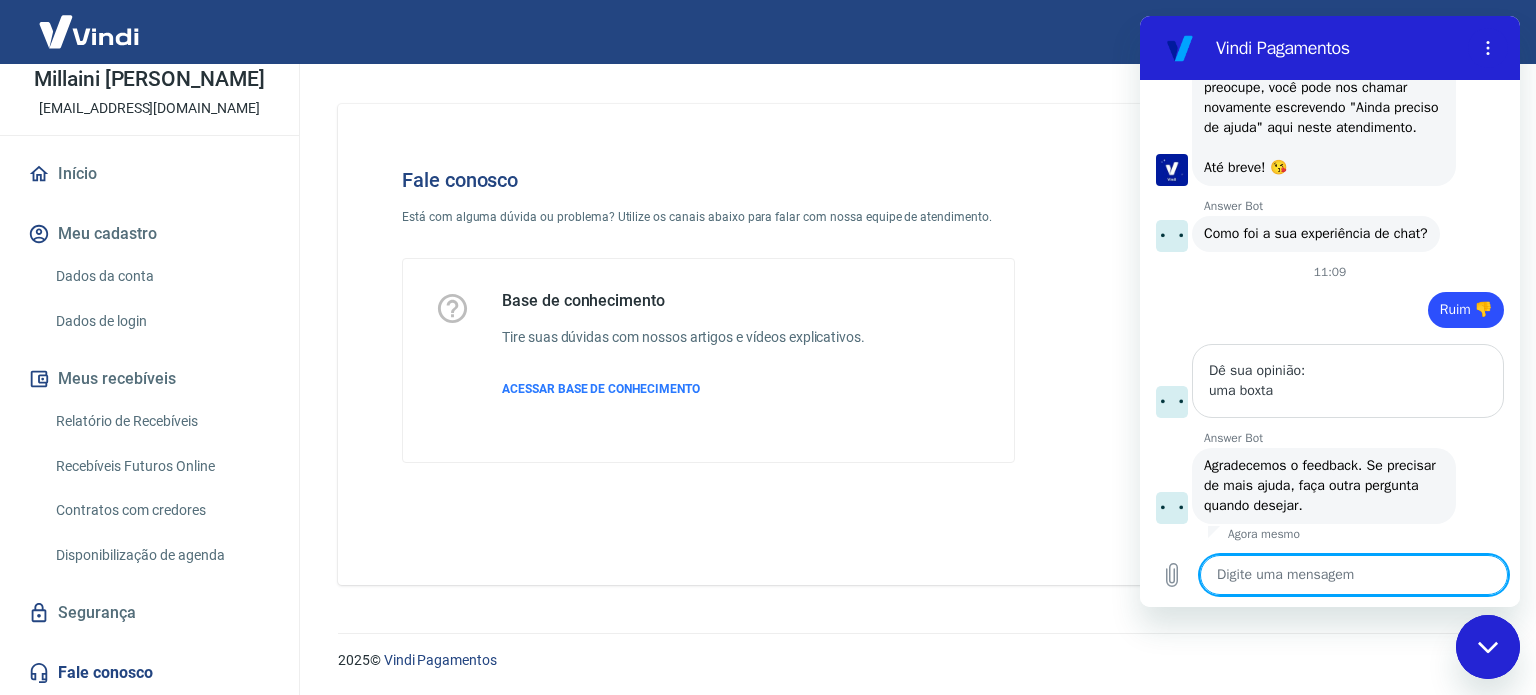 type on "x" 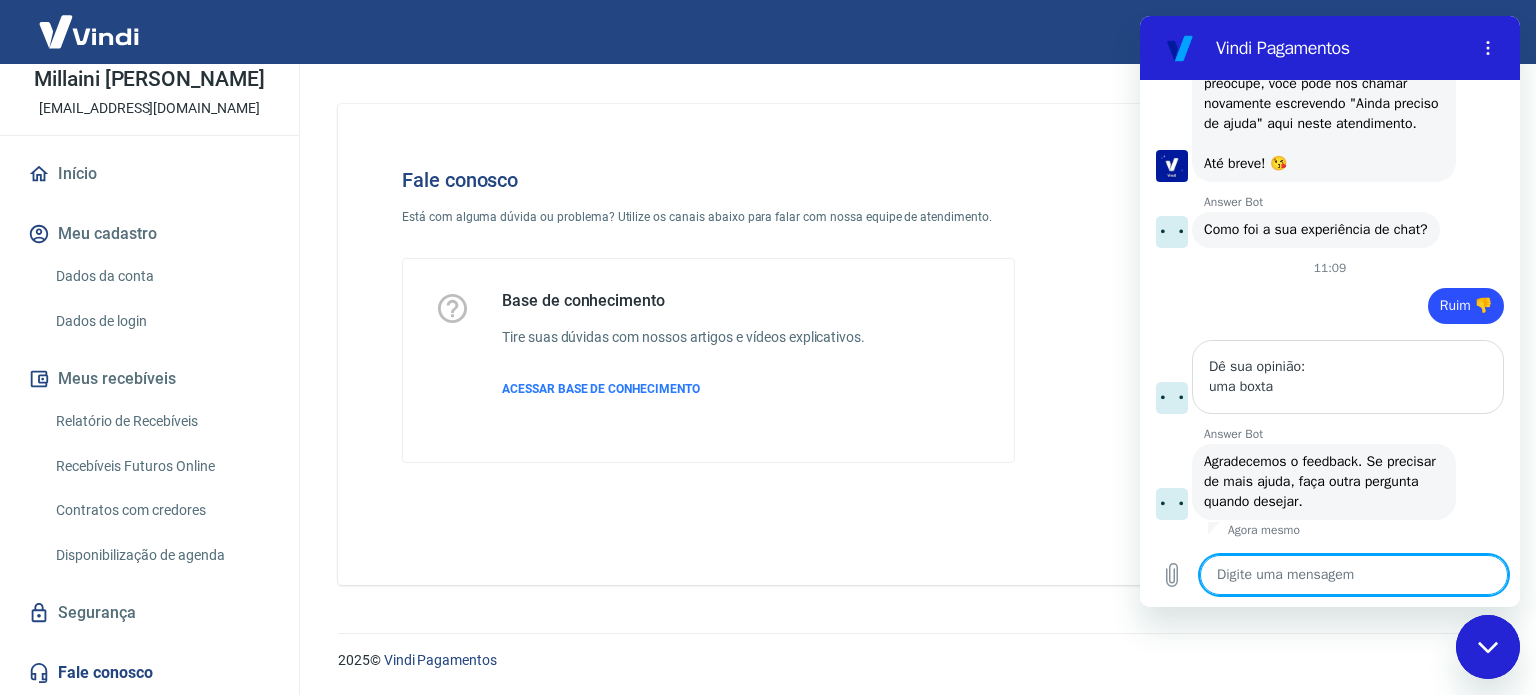 scroll, scrollTop: 4523, scrollLeft: 0, axis: vertical 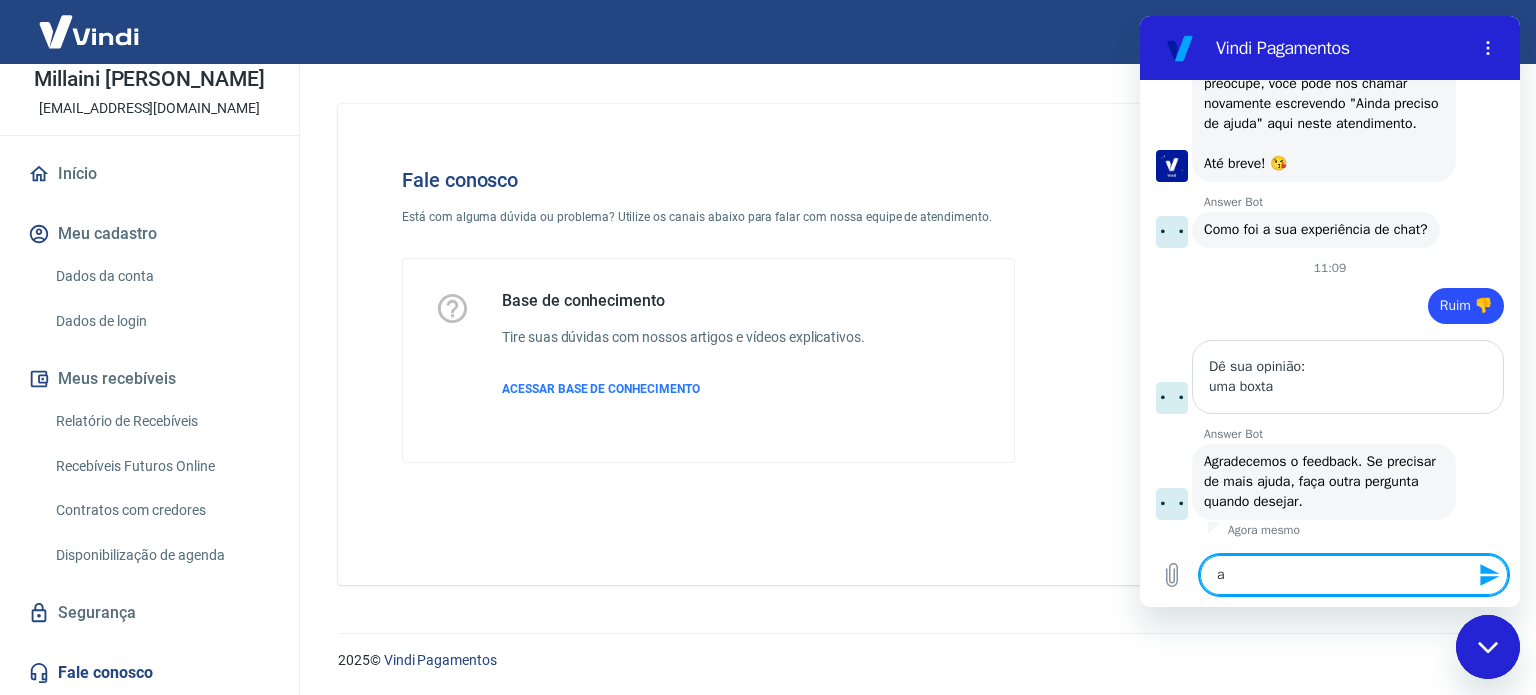 type on "aj" 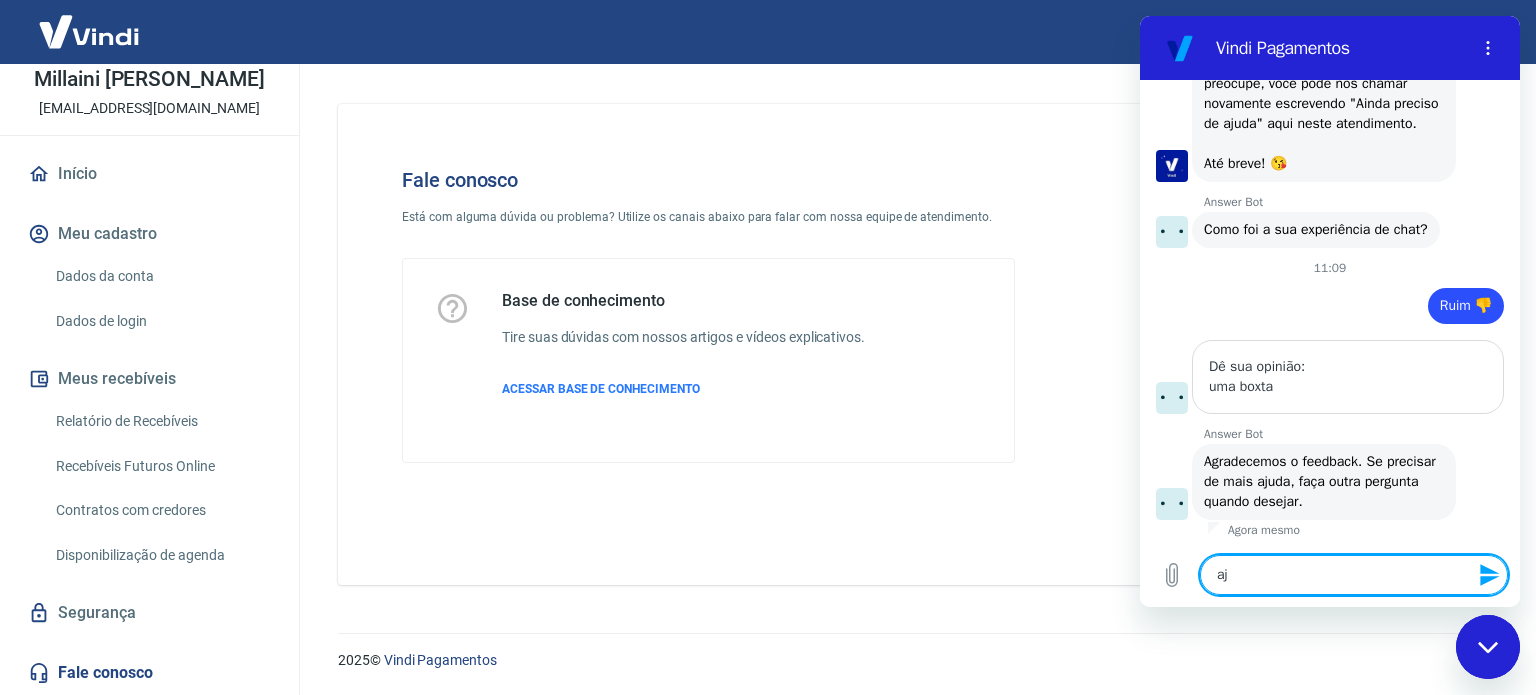 type on "x" 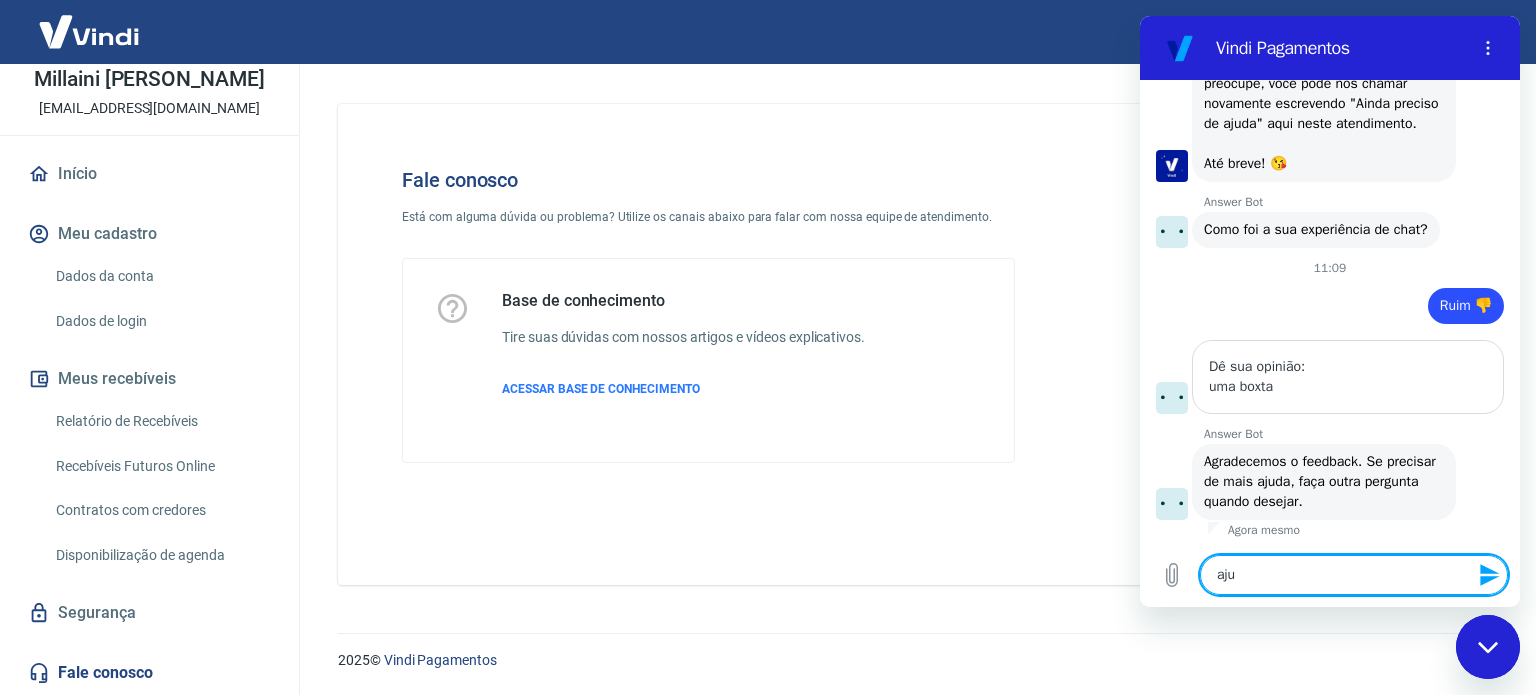 type on "ajud" 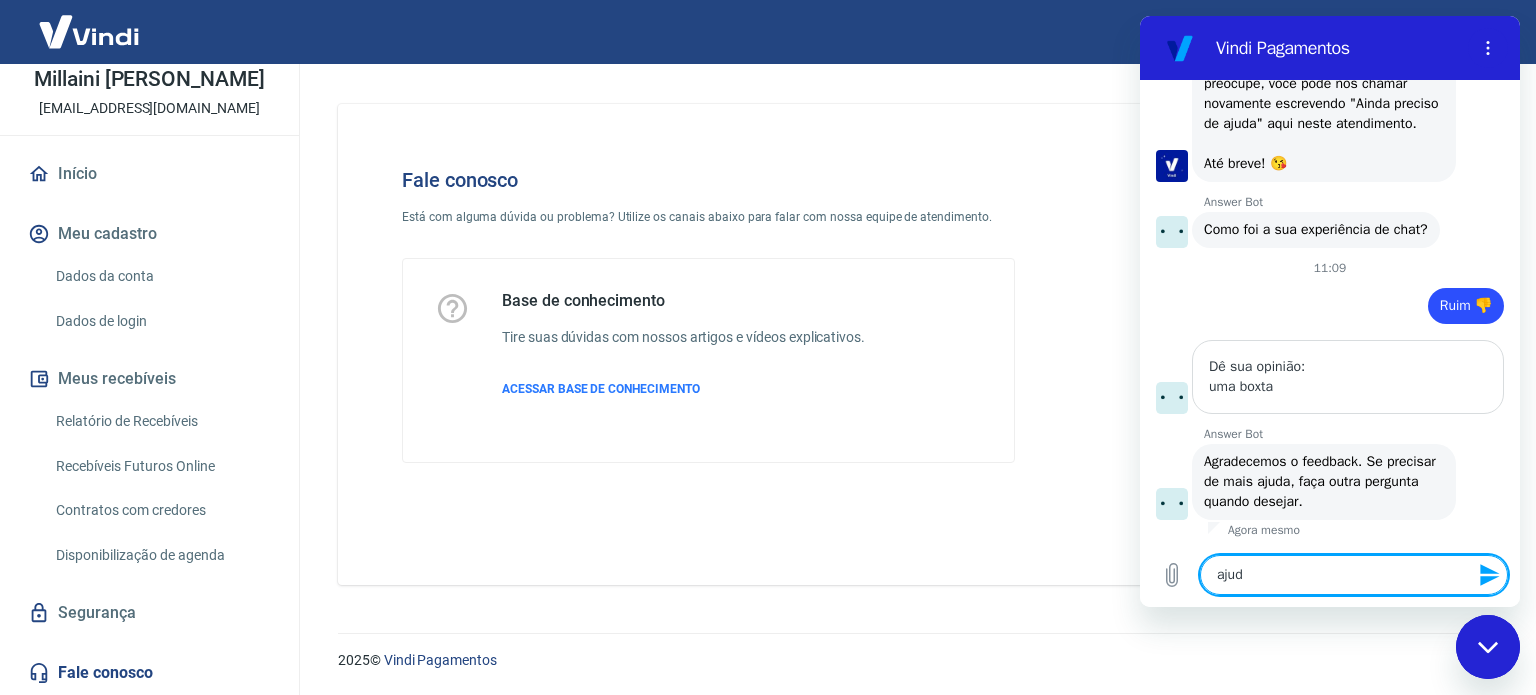 type 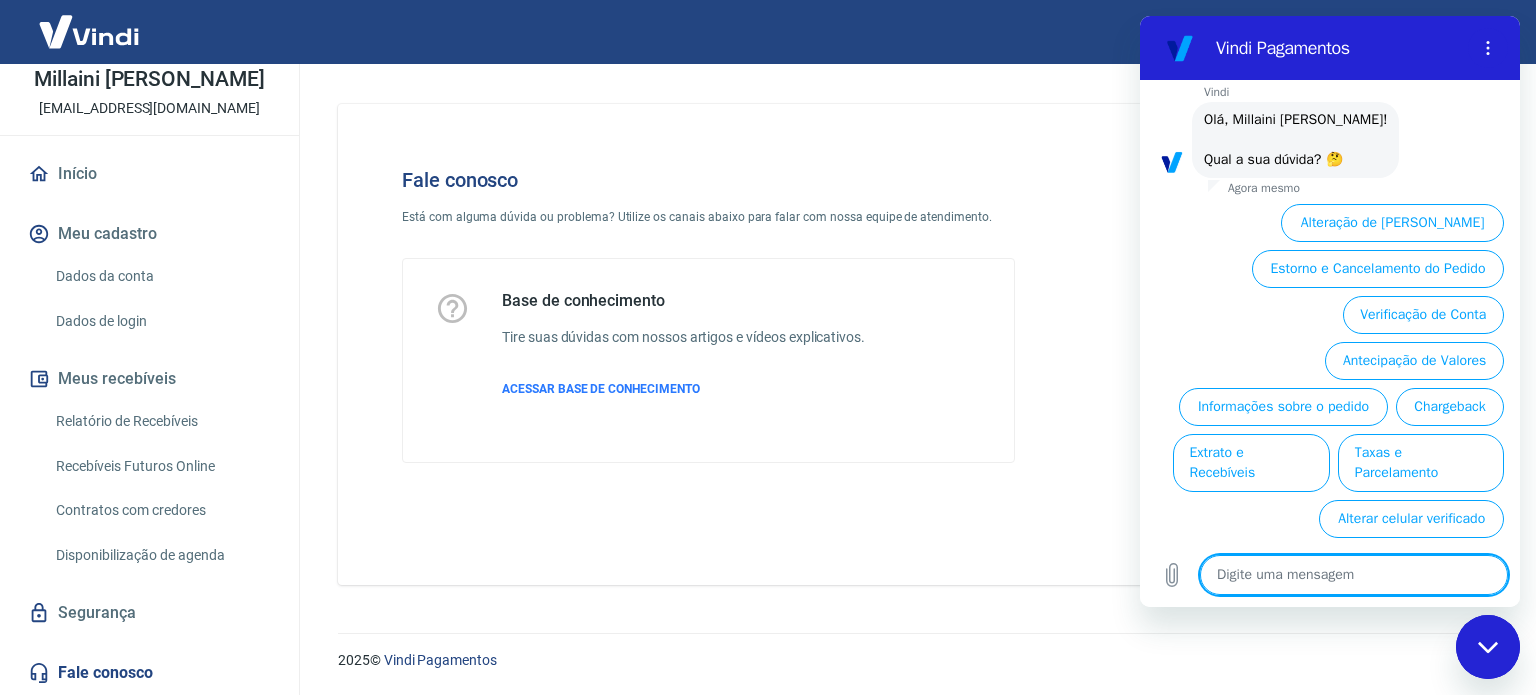 scroll, scrollTop: 5042, scrollLeft: 0, axis: vertical 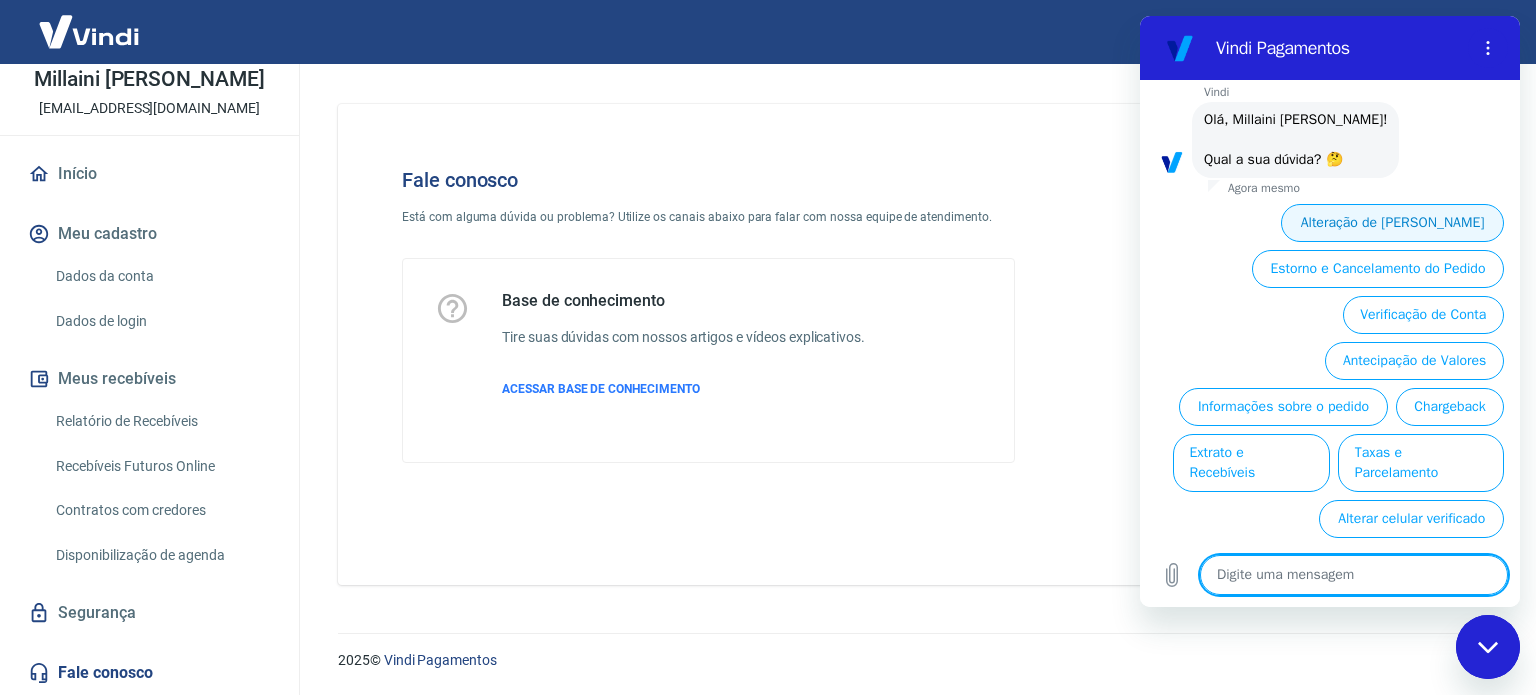 click on "Alteração de [PERSON_NAME]" at bounding box center [1392, 223] 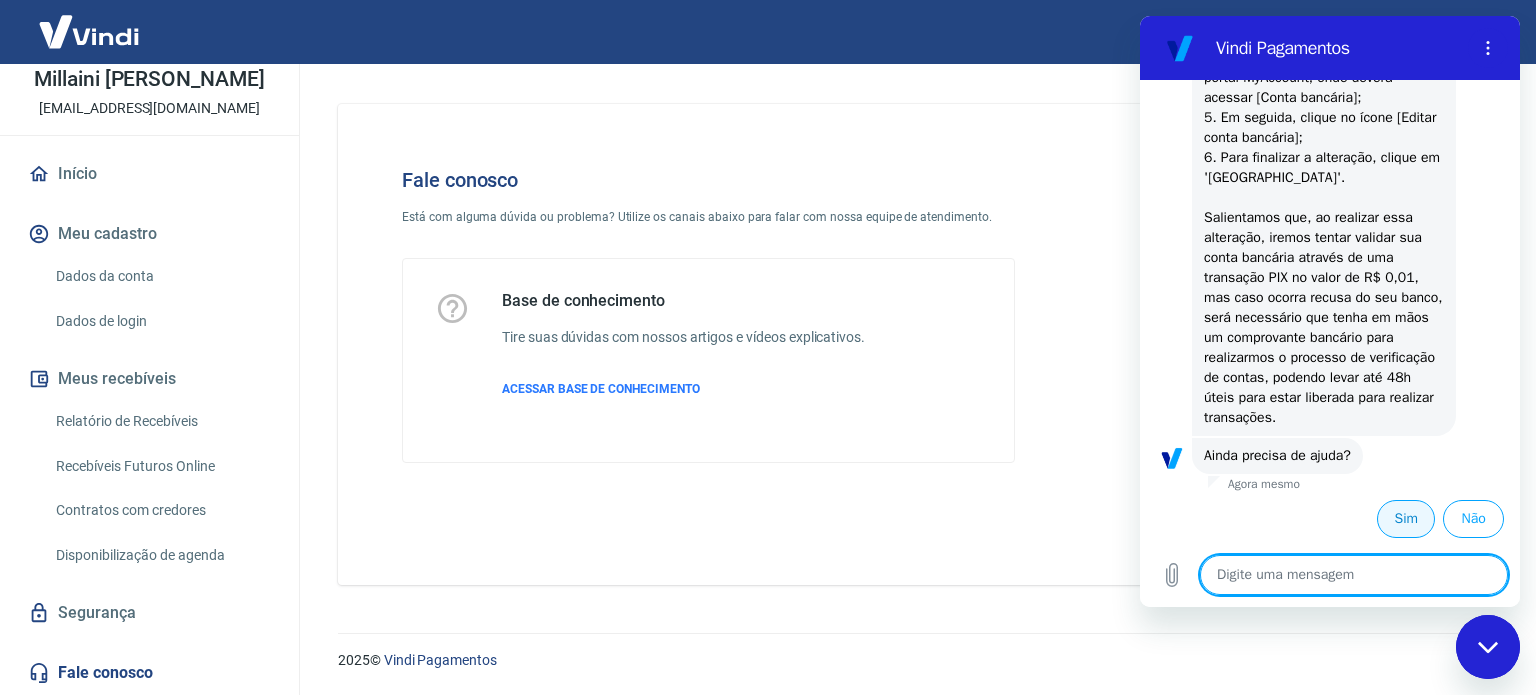 scroll, scrollTop: 5415, scrollLeft: 0, axis: vertical 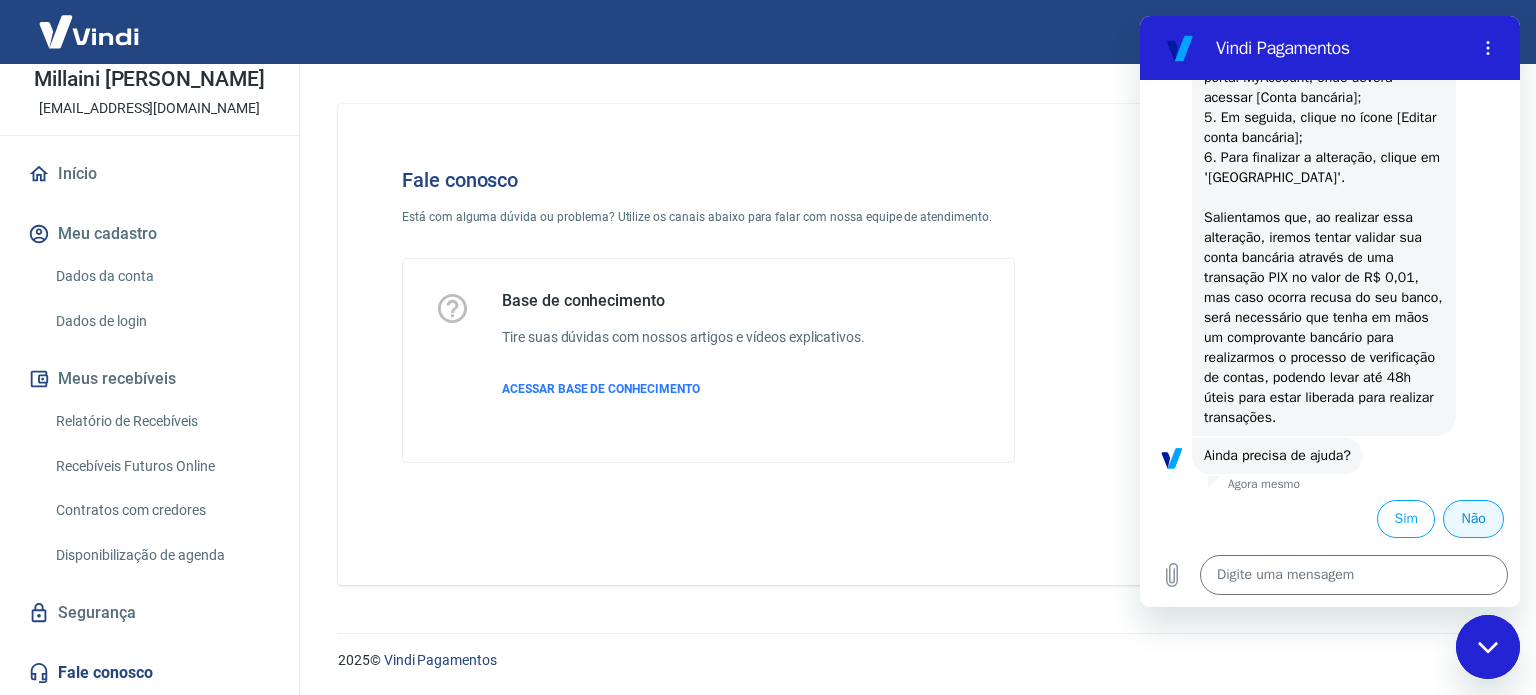 click on "Não" at bounding box center (1473, 519) 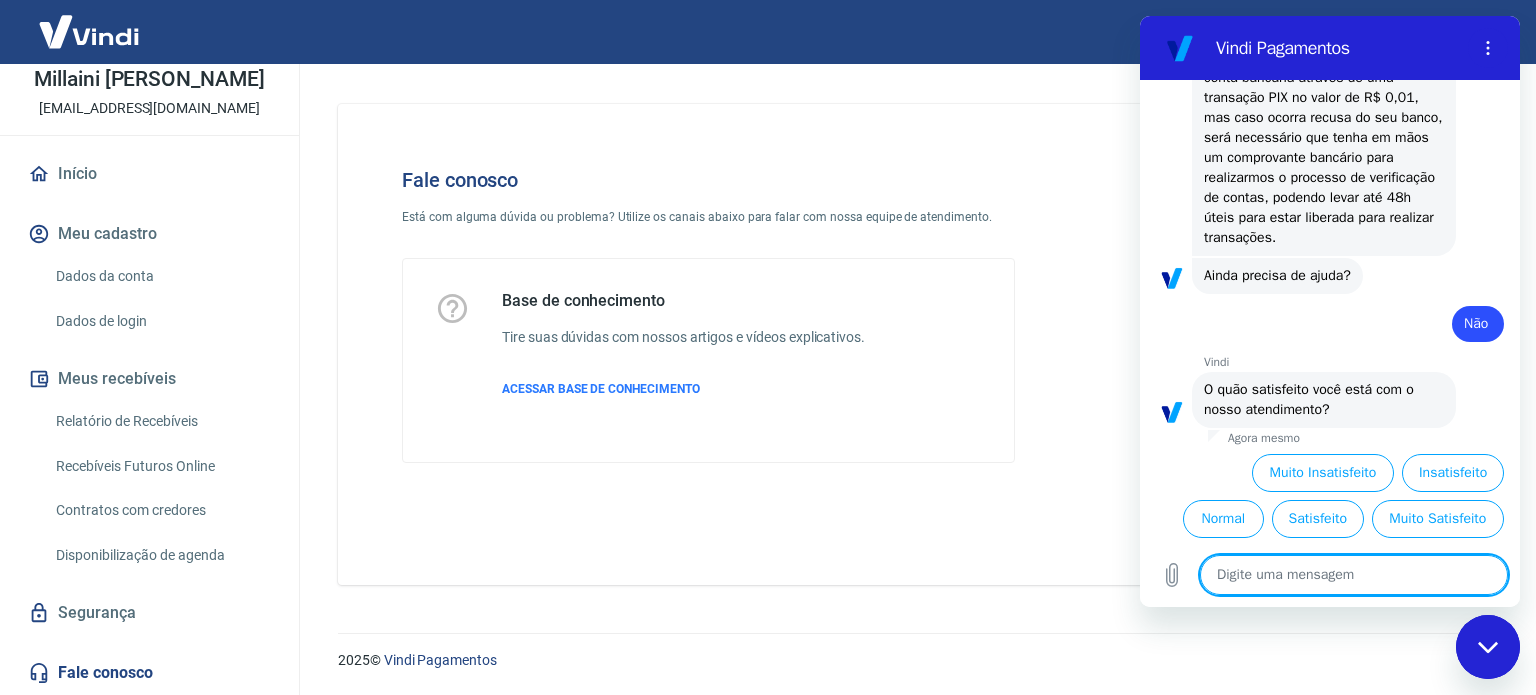 scroll, scrollTop: 5594, scrollLeft: 0, axis: vertical 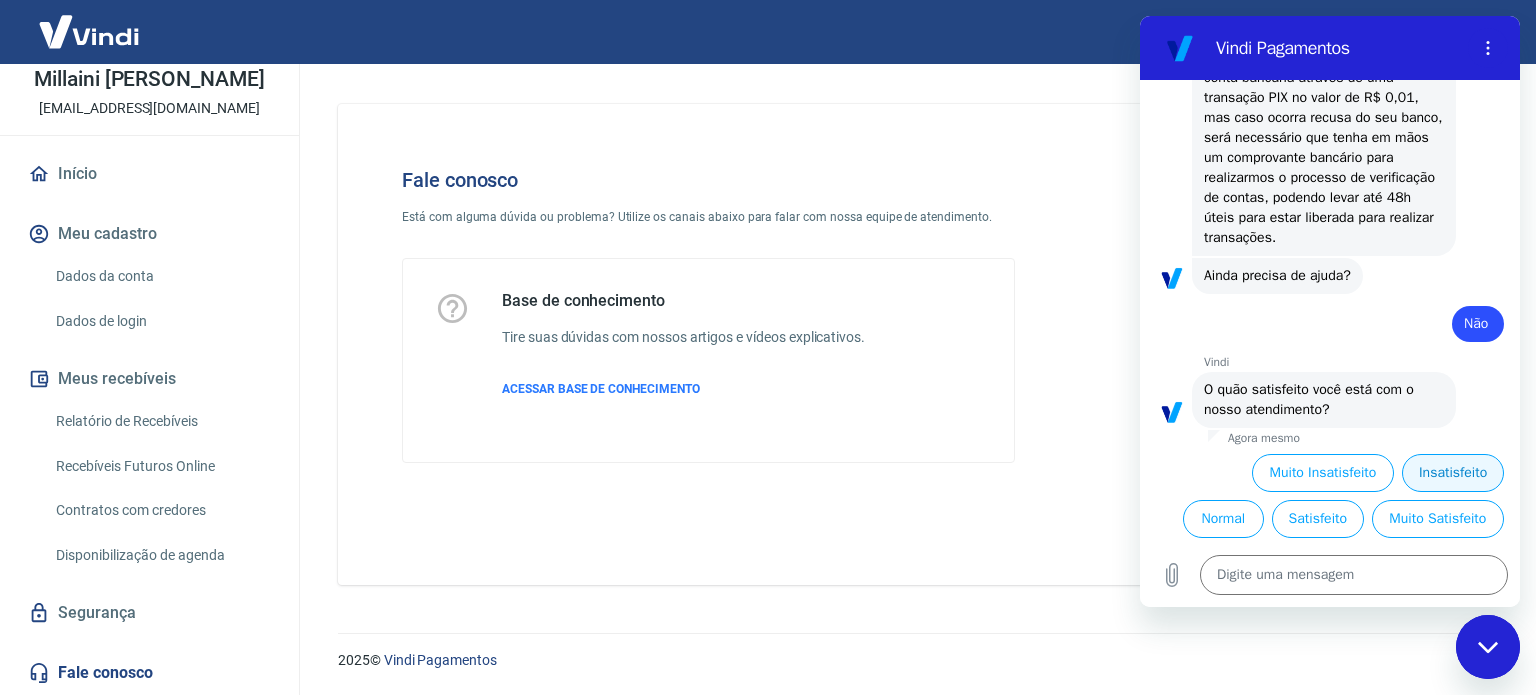 click on "Insatisfeito" at bounding box center (1453, 473) 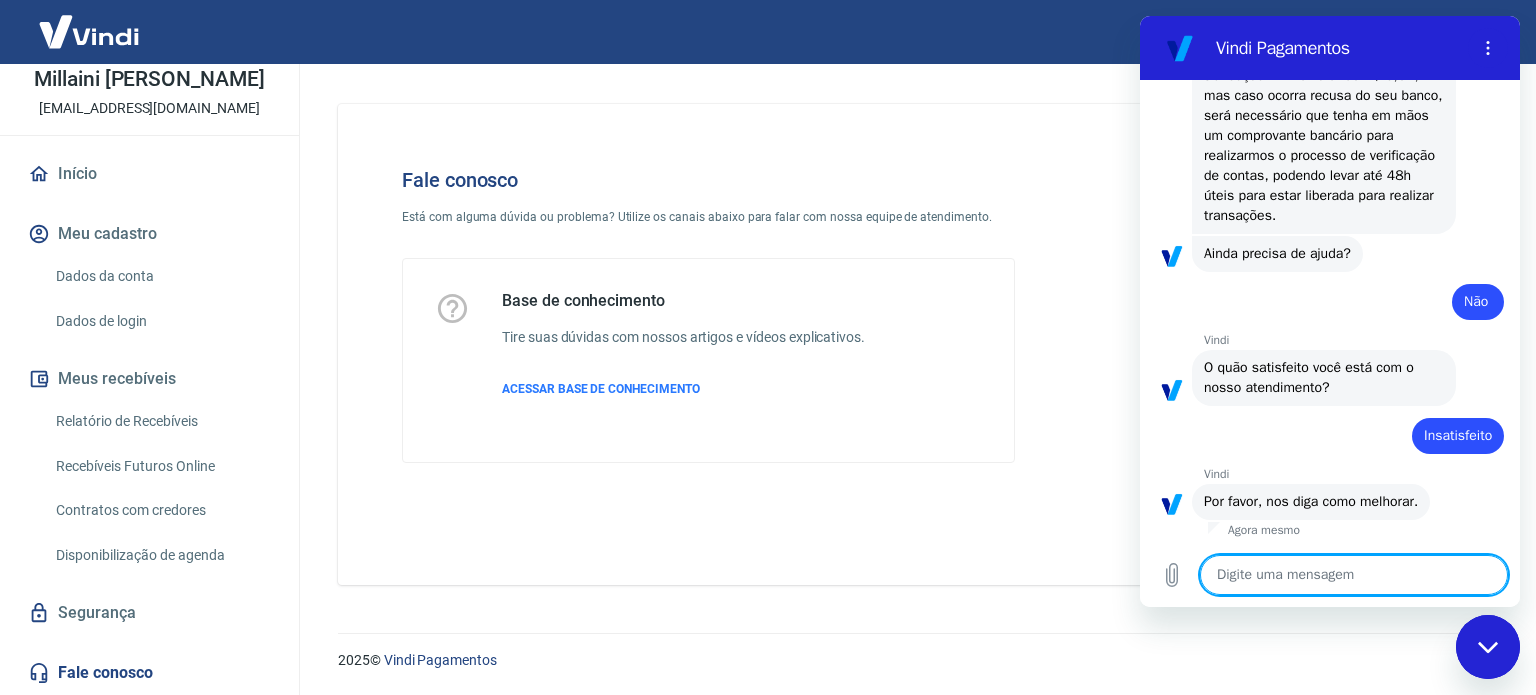 scroll, scrollTop: 5617, scrollLeft: 0, axis: vertical 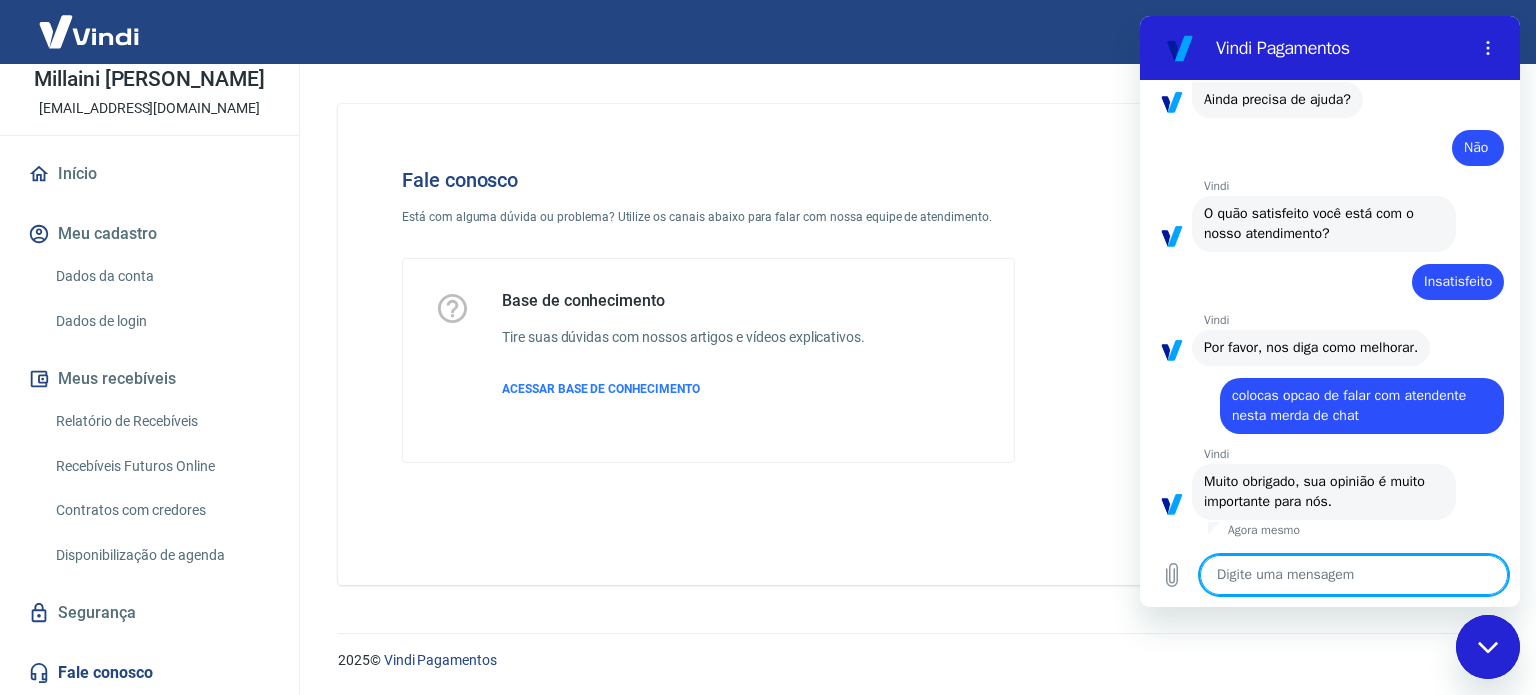 click at bounding box center (1354, 575) 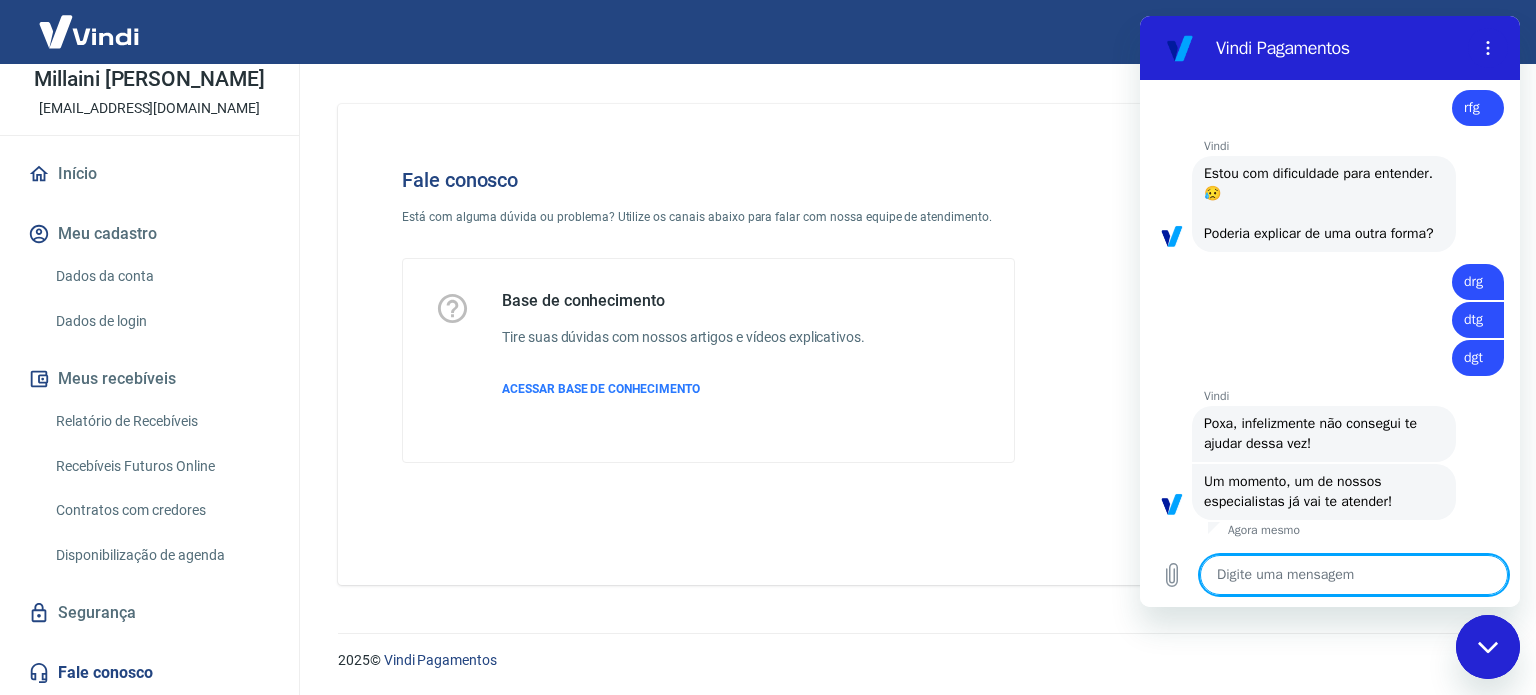scroll, scrollTop: 6427, scrollLeft: 0, axis: vertical 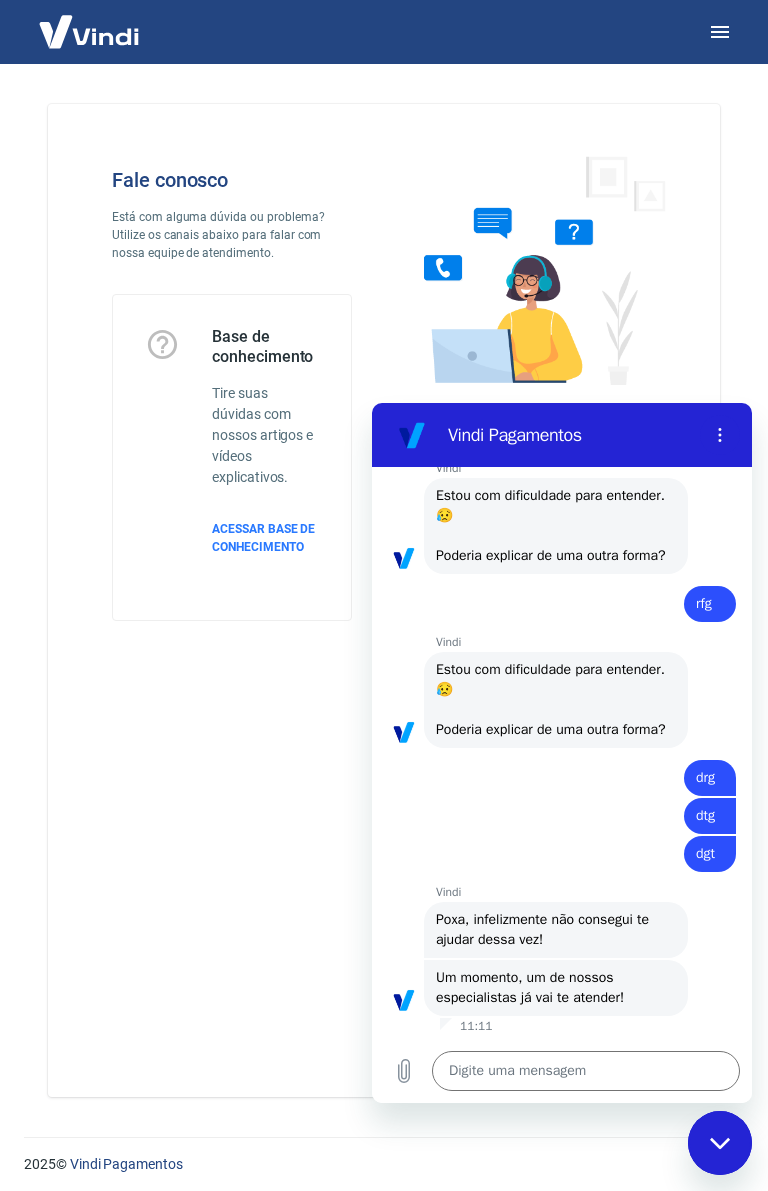 click at bounding box center (89, 31) 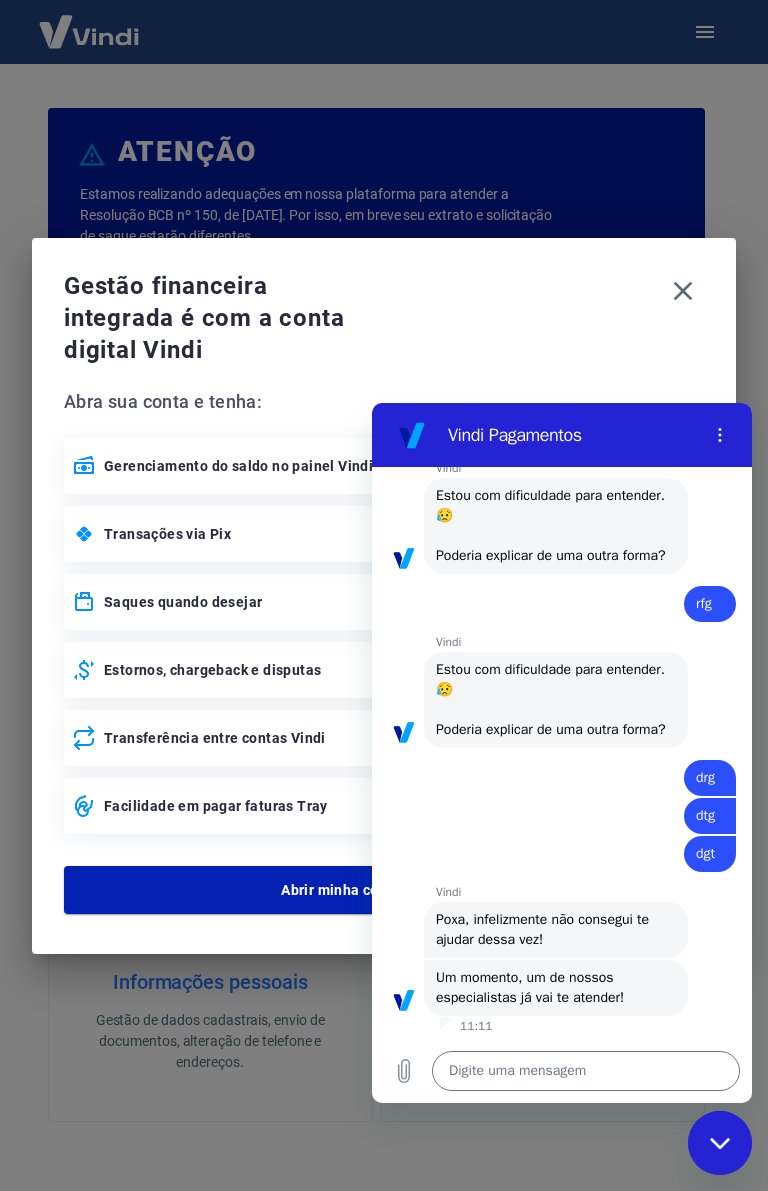 click at bounding box center (720, 1143) 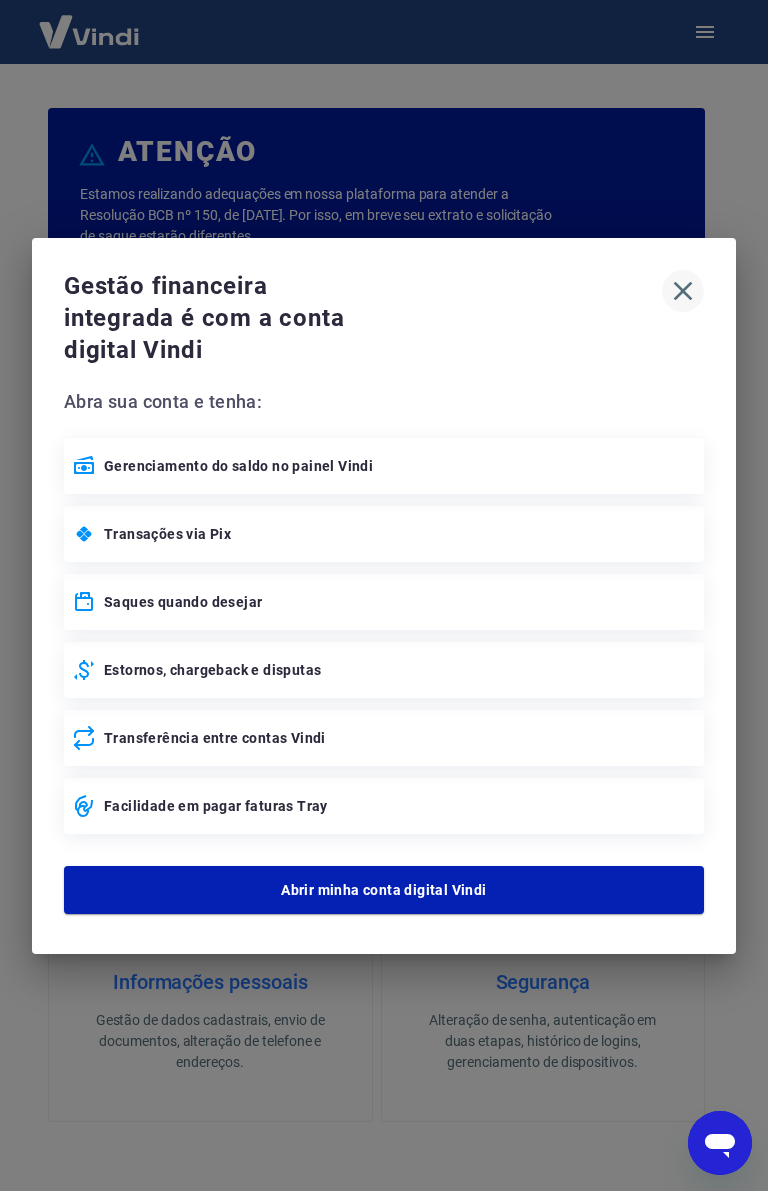 click 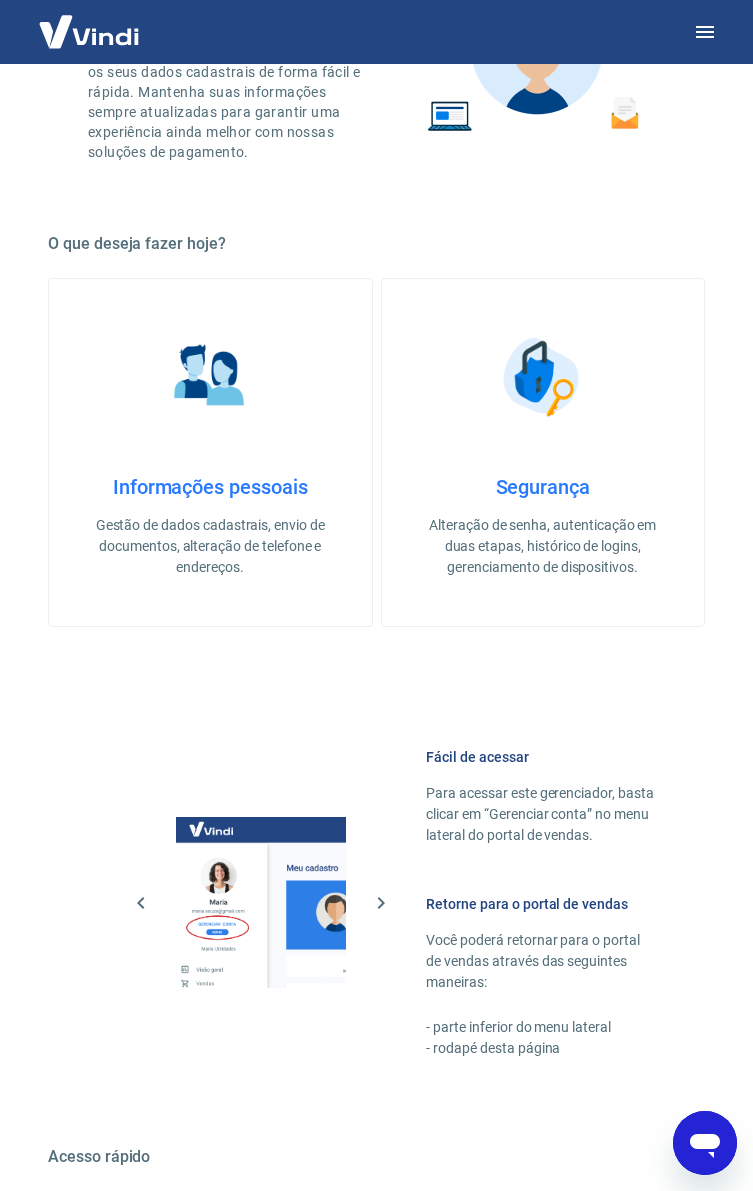 scroll, scrollTop: 500, scrollLeft: 0, axis: vertical 